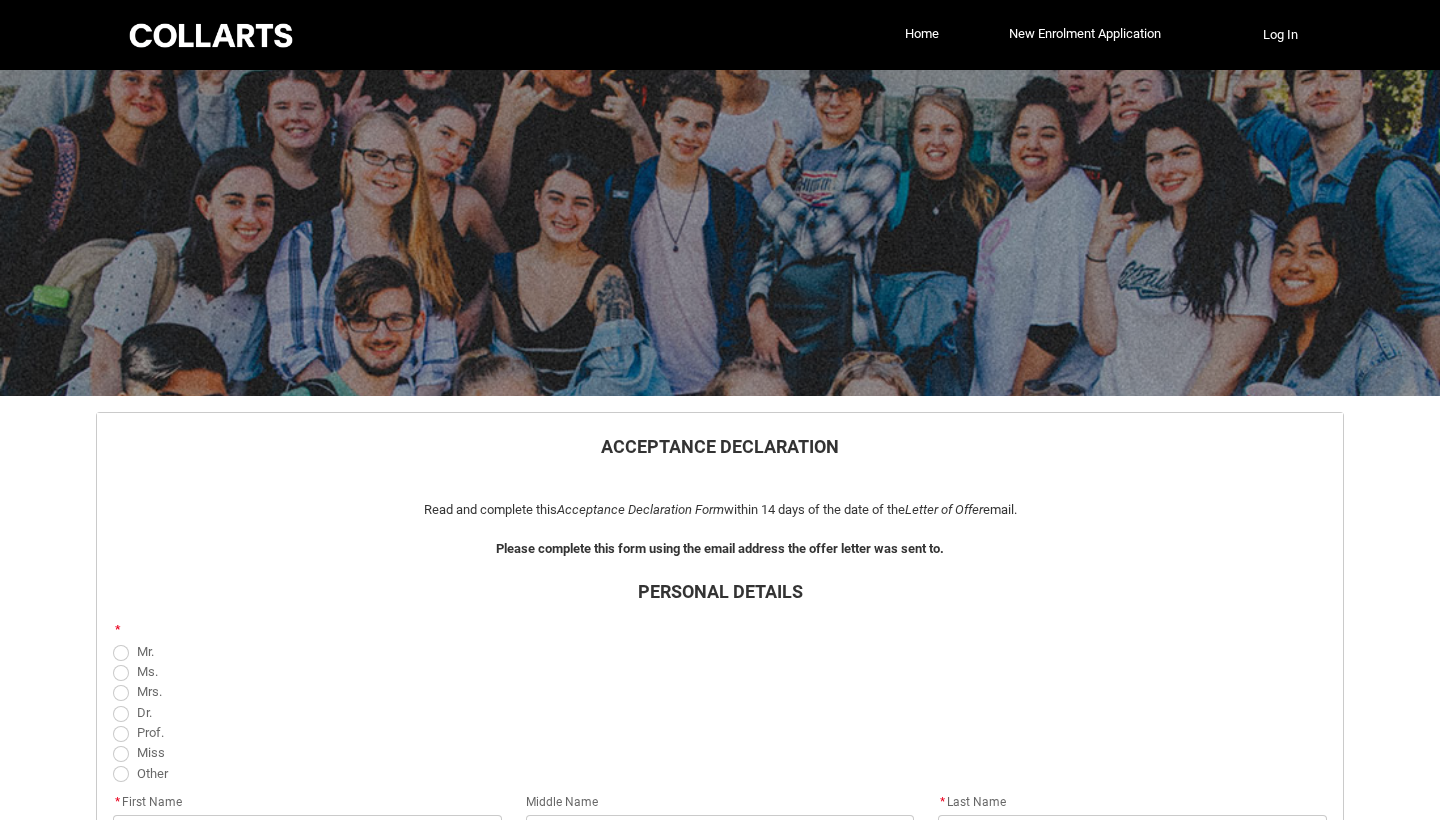 select on "GenderOptions.Female" 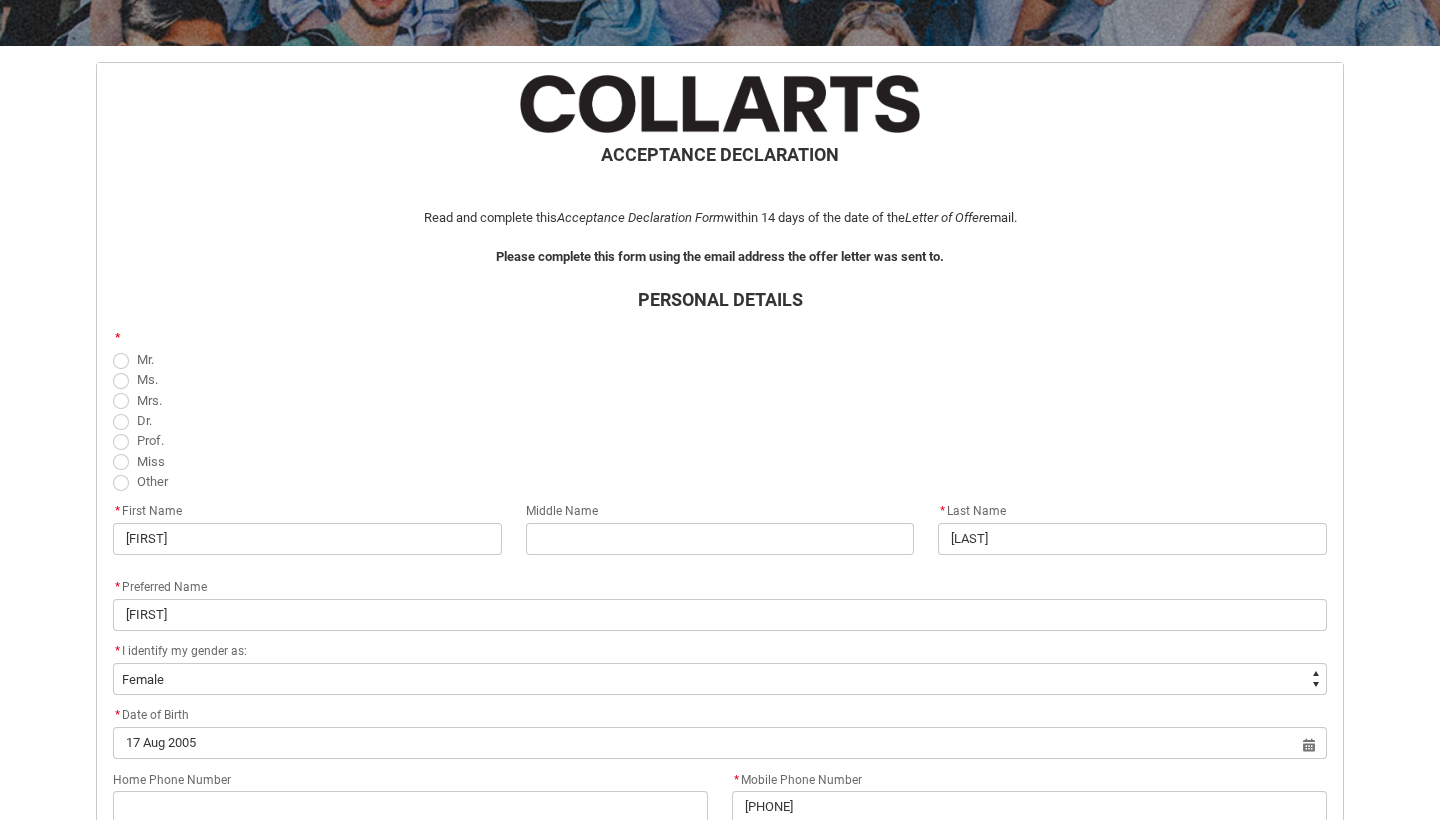 scroll, scrollTop: 334, scrollLeft: 0, axis: vertical 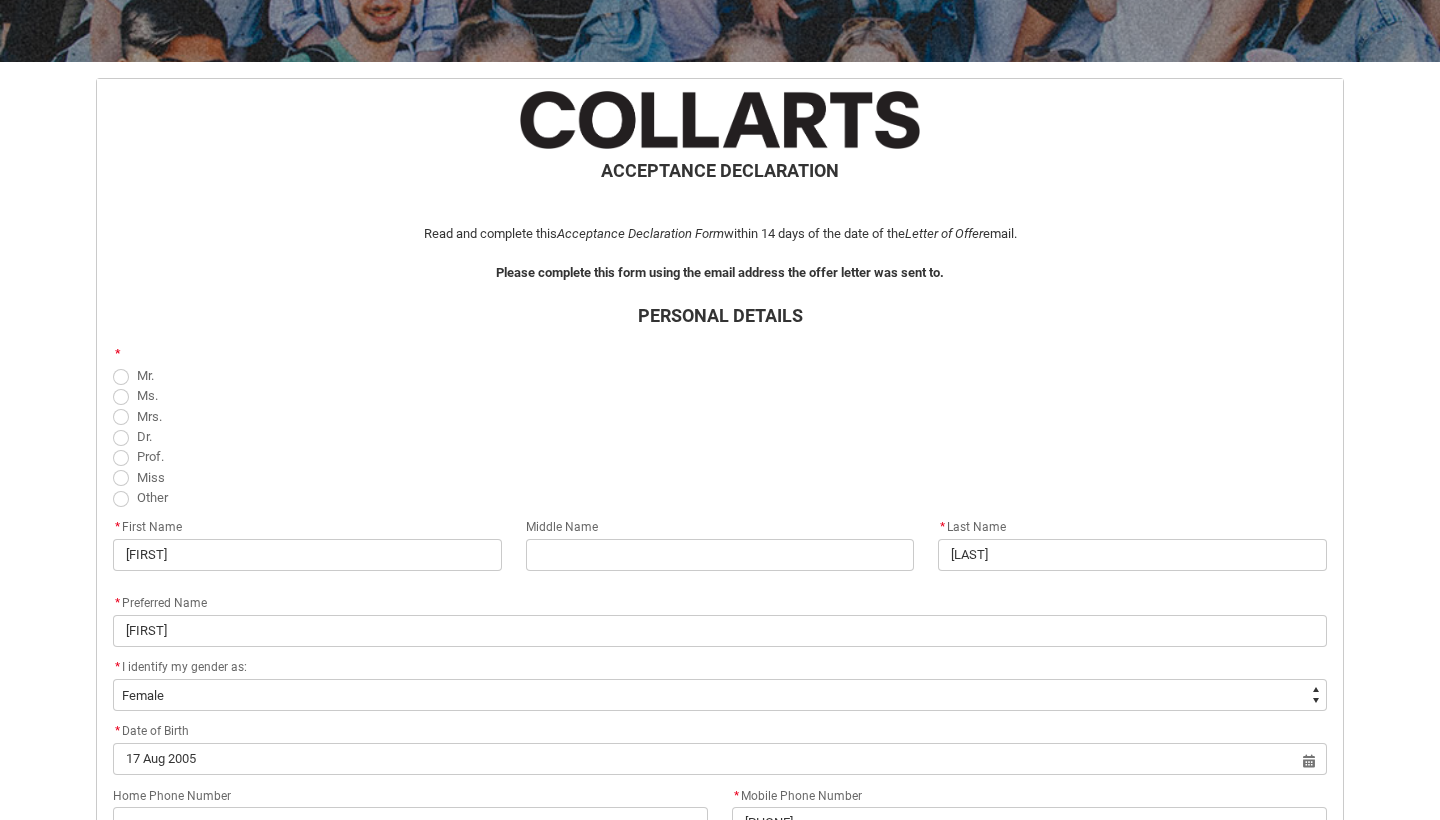 click at bounding box center (121, 478) 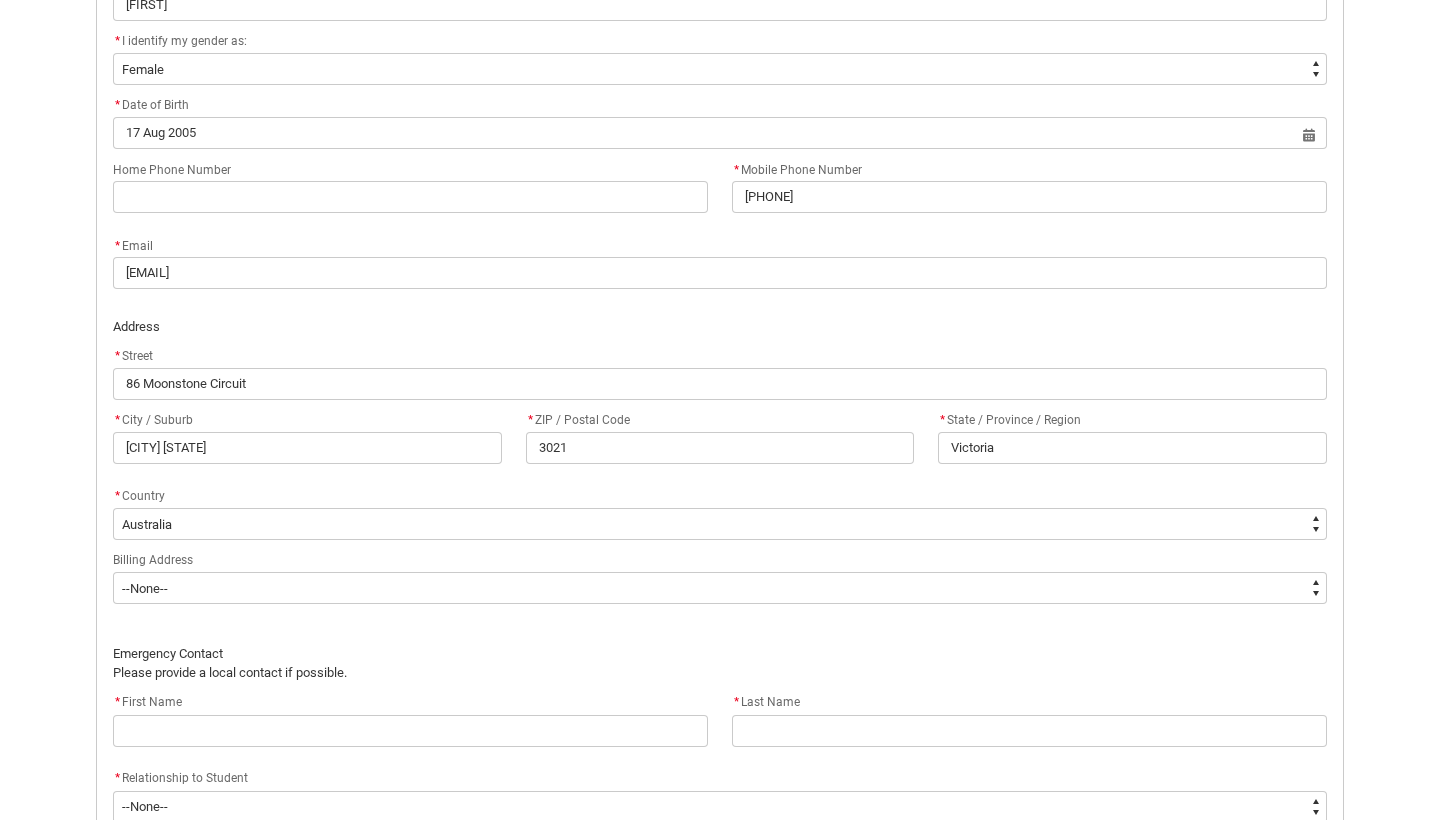 scroll, scrollTop: 1141, scrollLeft: 0, axis: vertical 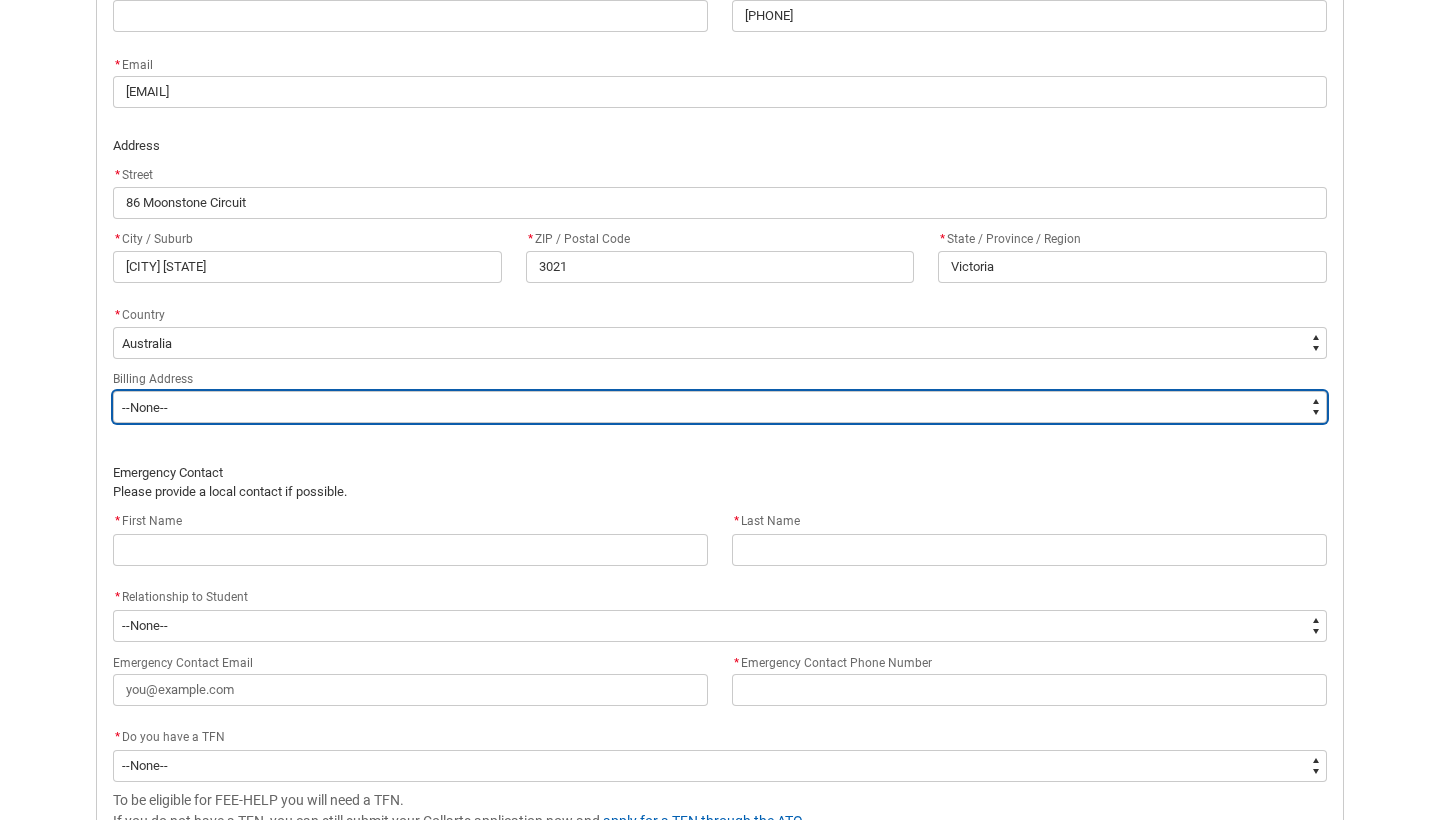 type on "BillingAddressOption_Same" 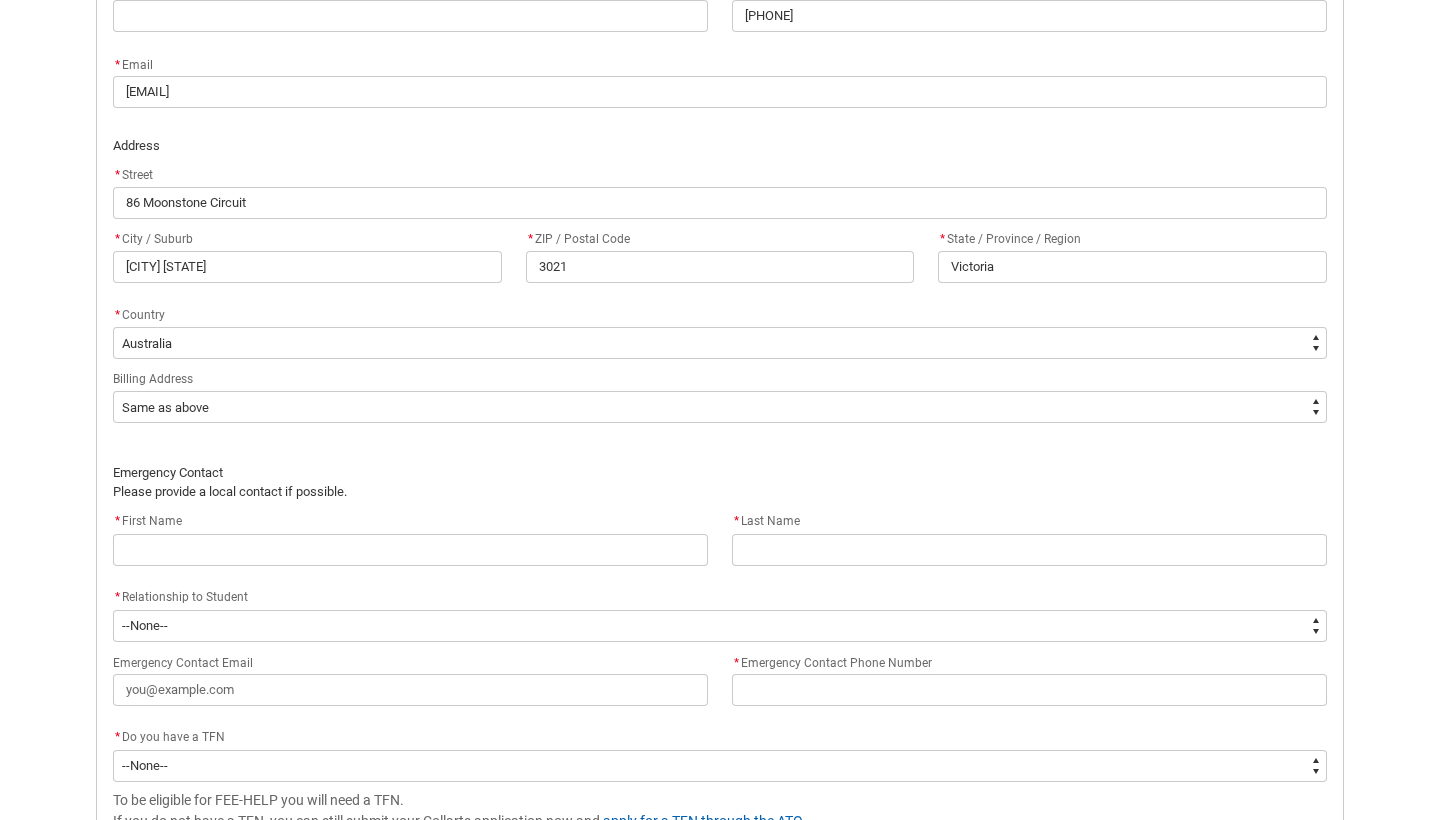 click on "Emergency Contact" 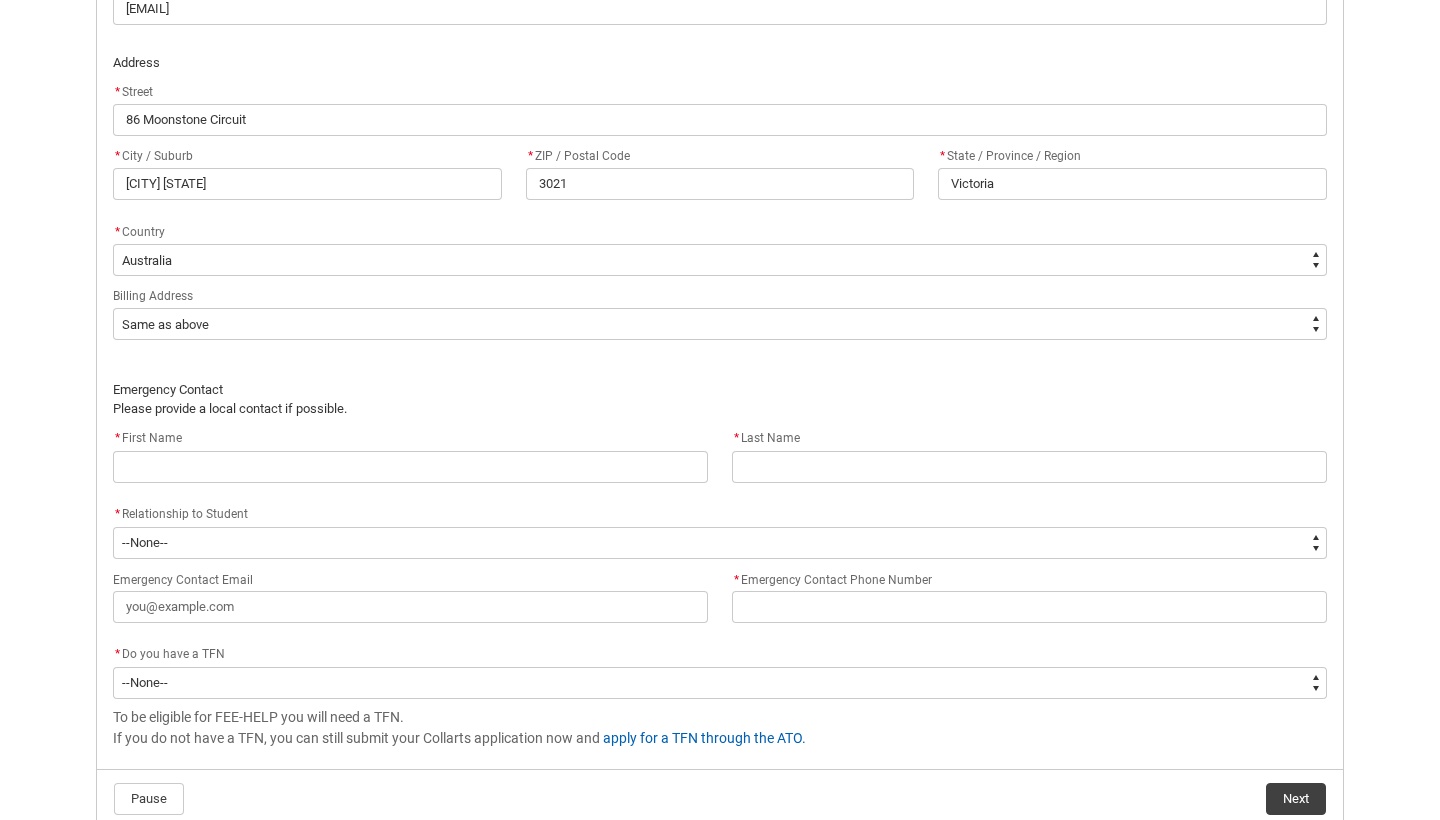 scroll, scrollTop: 1226, scrollLeft: 0, axis: vertical 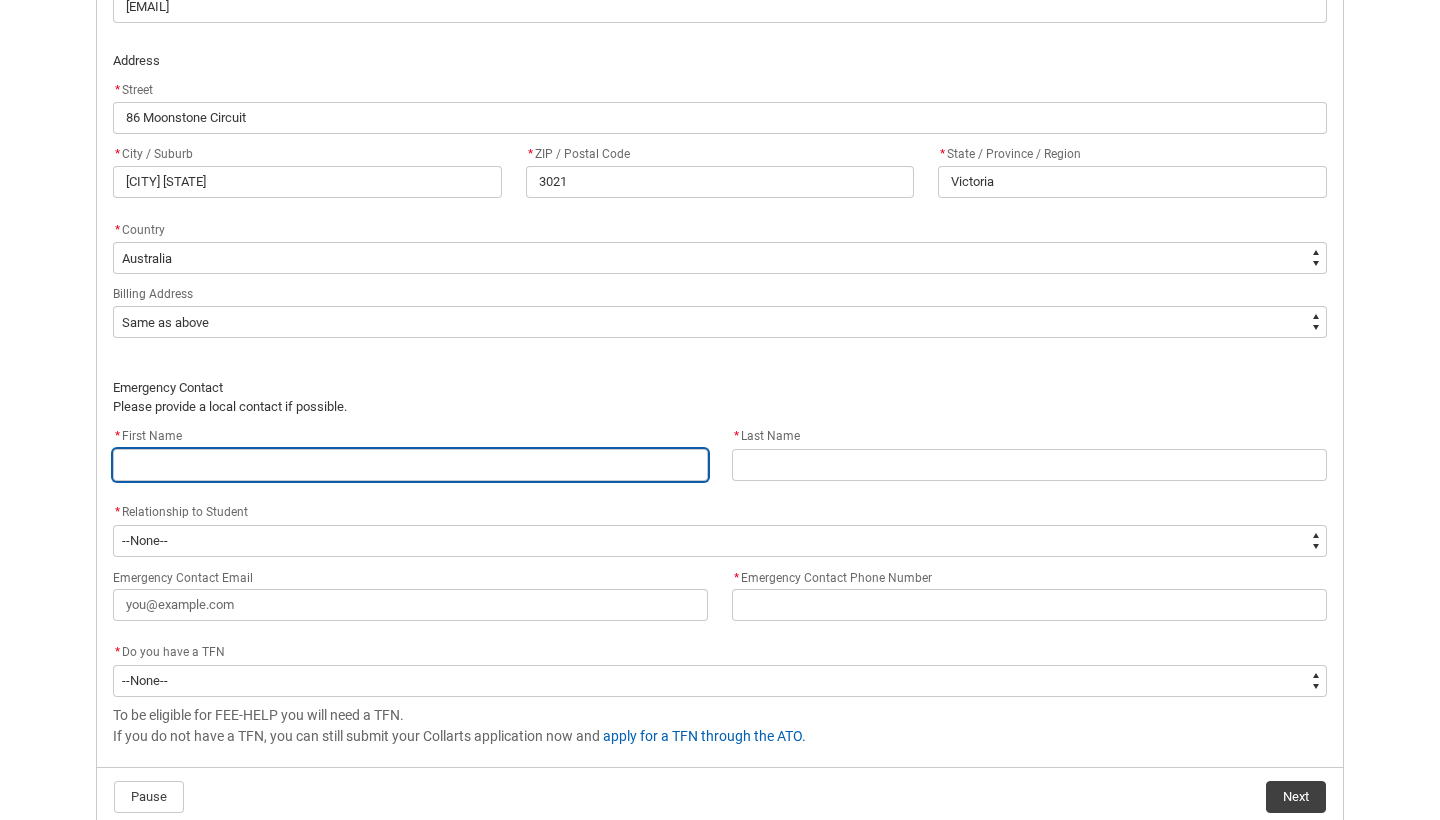 type on "L" 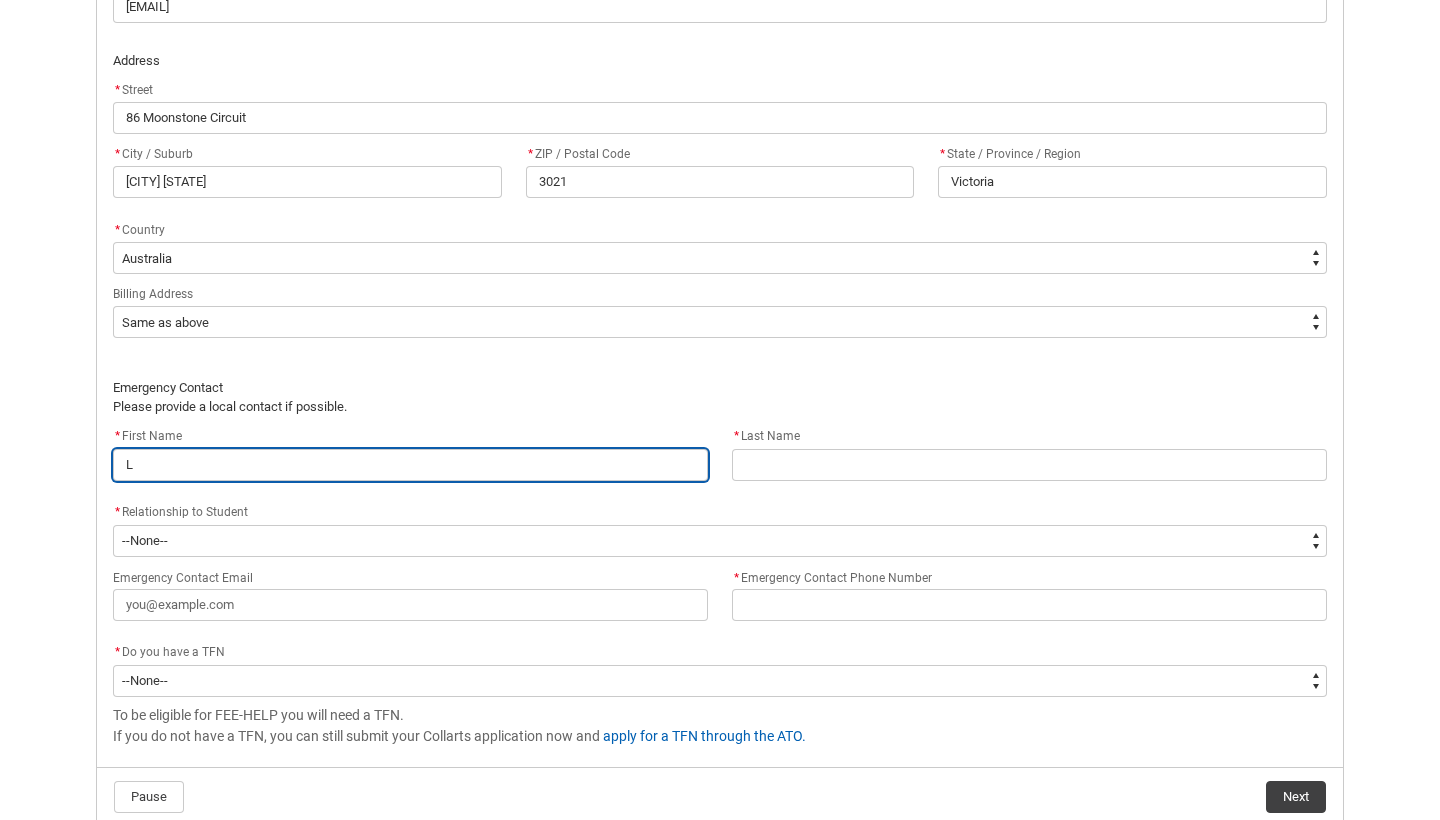 type on "[FIRST]" 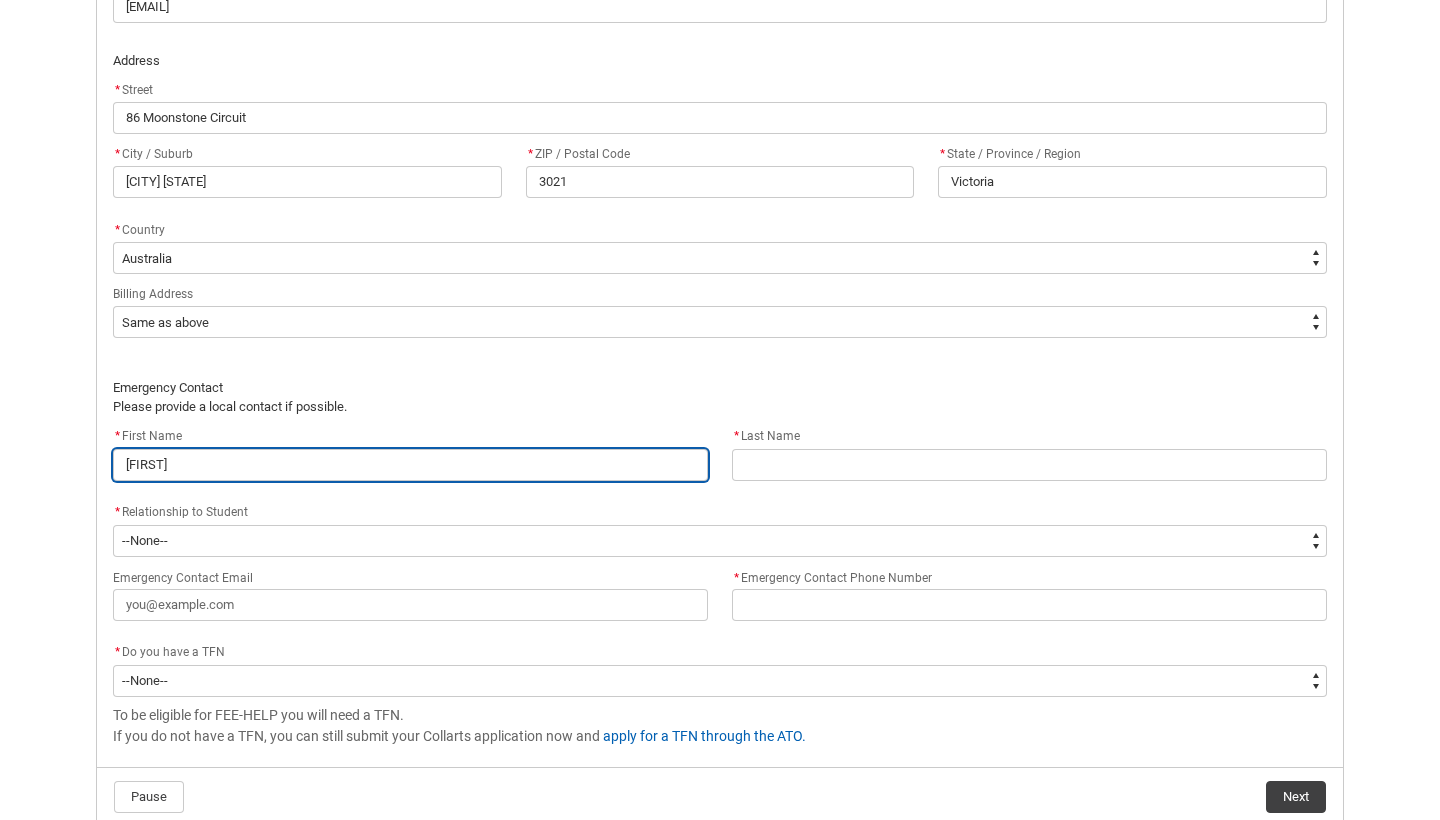type on "[FIRST]" 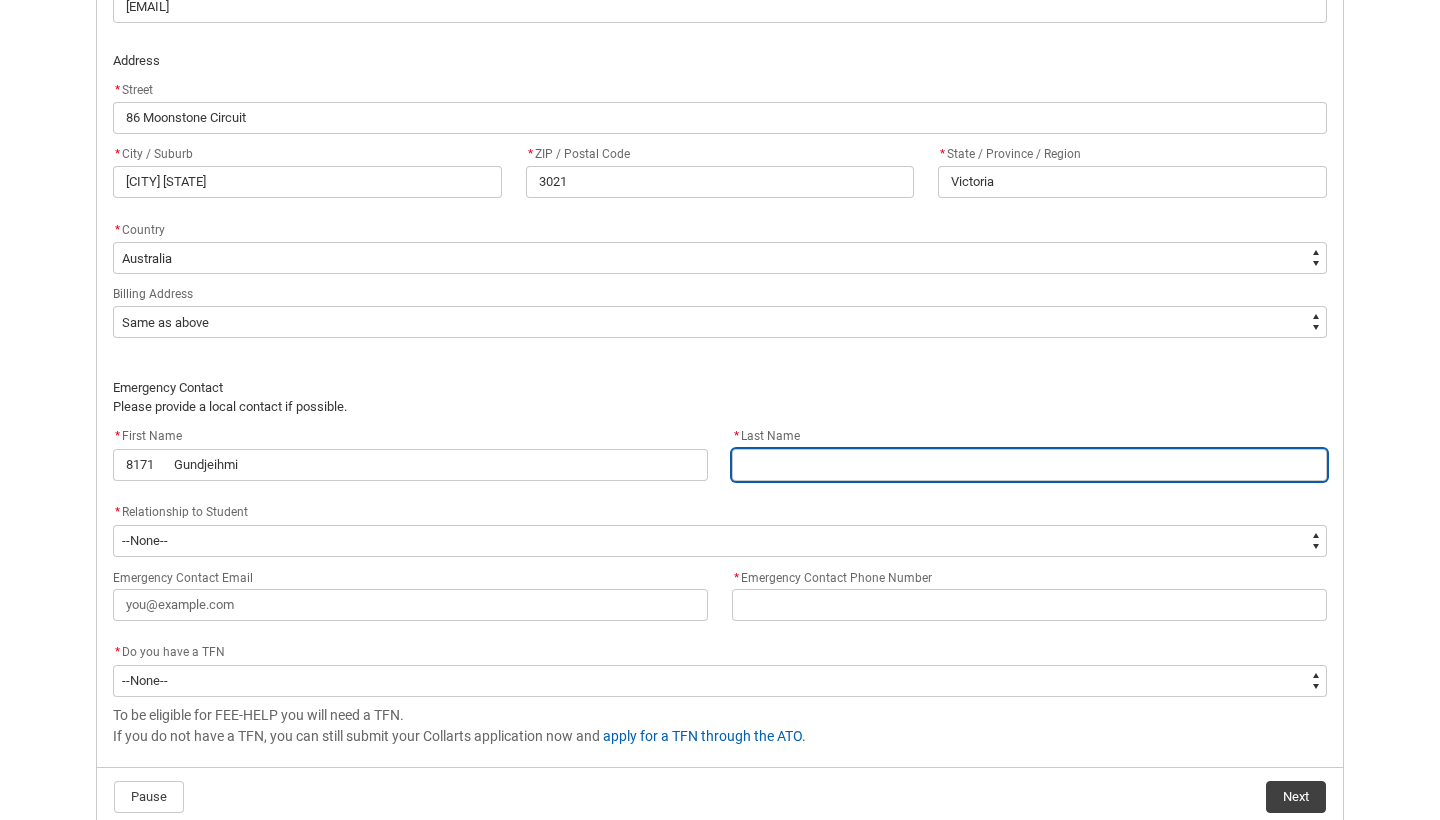 type on "H" 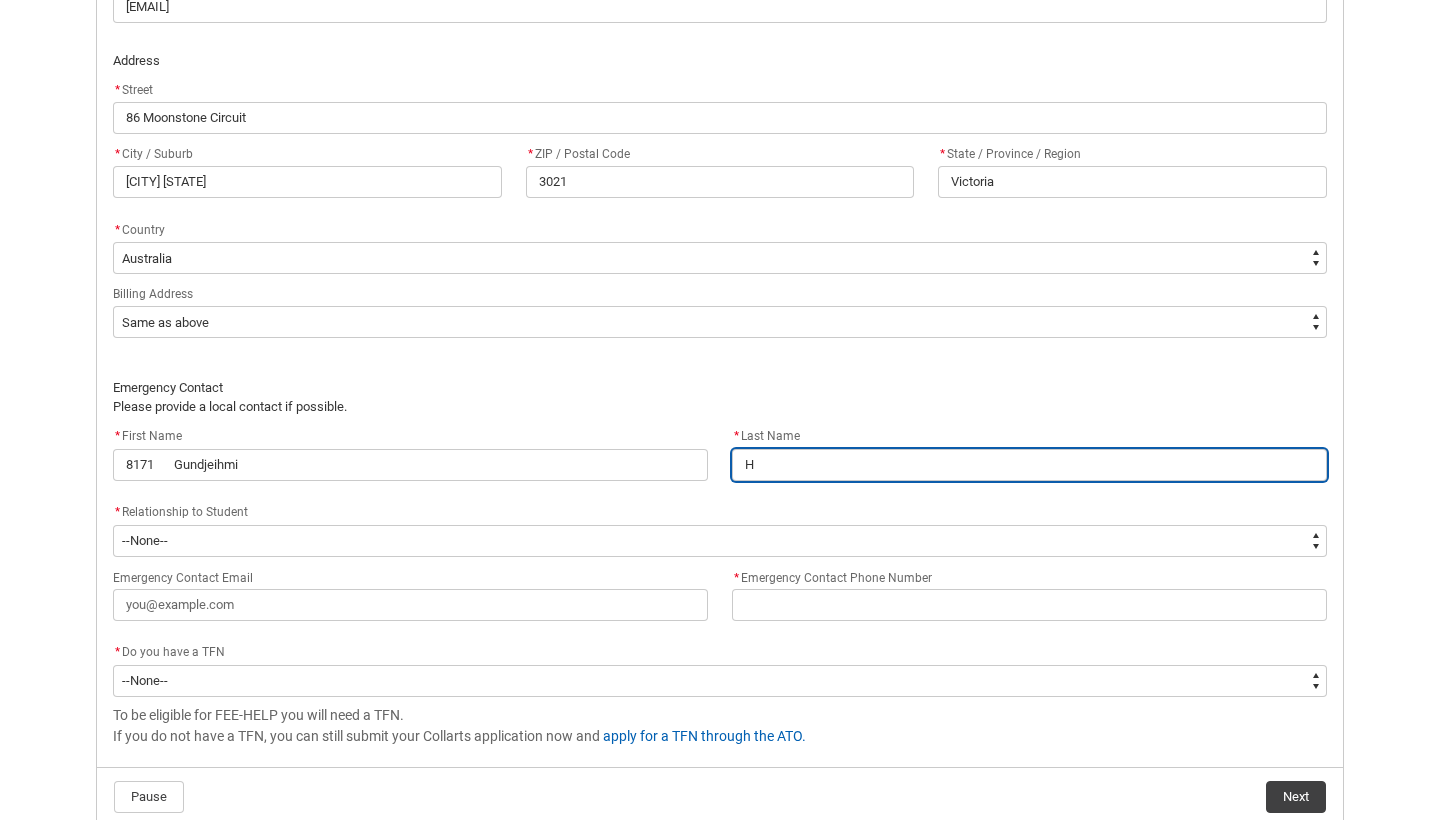 type on "[LAST]" 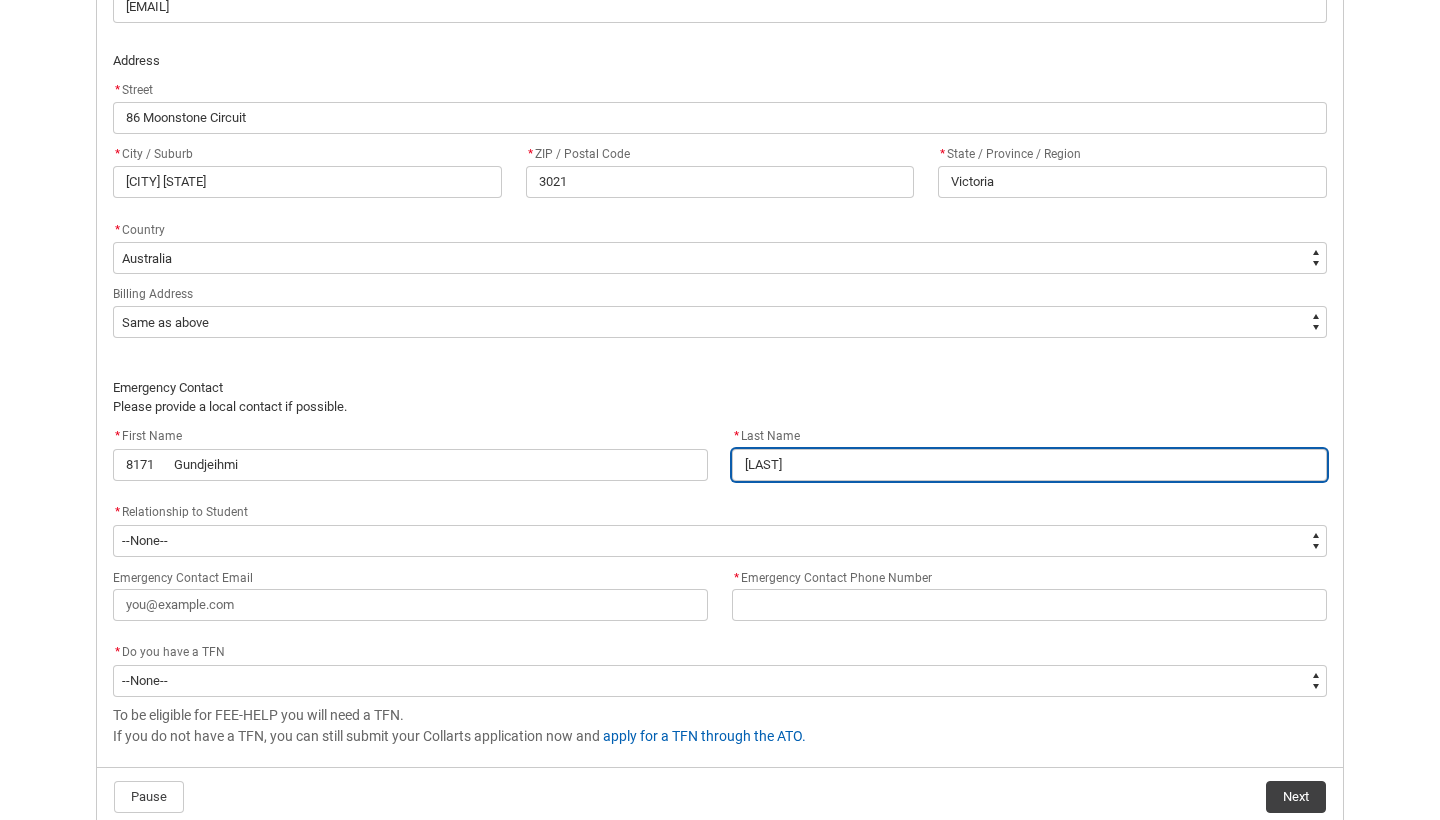 type on "[LAST]" 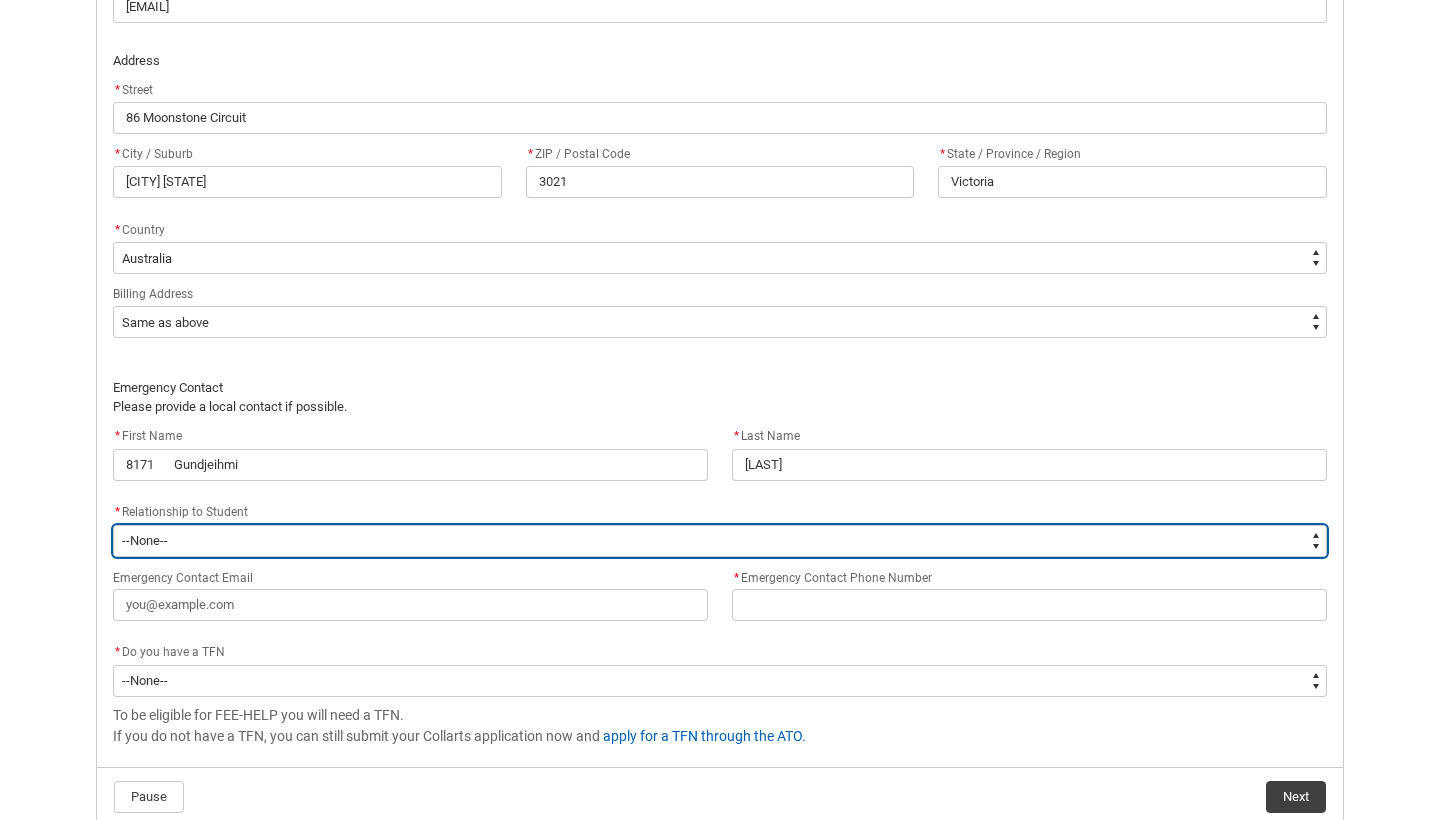 type on "EmergencyContact_RelationshipOptions.Father" 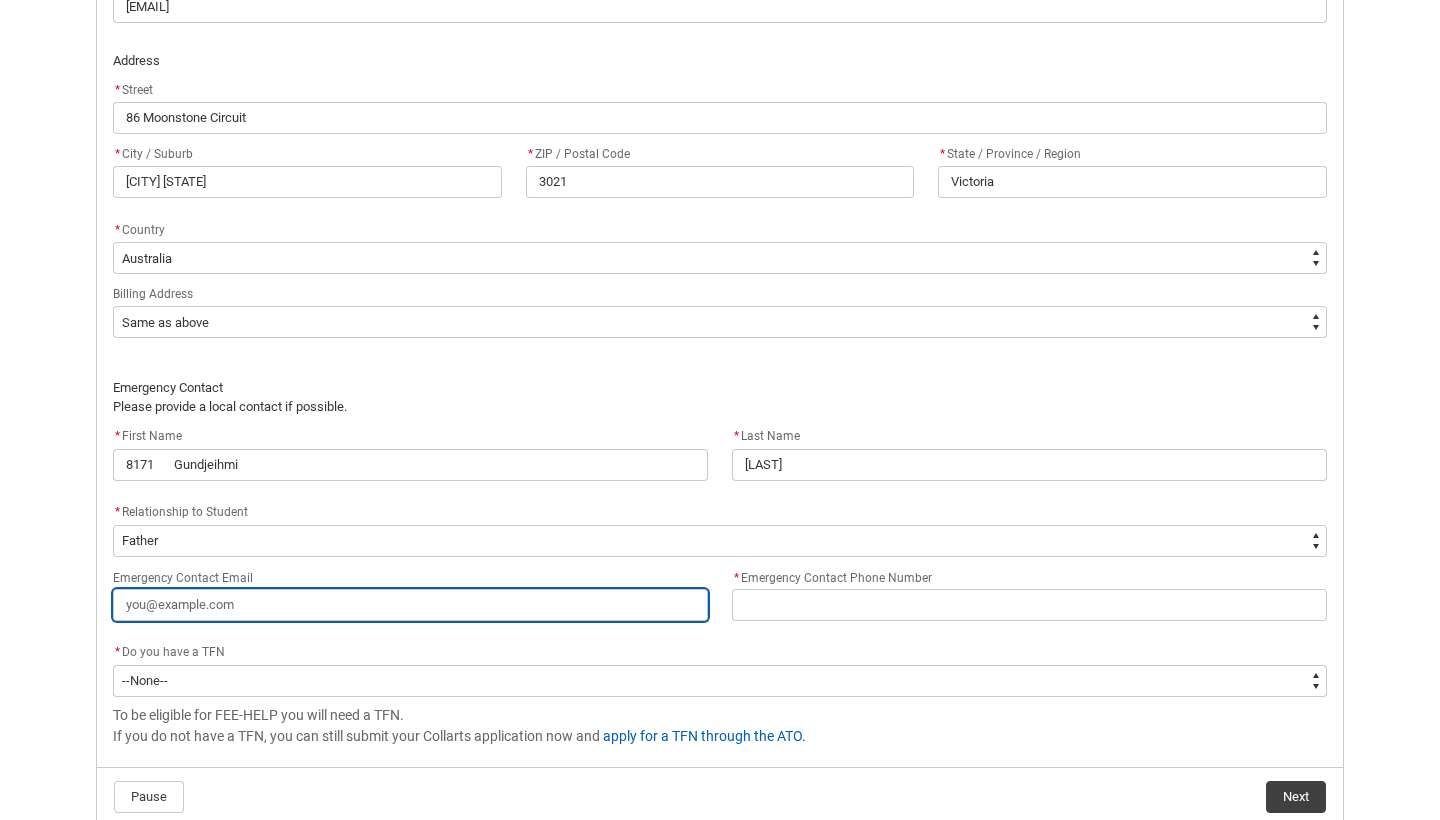 type on "k" 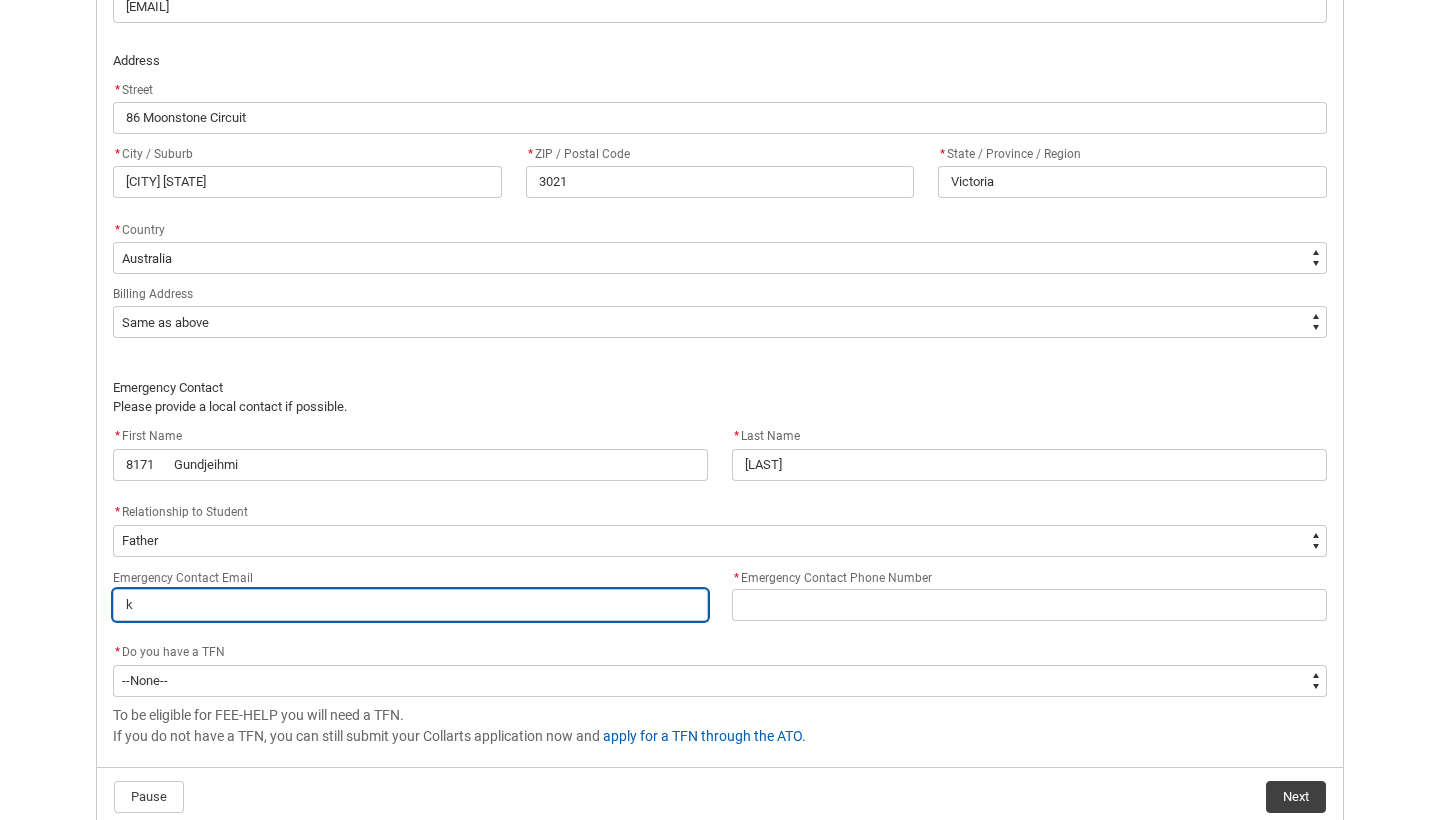 type on "[FIRST]" 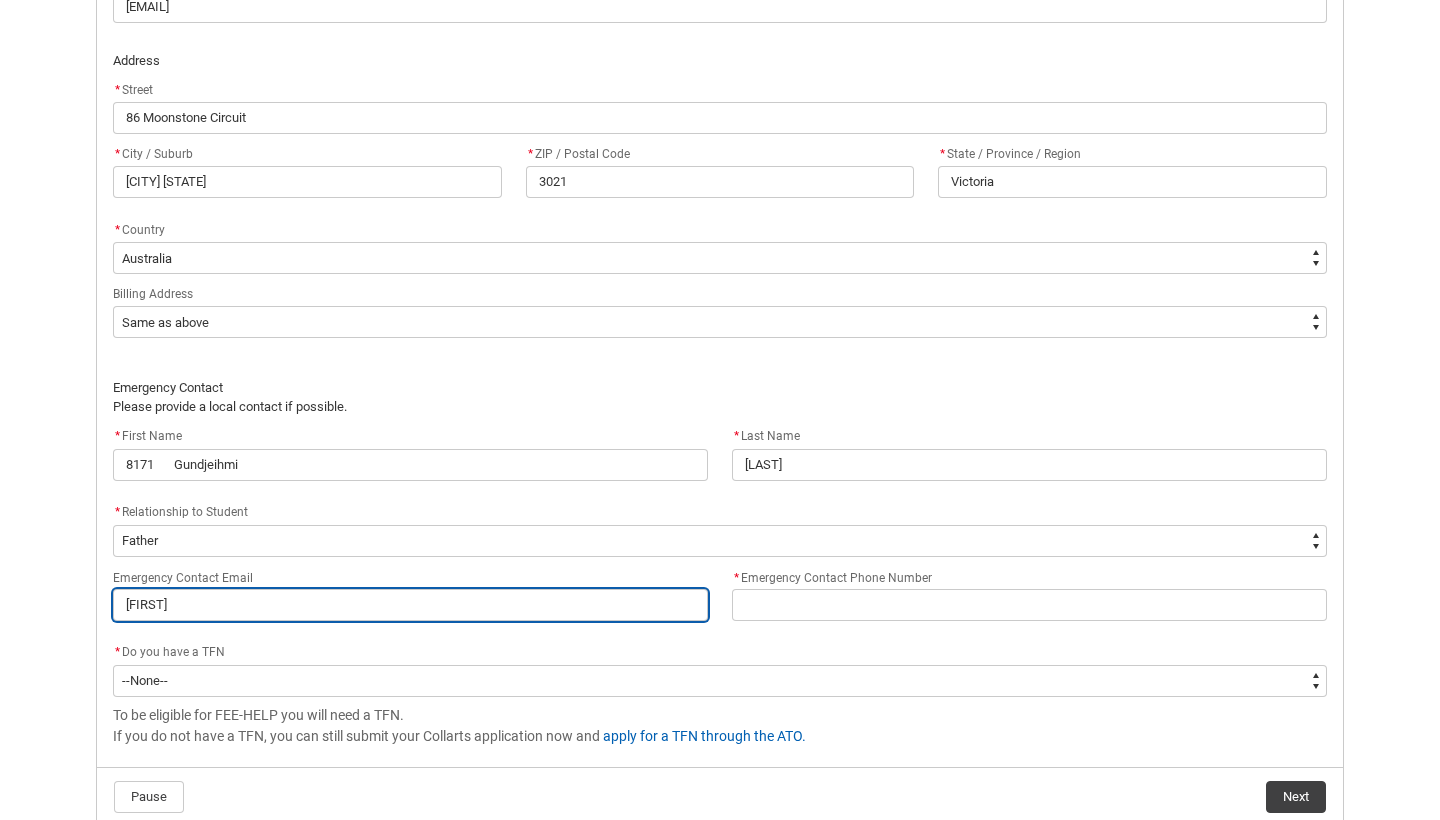 type on "k" 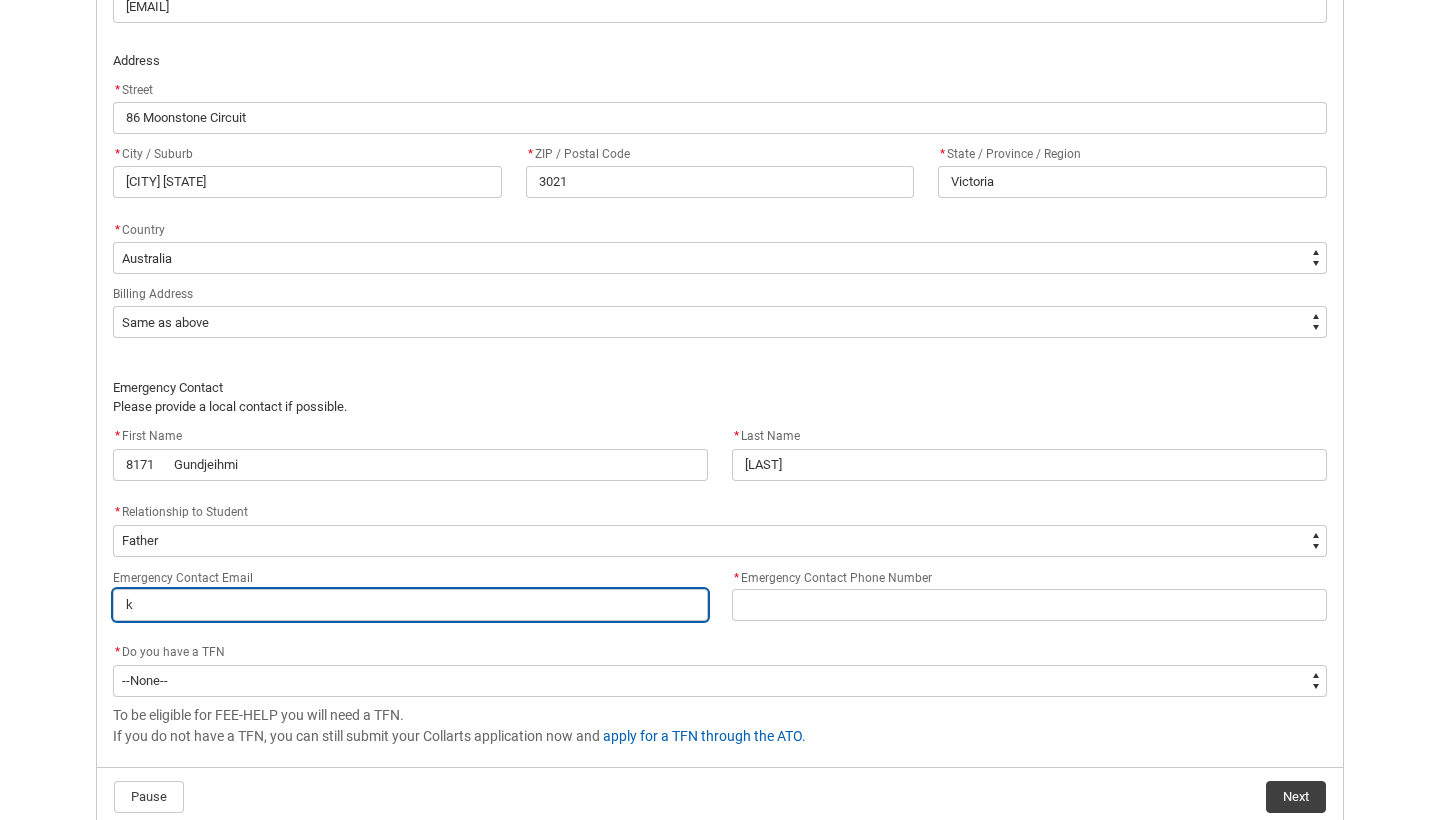 type 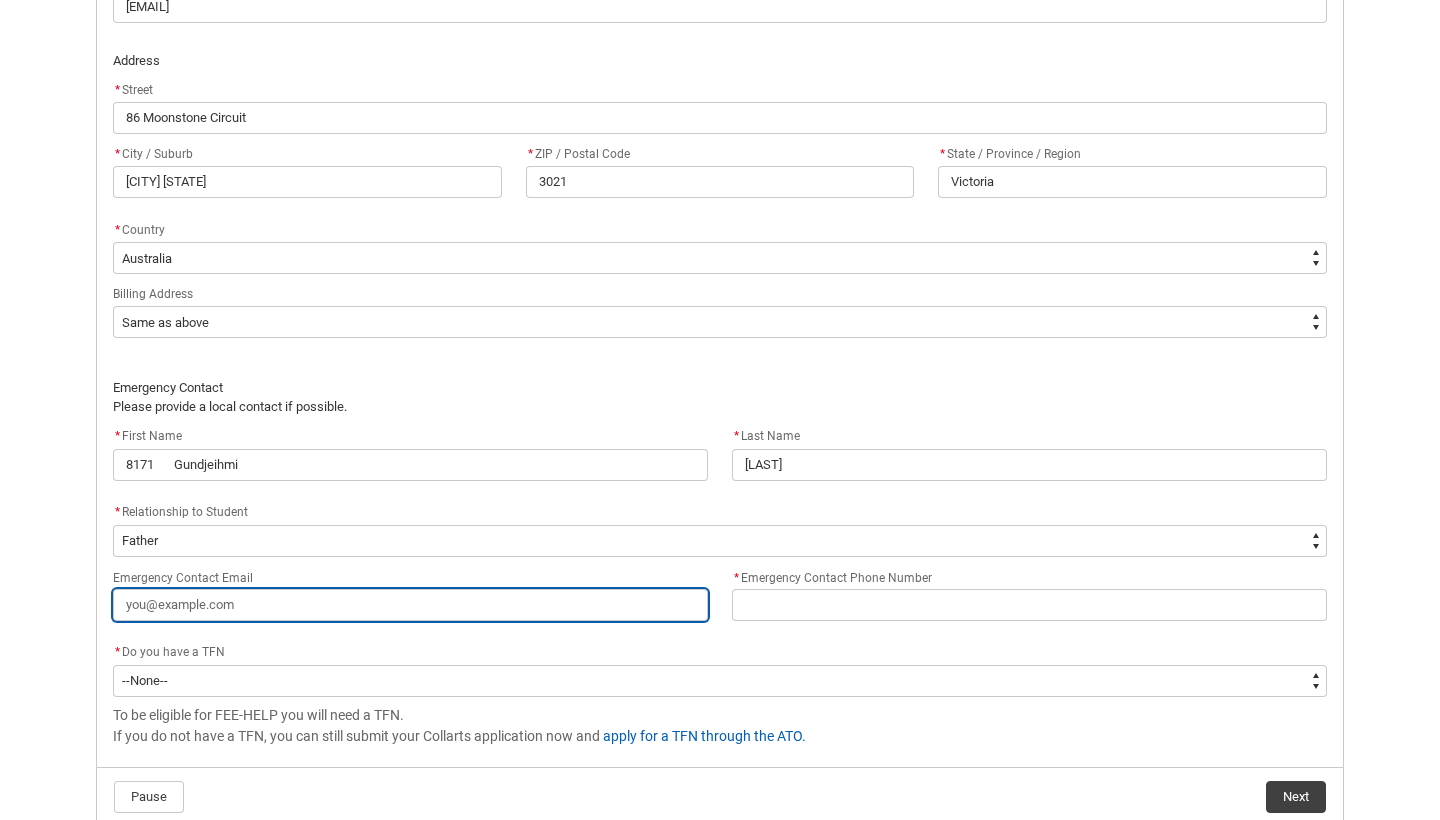 type on "l" 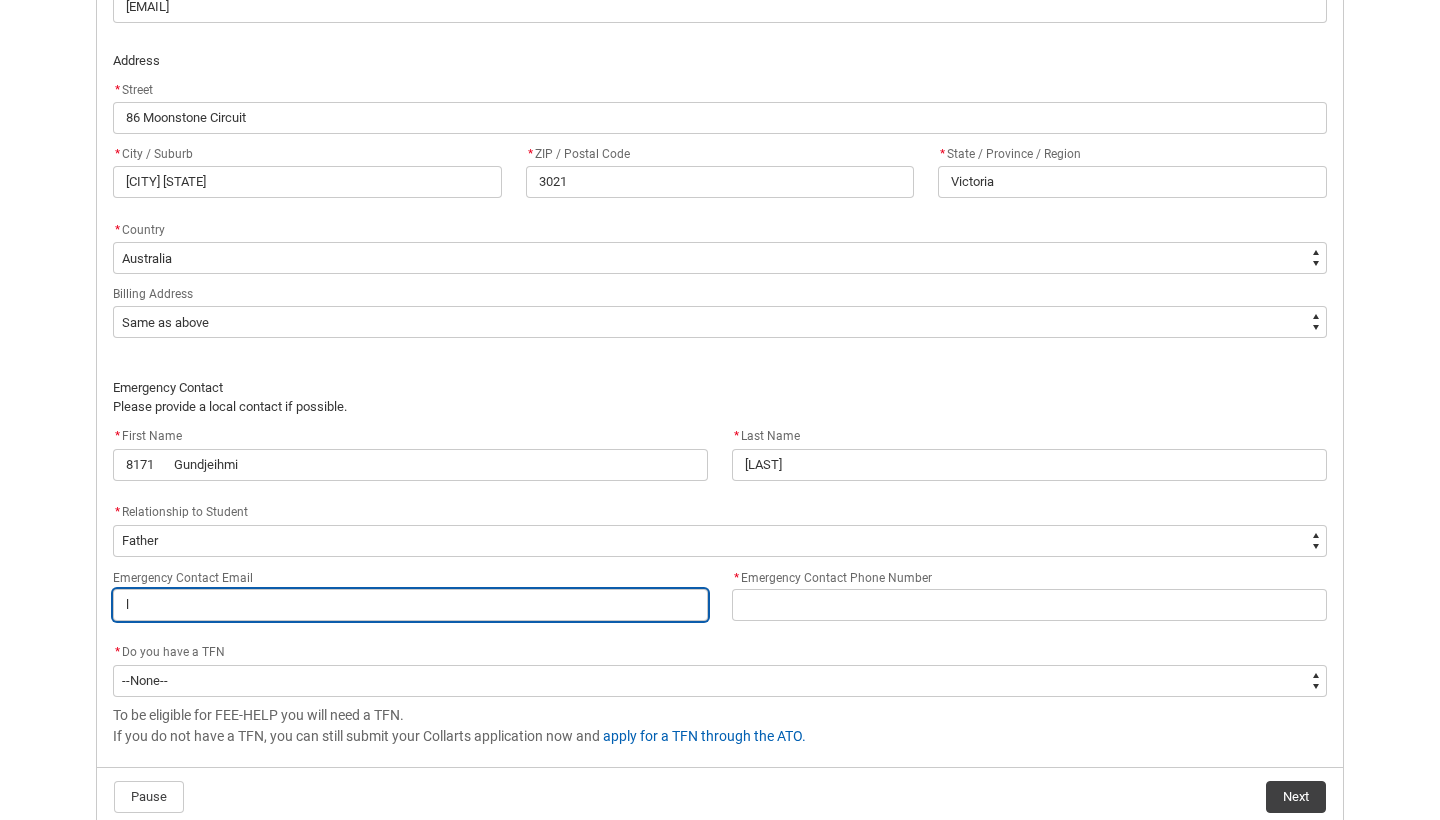 type on "li" 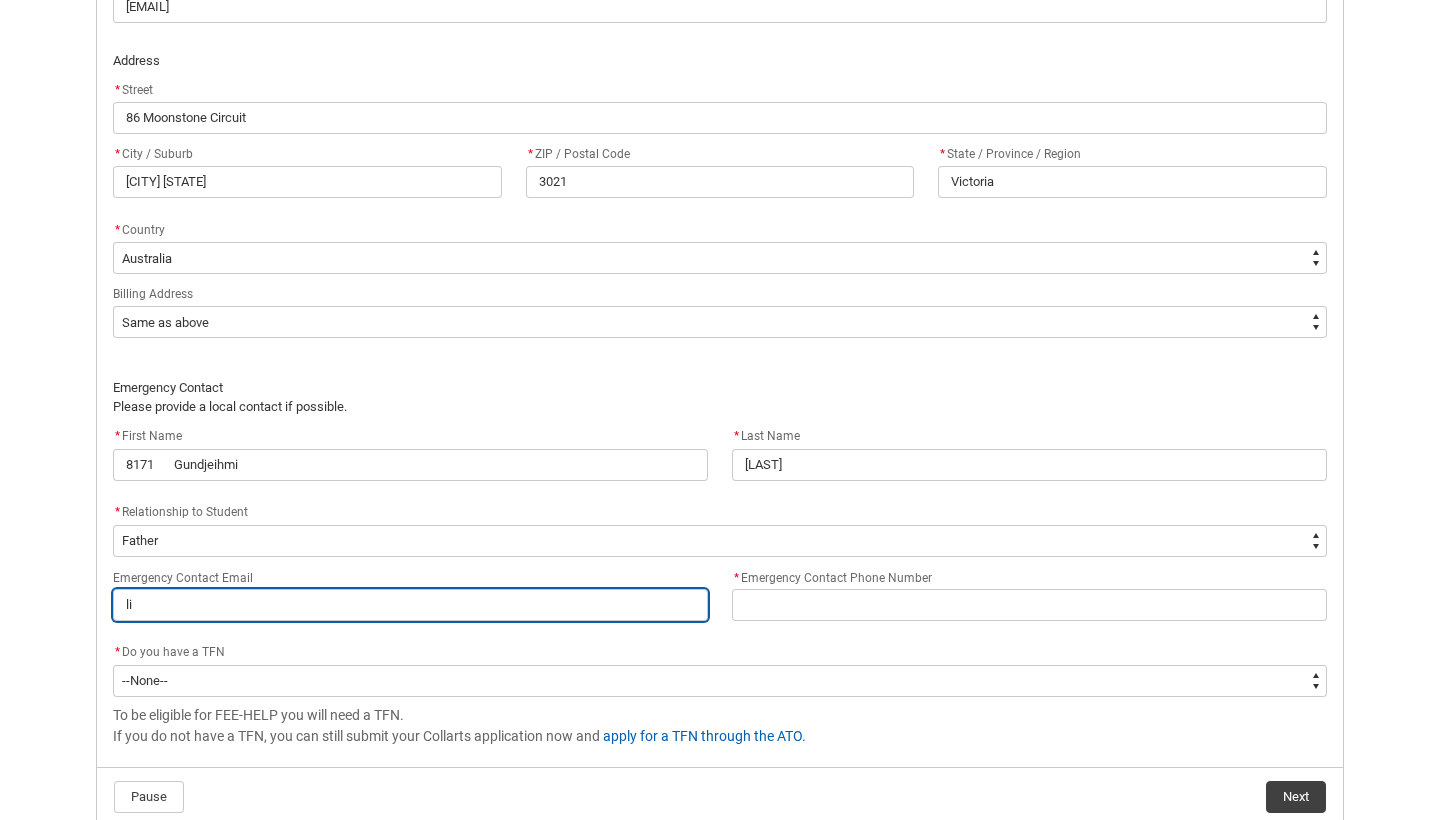 type on "[FIRST]" 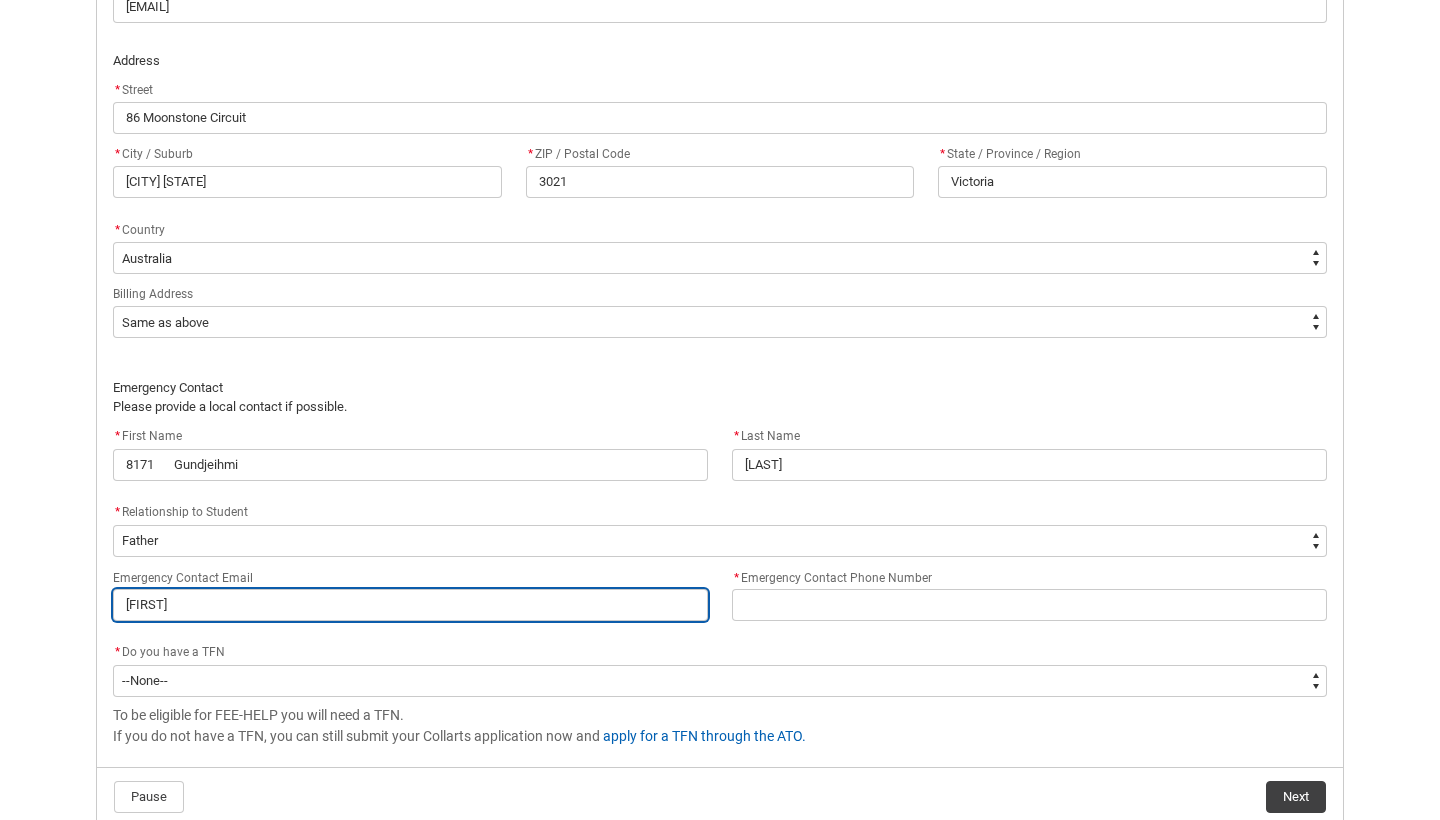 type on "[LAST]" 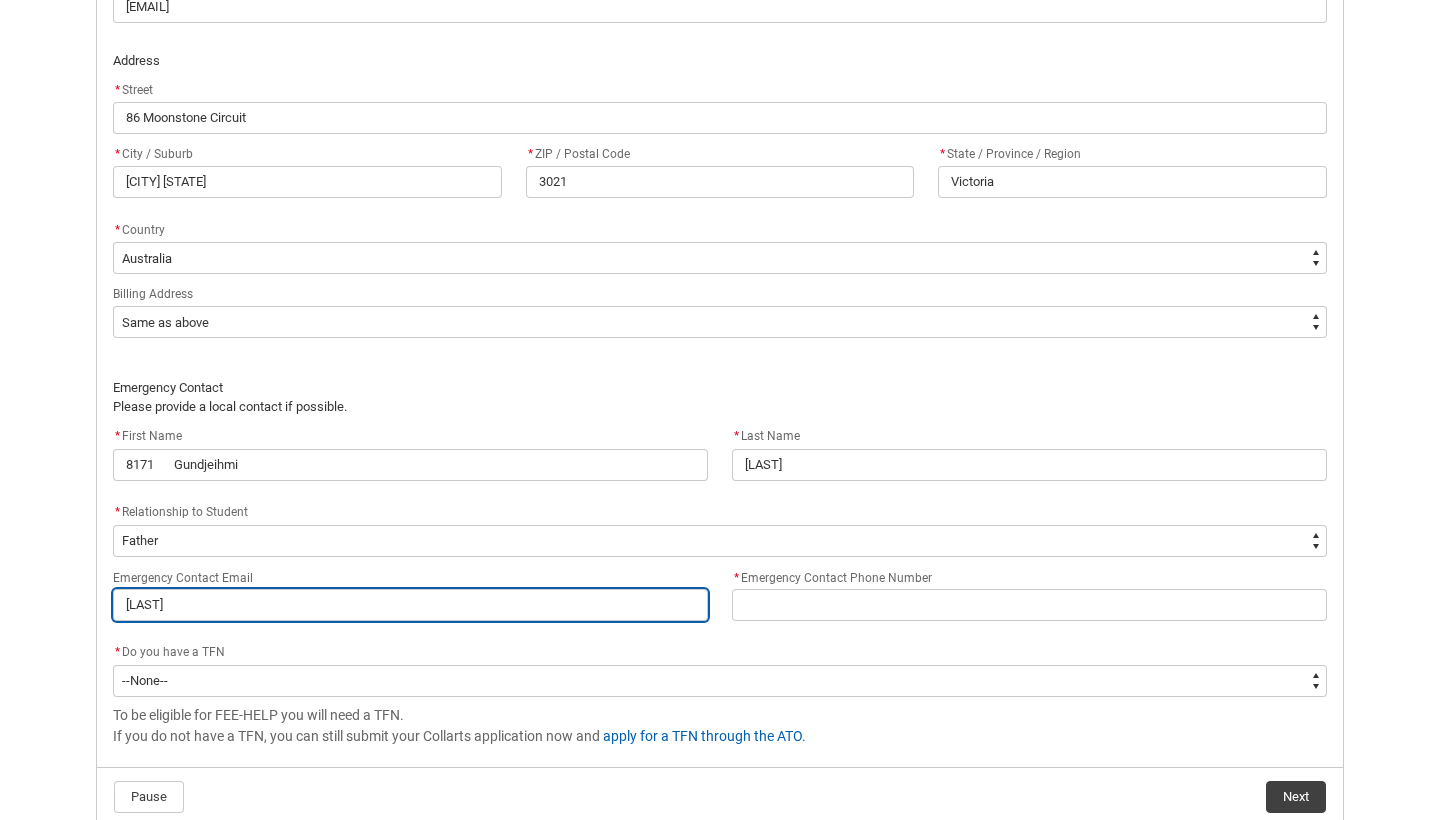 type on "[LAST]" 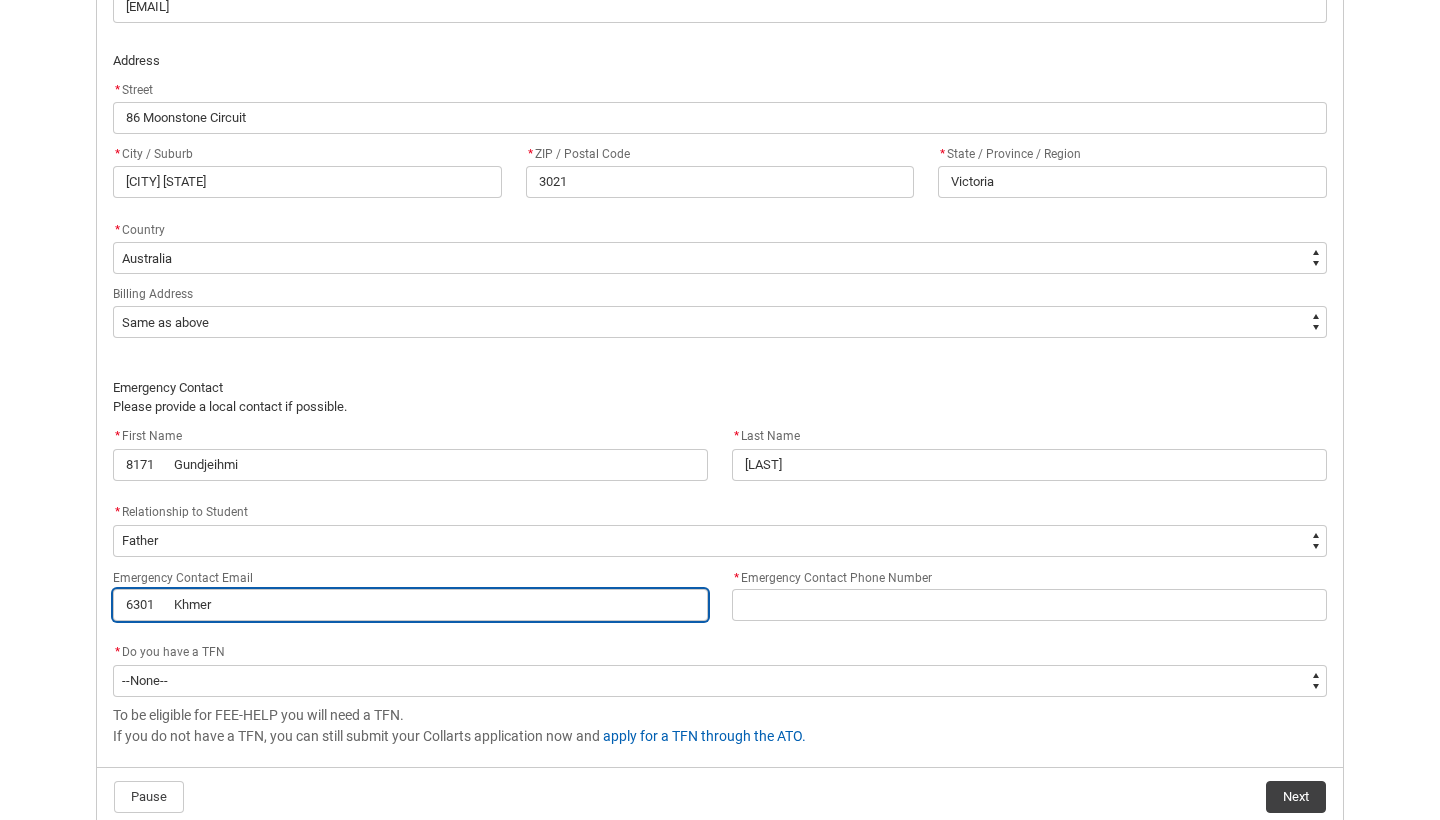 type on "[FIRST]" 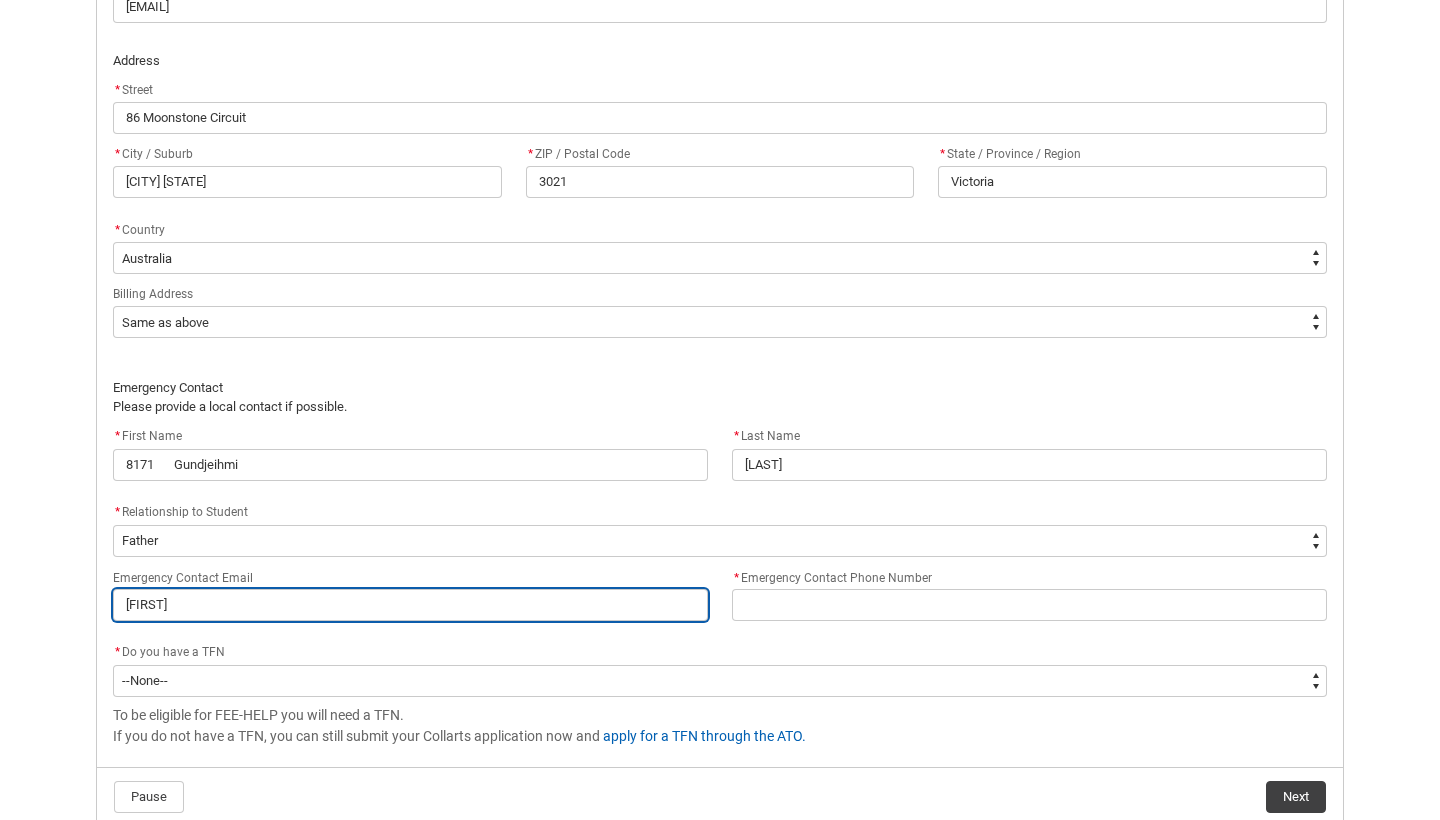 type on "[LAST]" 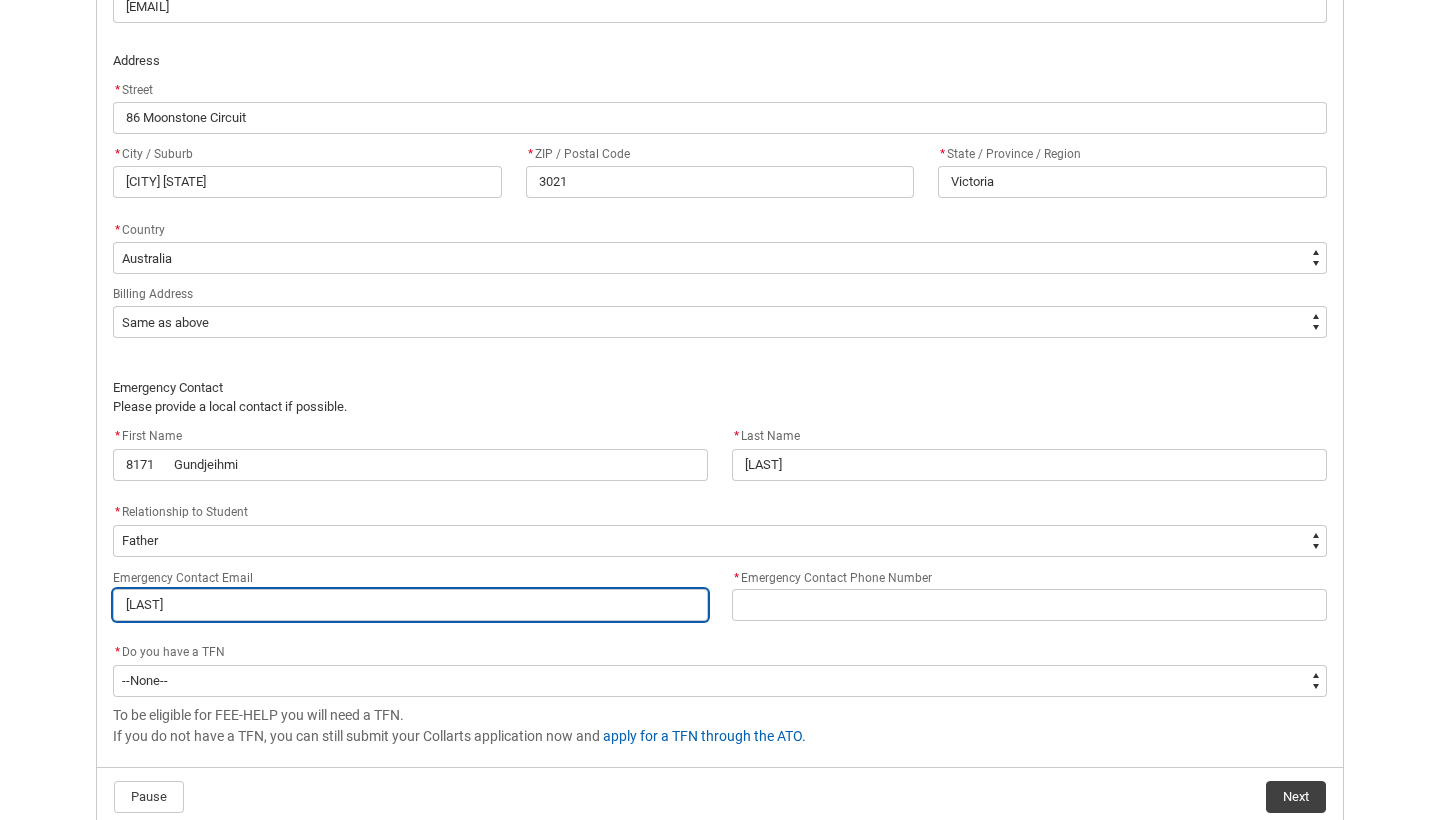 type on "Pascoe Vale Girls College" 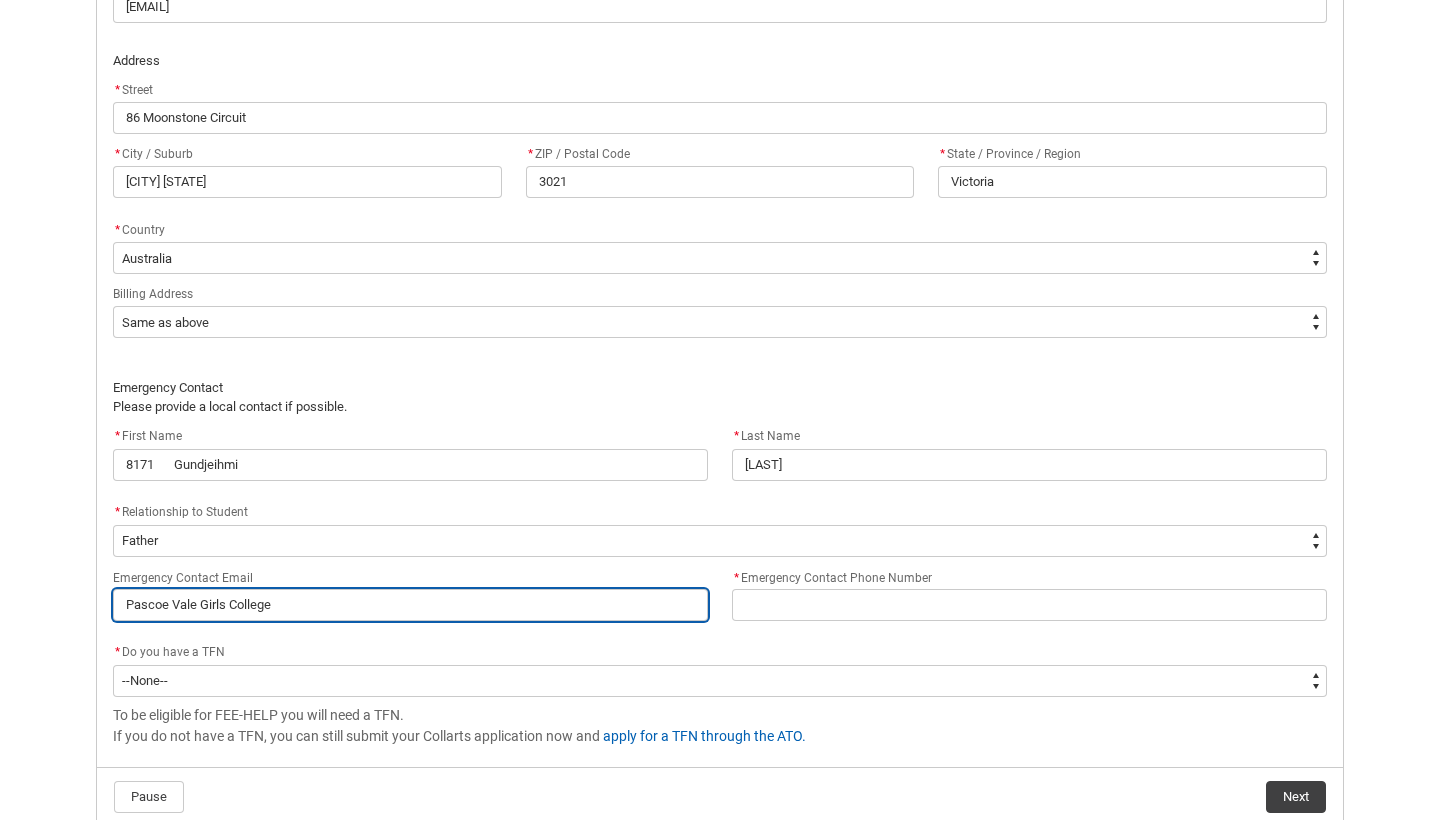 type on "[LAST]" 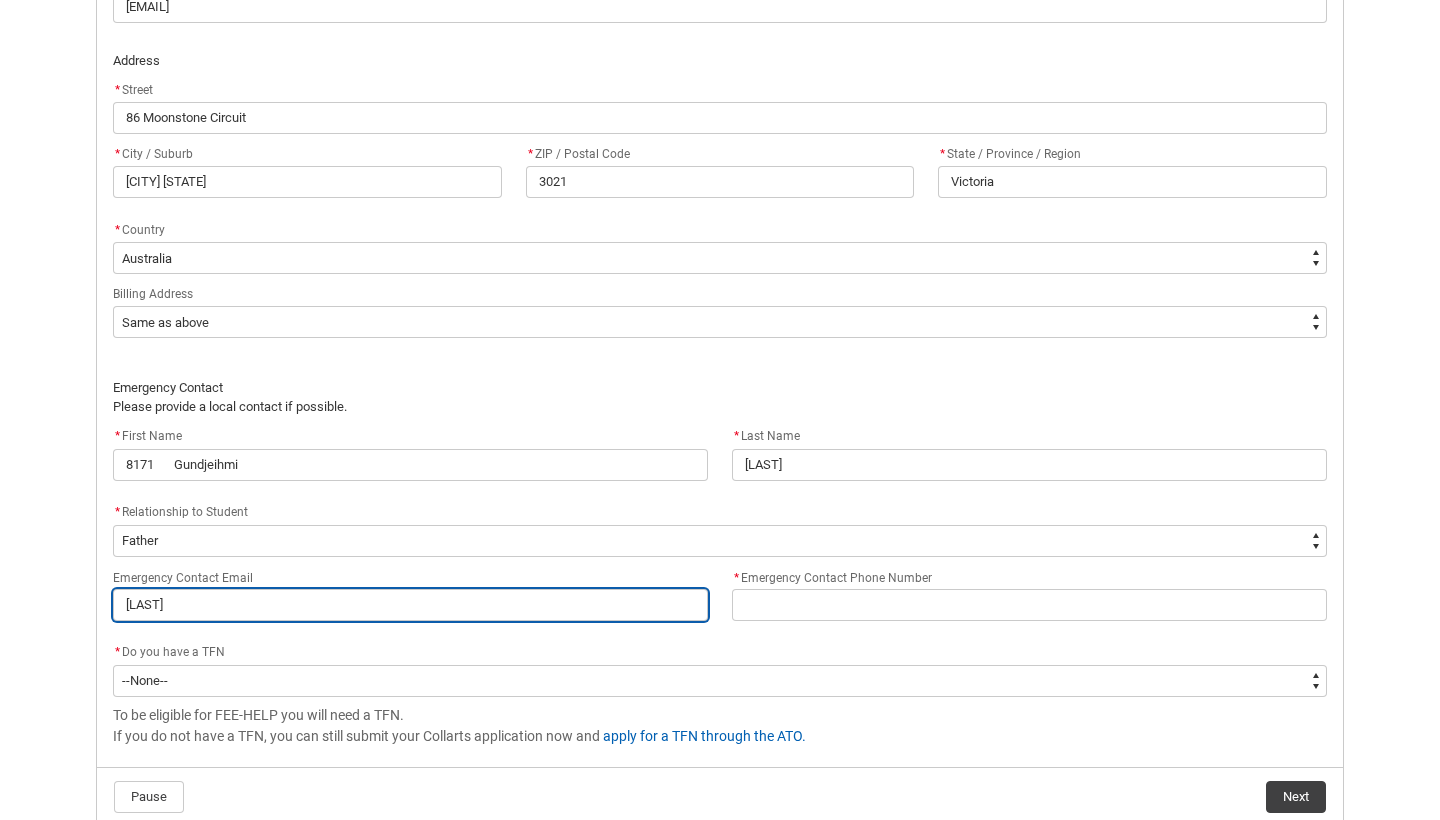 type on "[FIRST]" 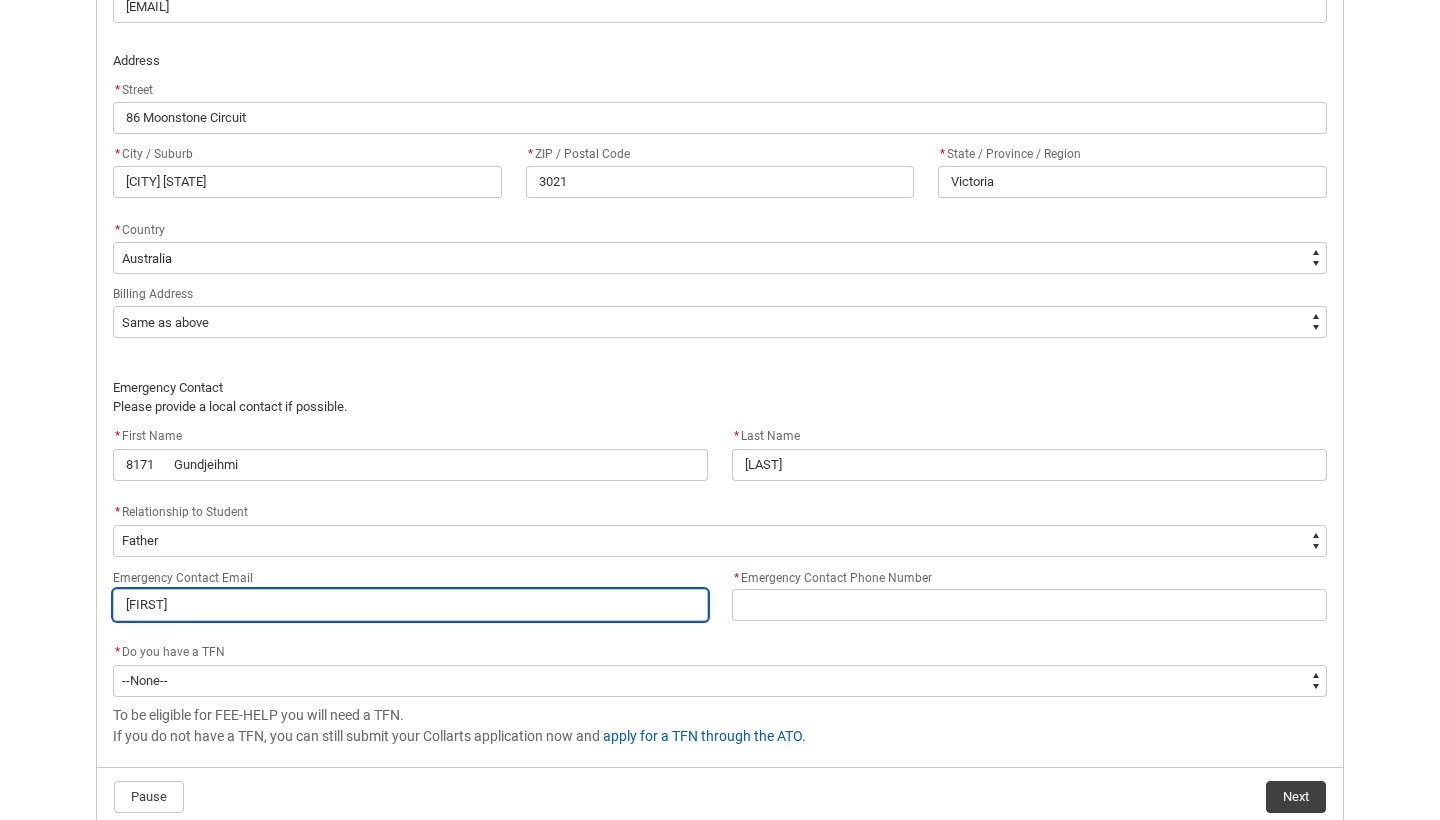 type on "[LAST]" 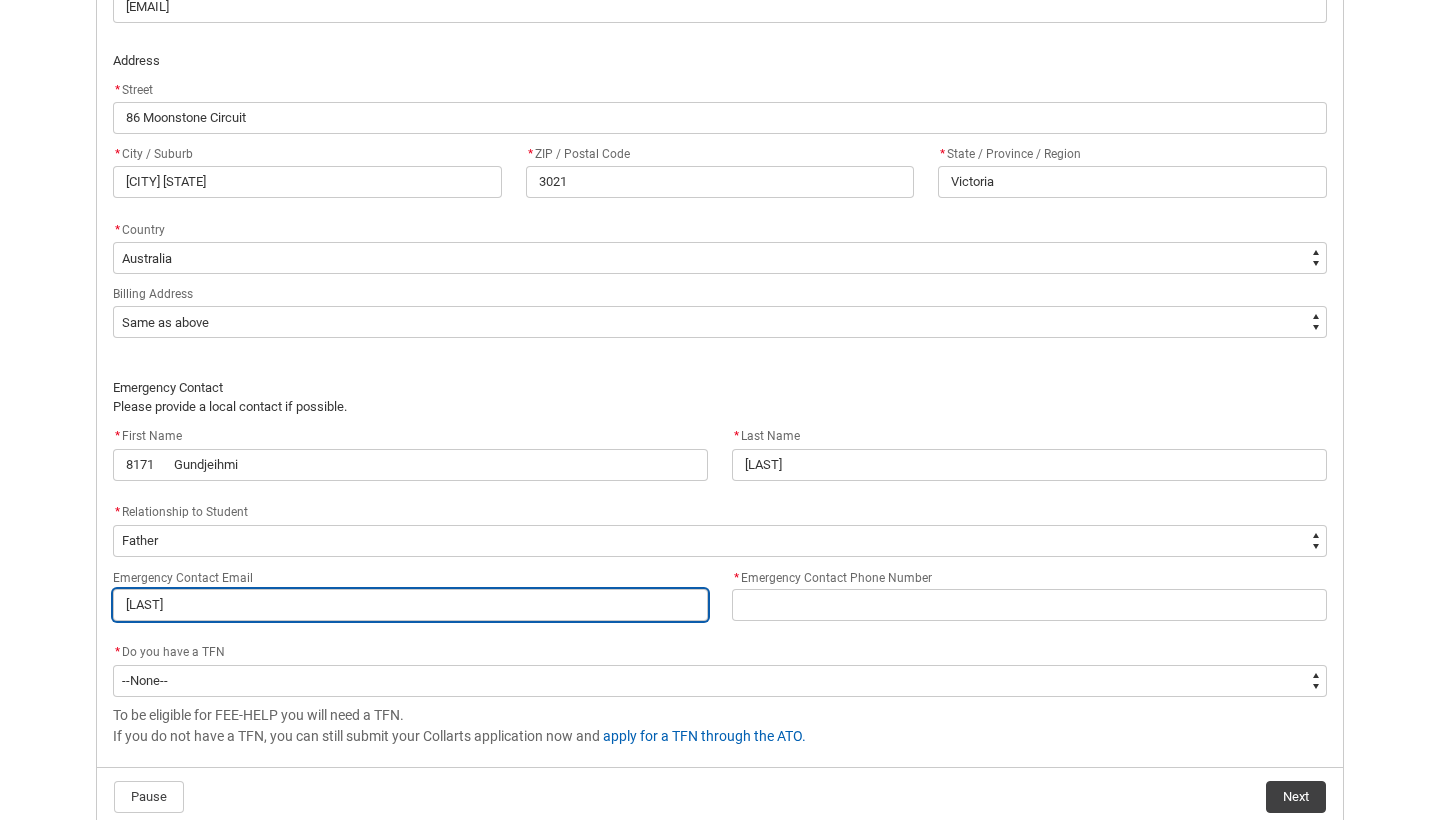 type on "[LAST]" 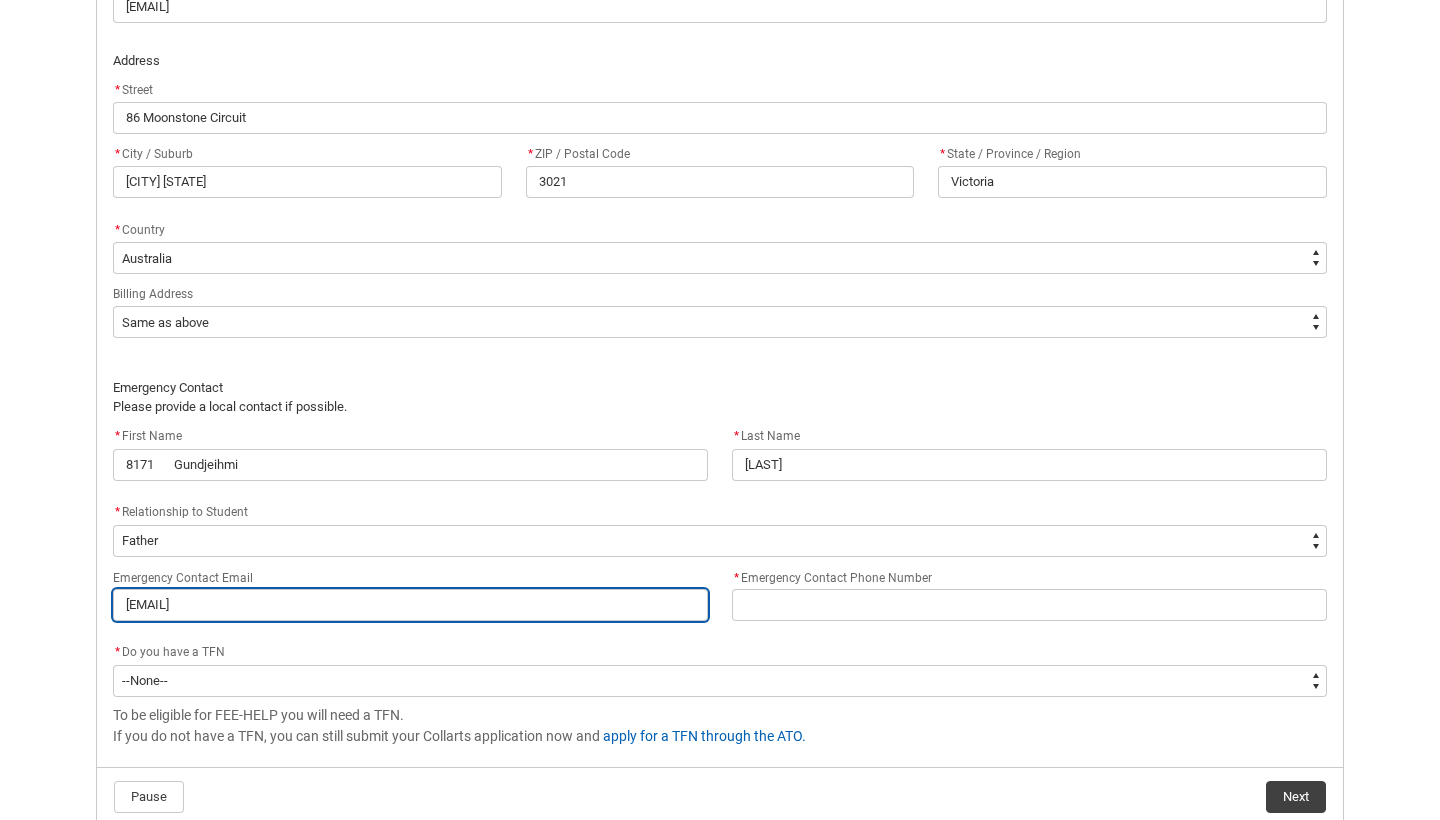 type on "9208	Somali" 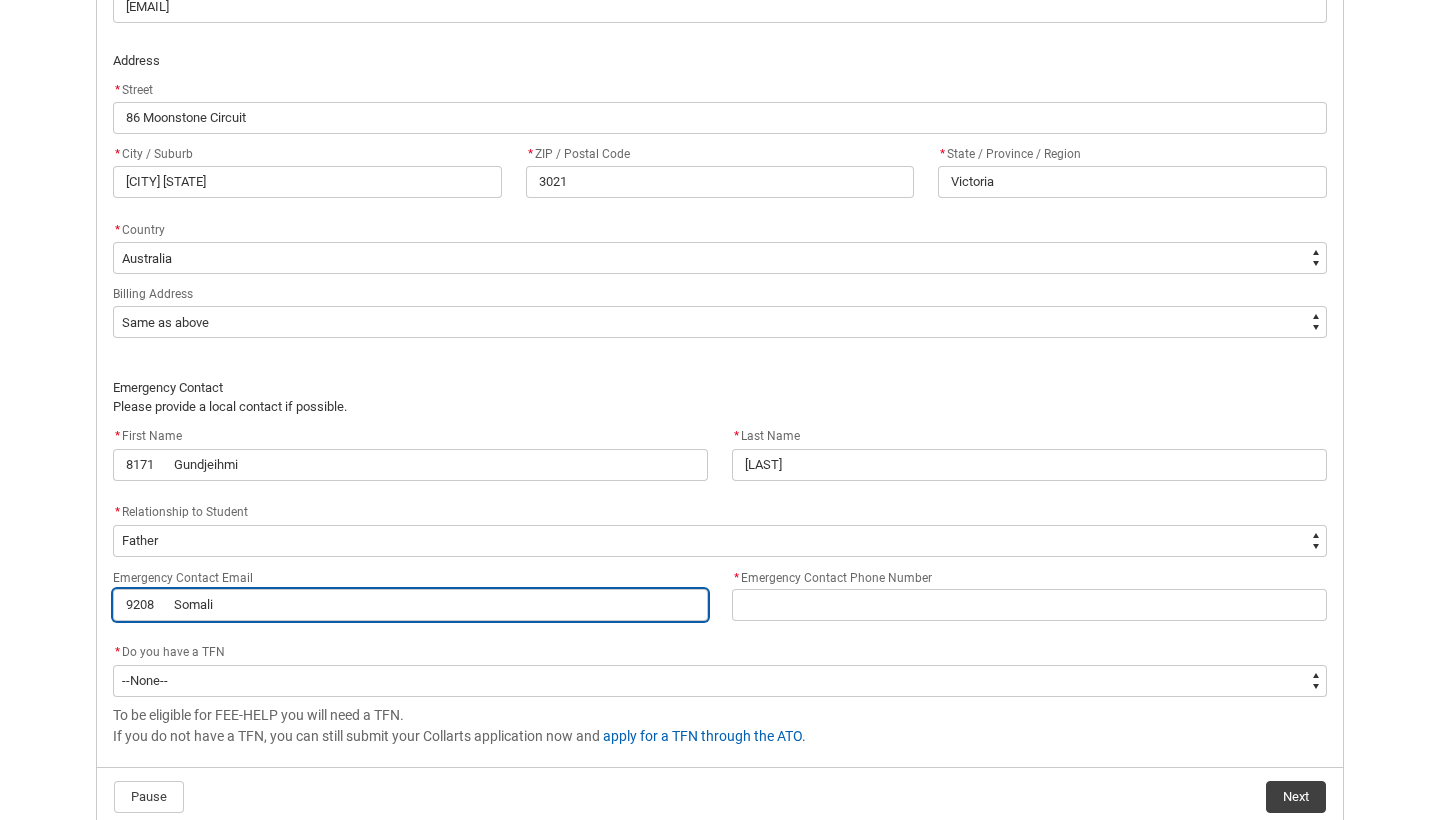 type on "[EMAIL]" 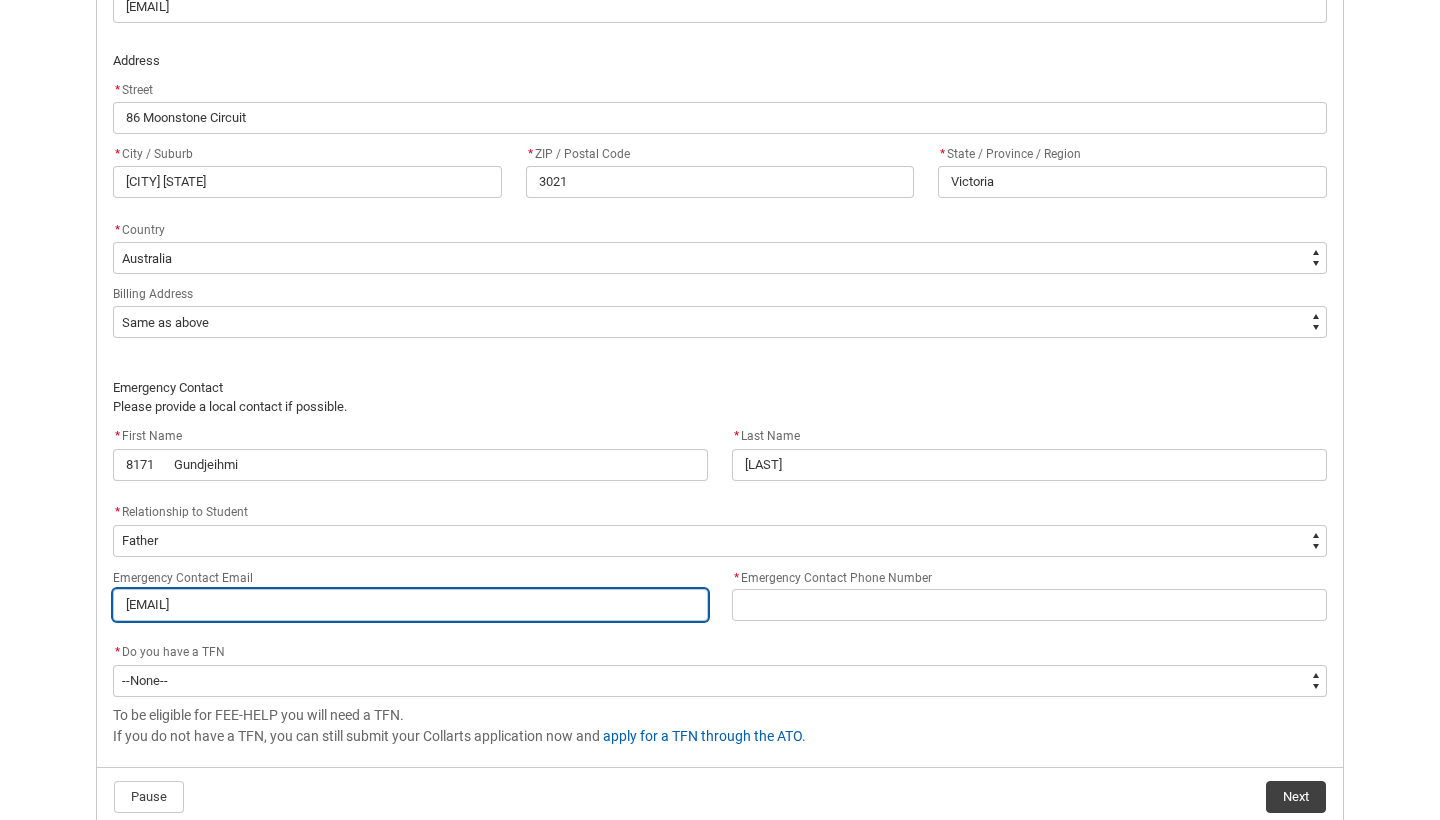 type on "[EMAIL]" 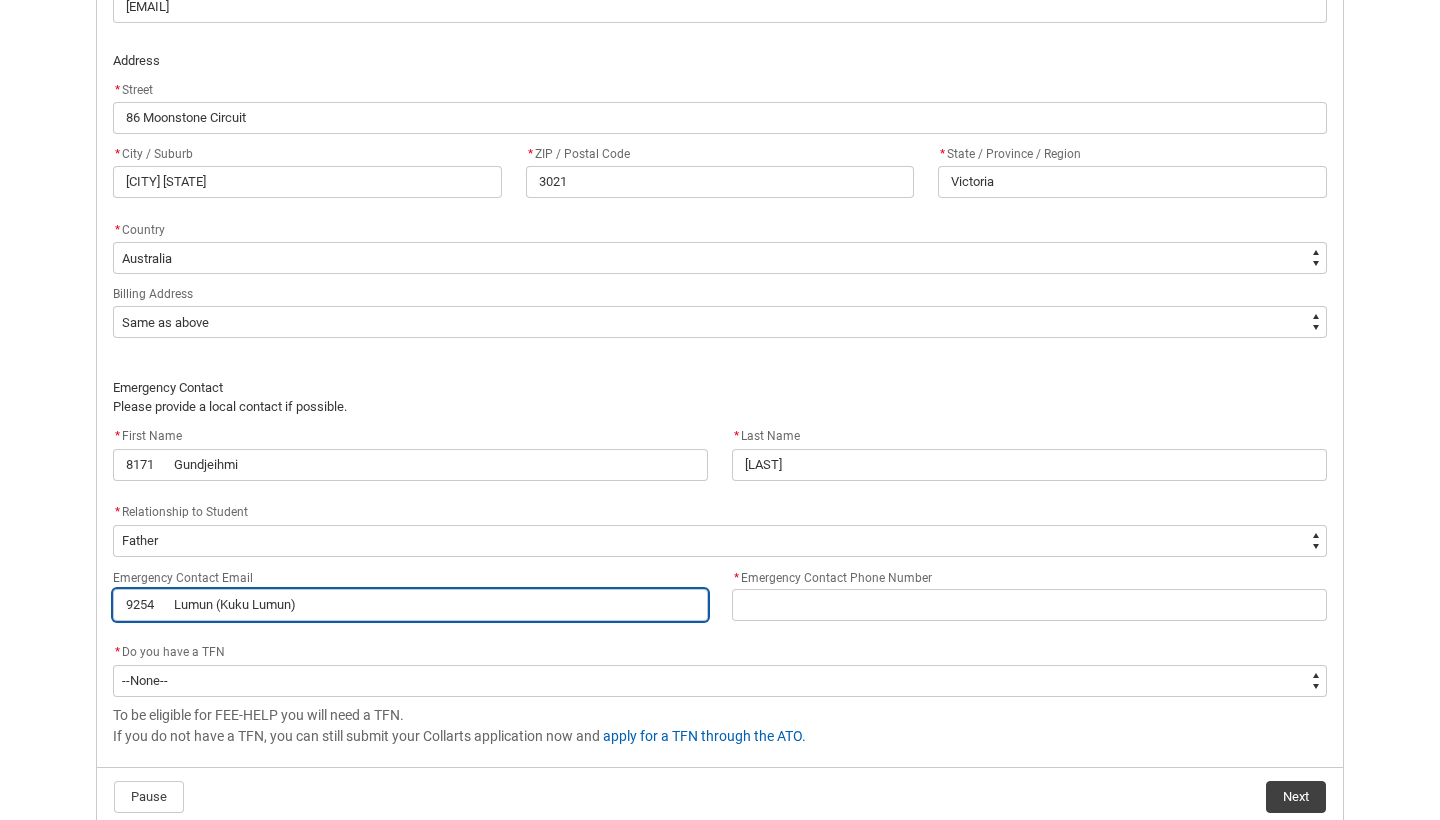 type on "[EMAIL]" 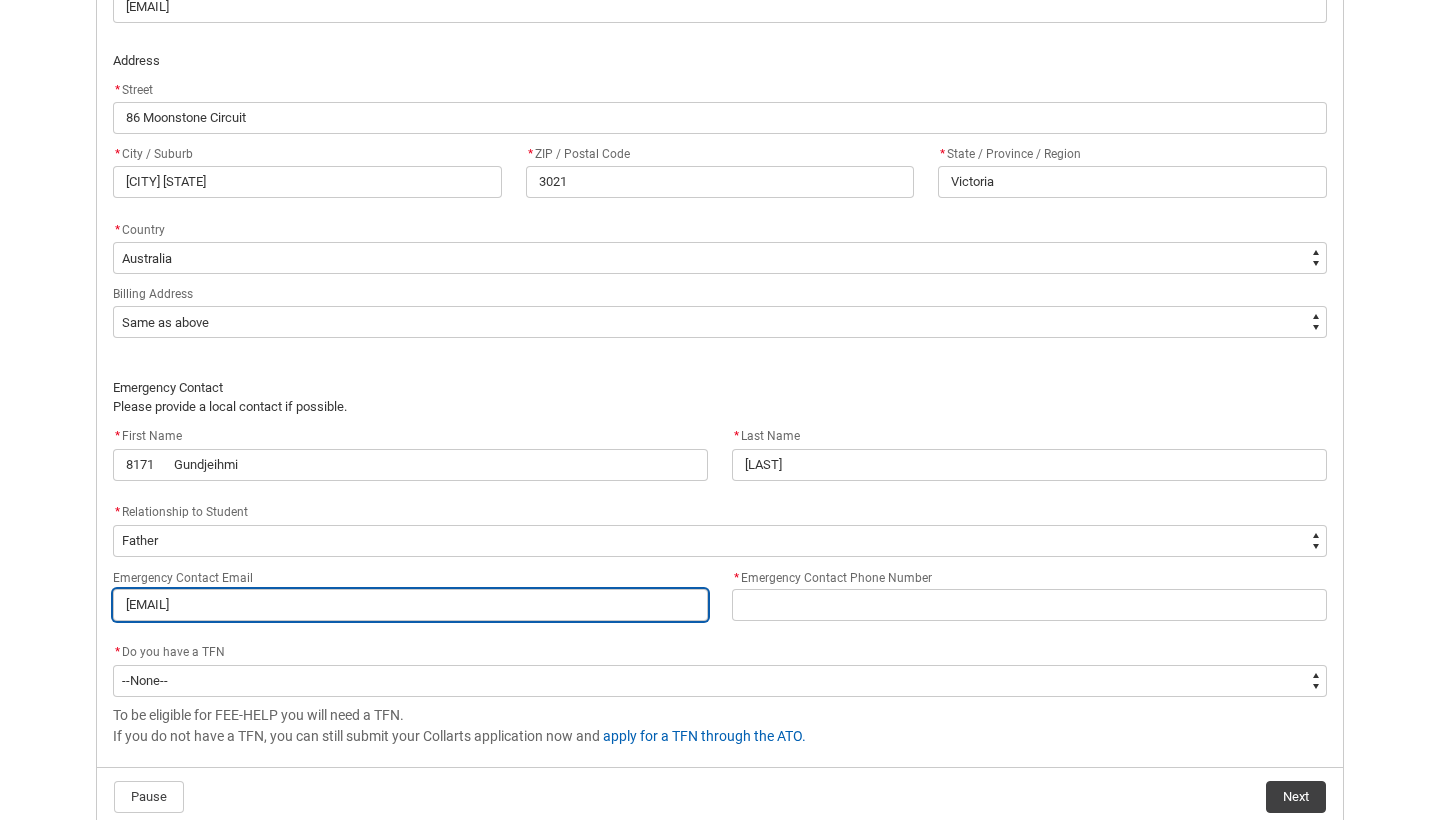 type on "[EMAIL]" 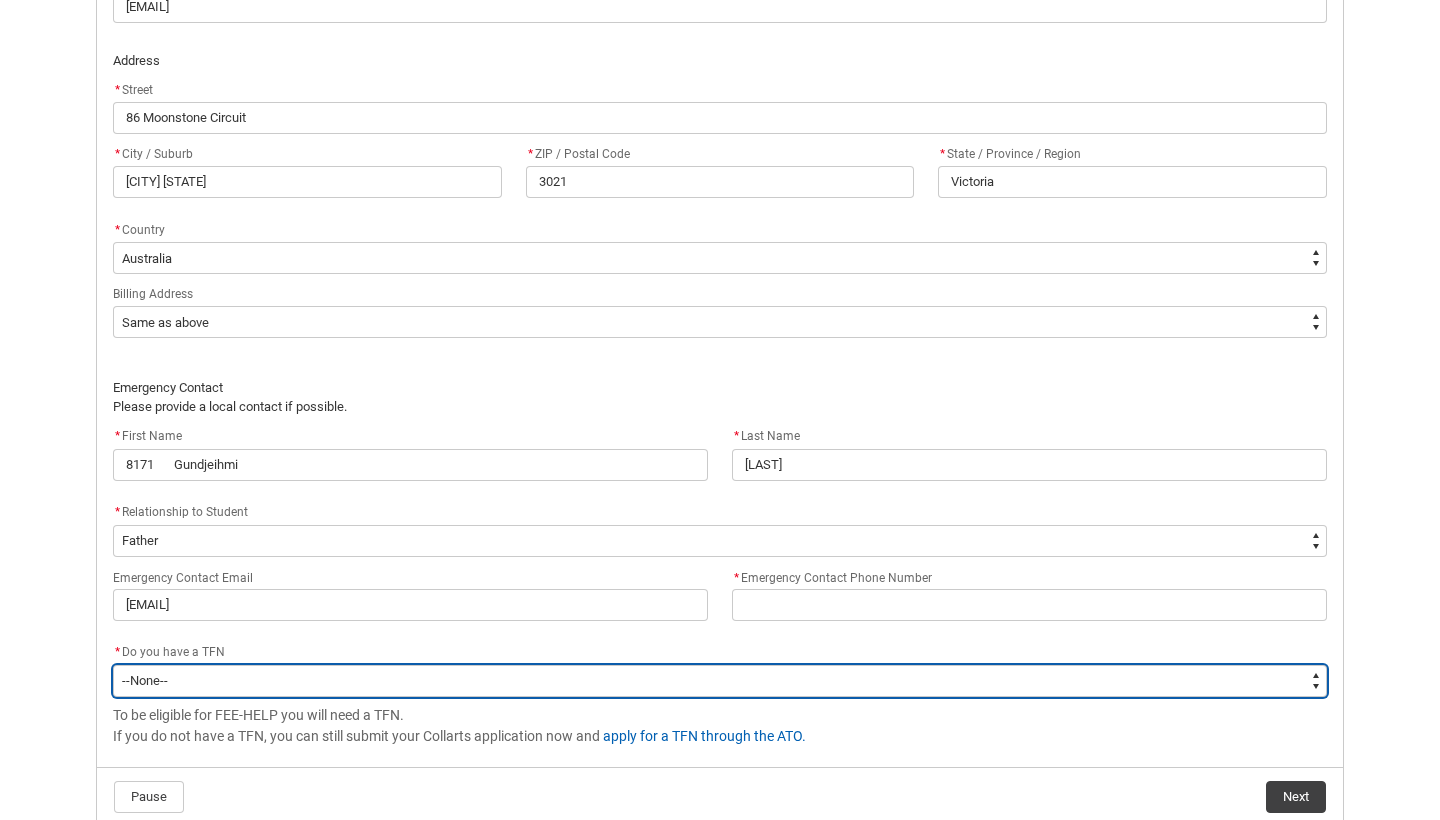 type on "Choice_Yes" 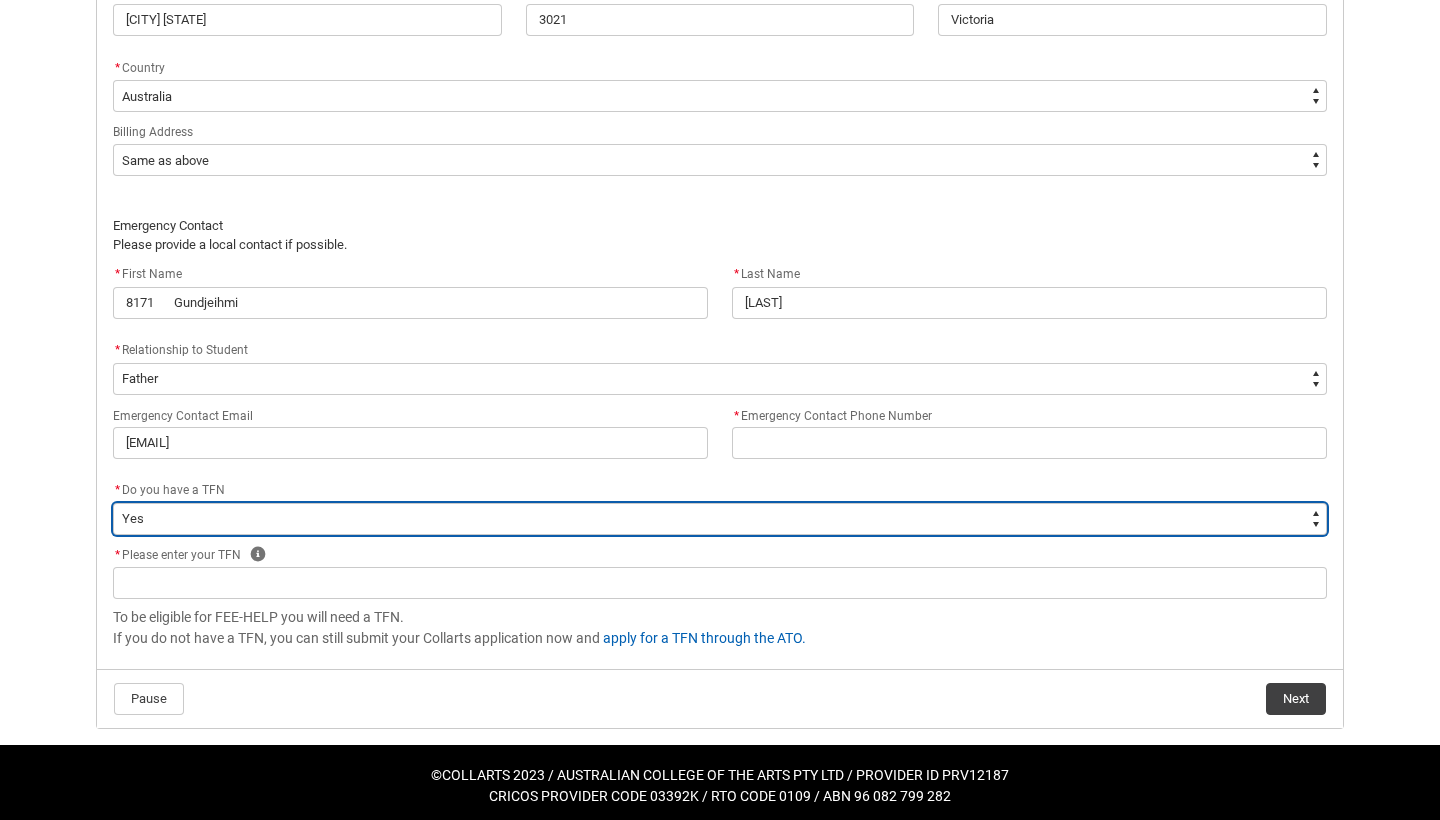 scroll, scrollTop: 1387, scrollLeft: 0, axis: vertical 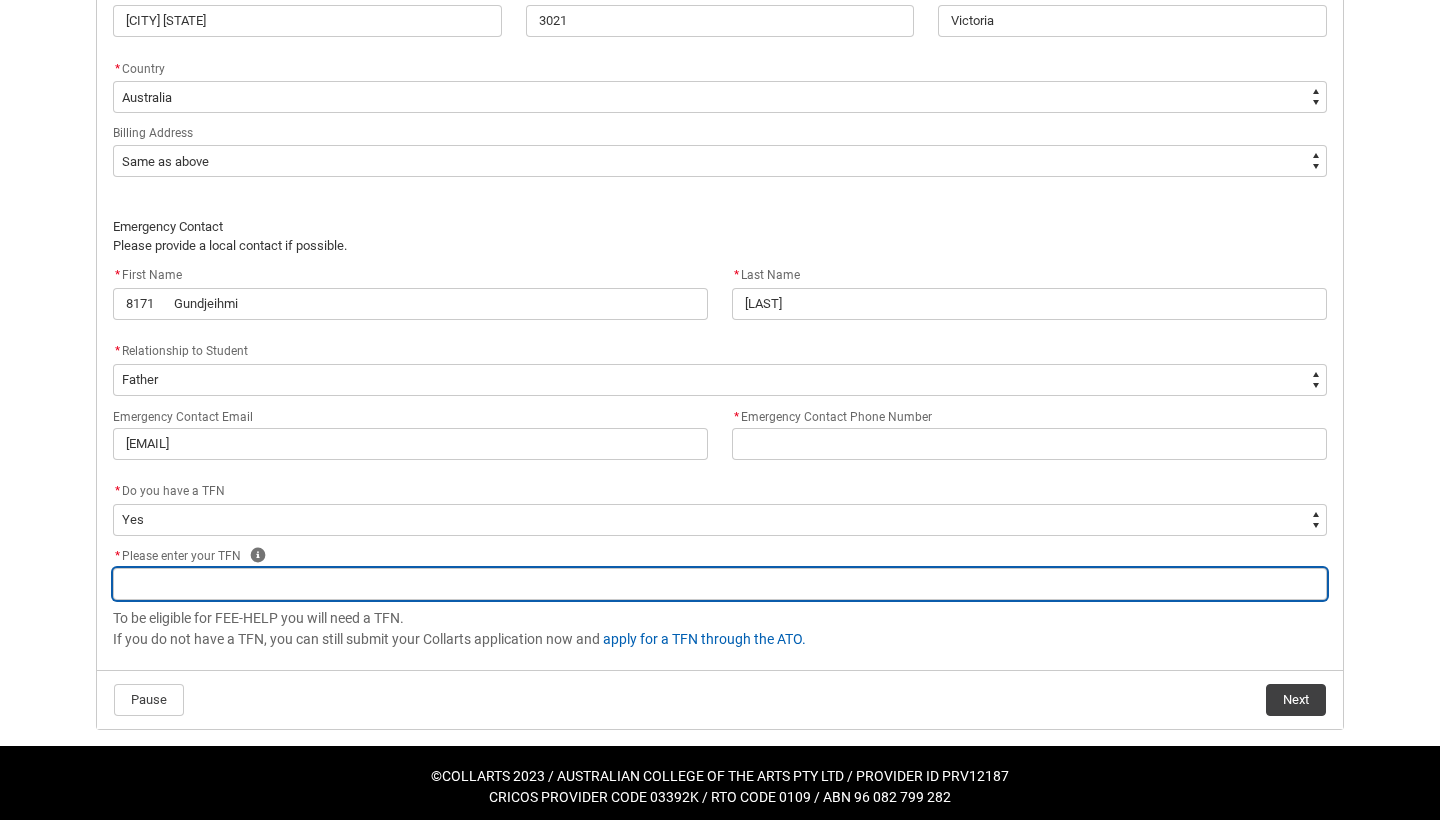 click at bounding box center (720, 584) 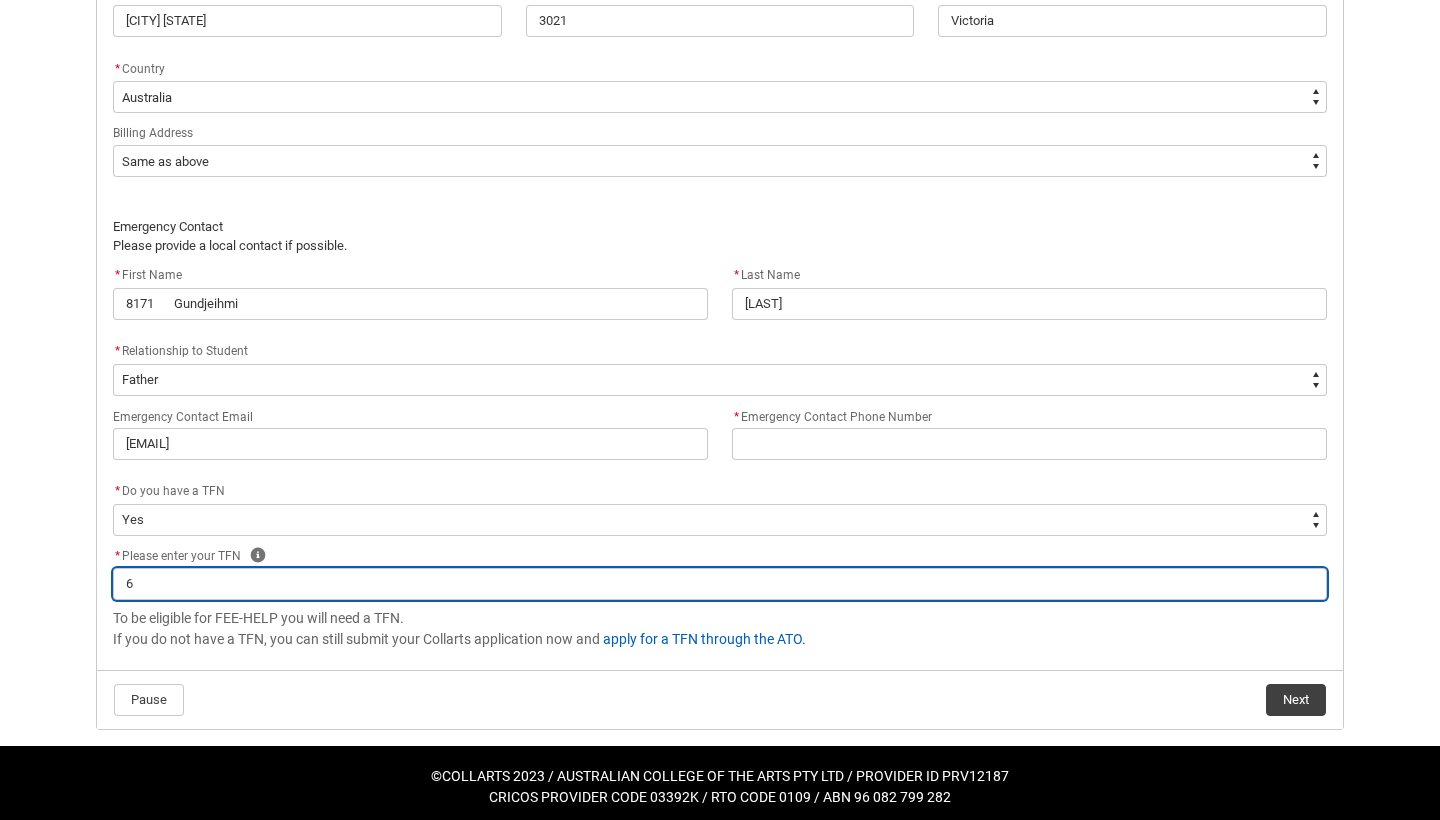 type on "69" 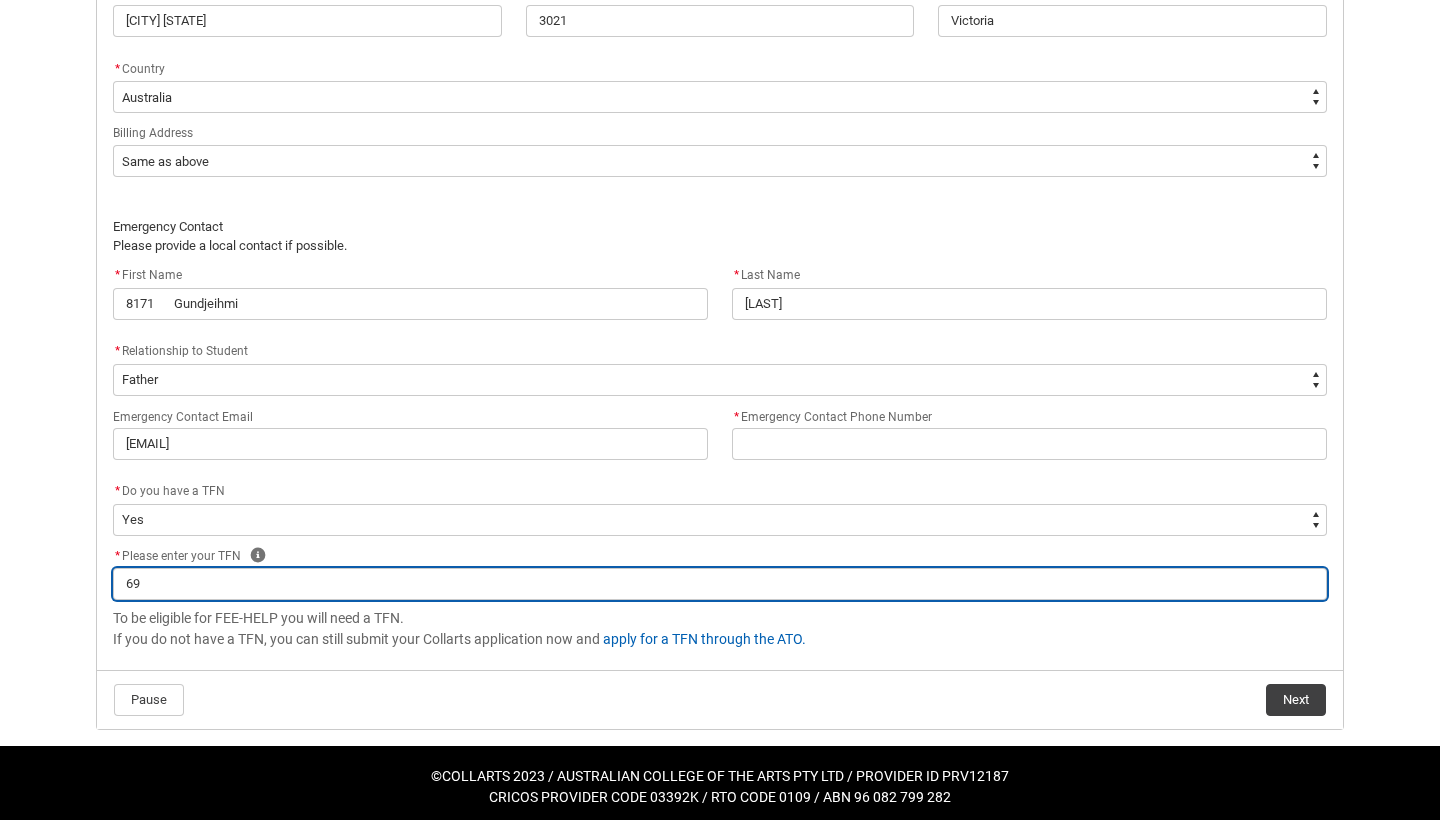 type on "696" 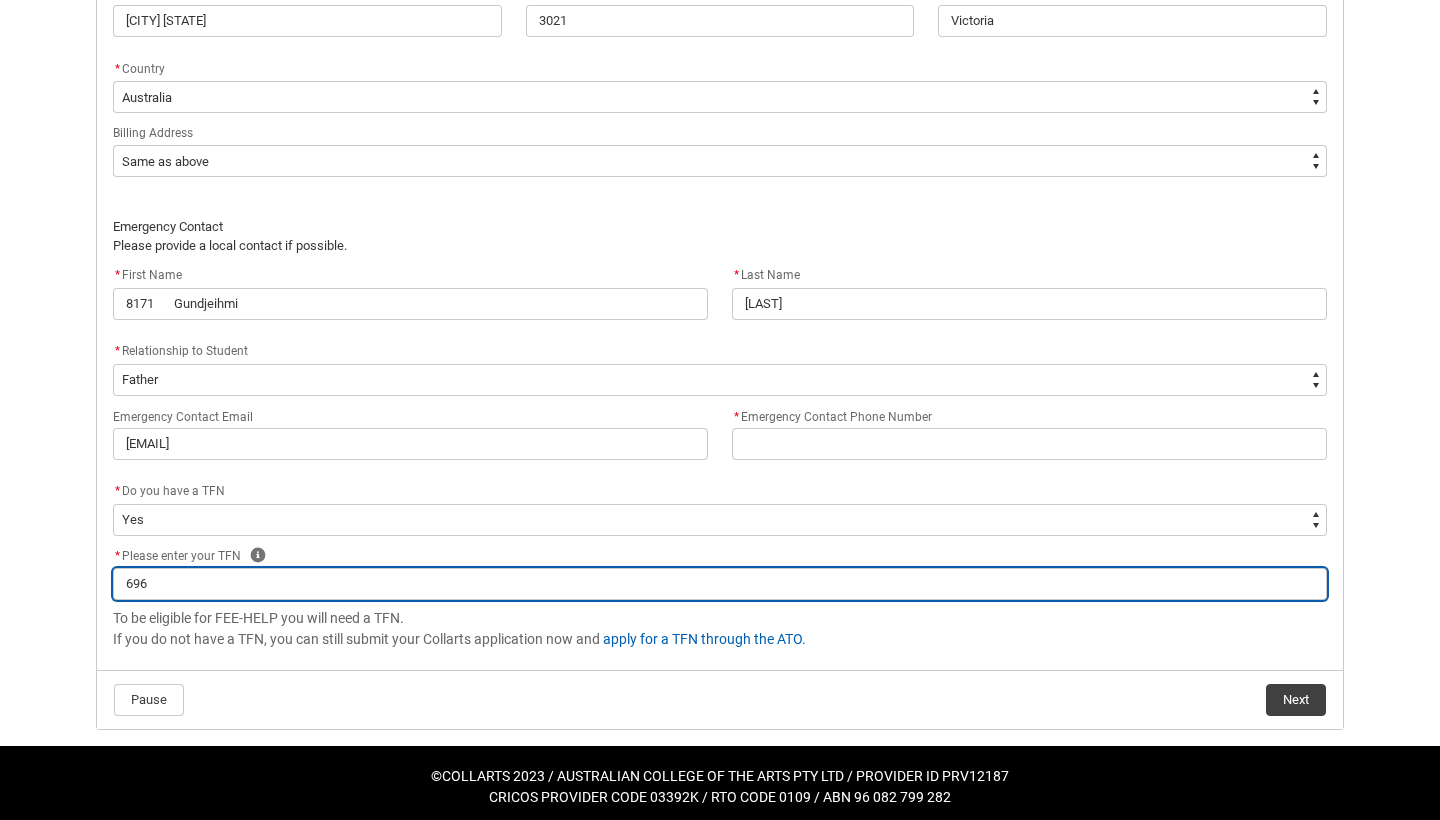 type on "6962" 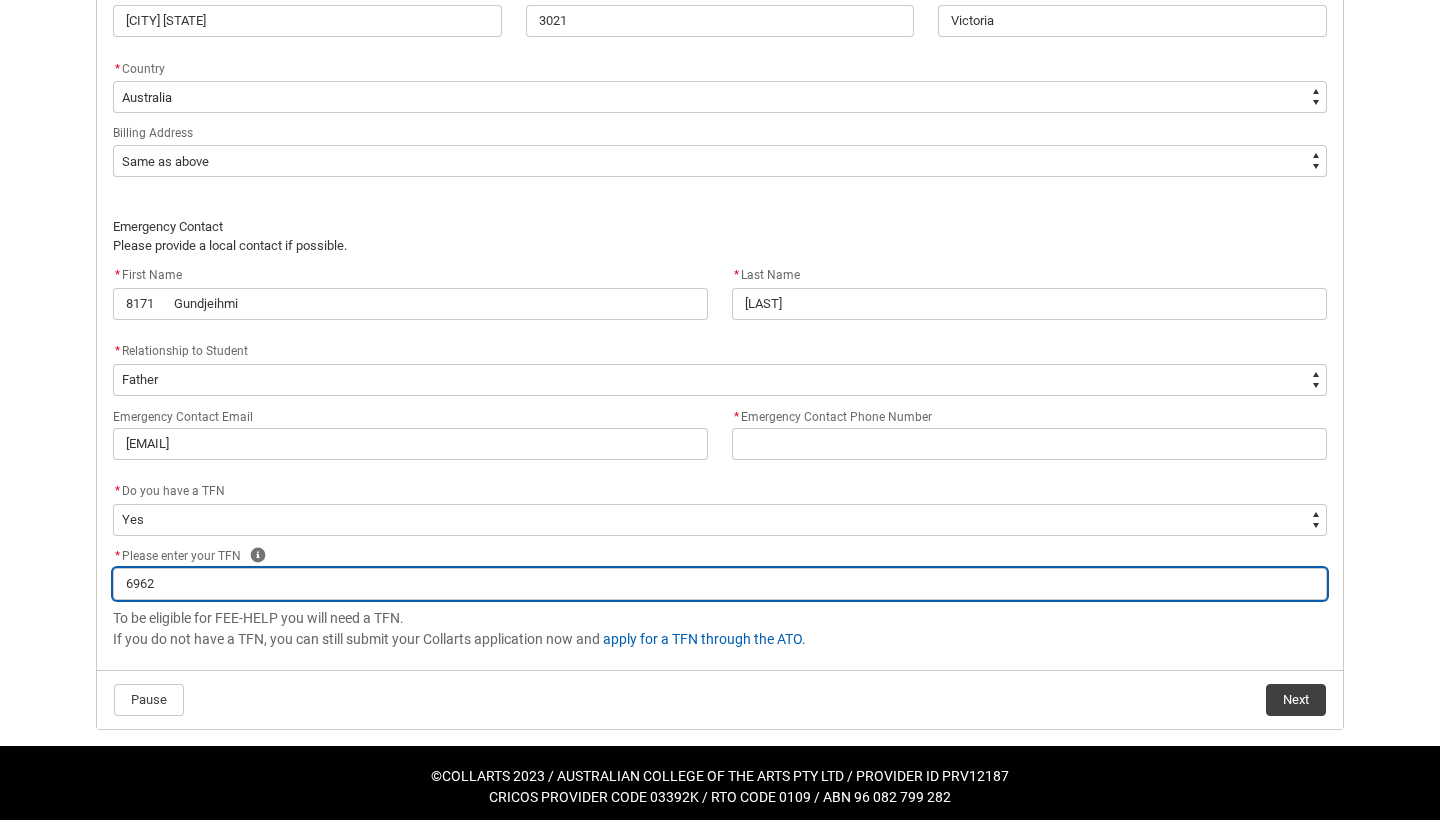 type on "69627" 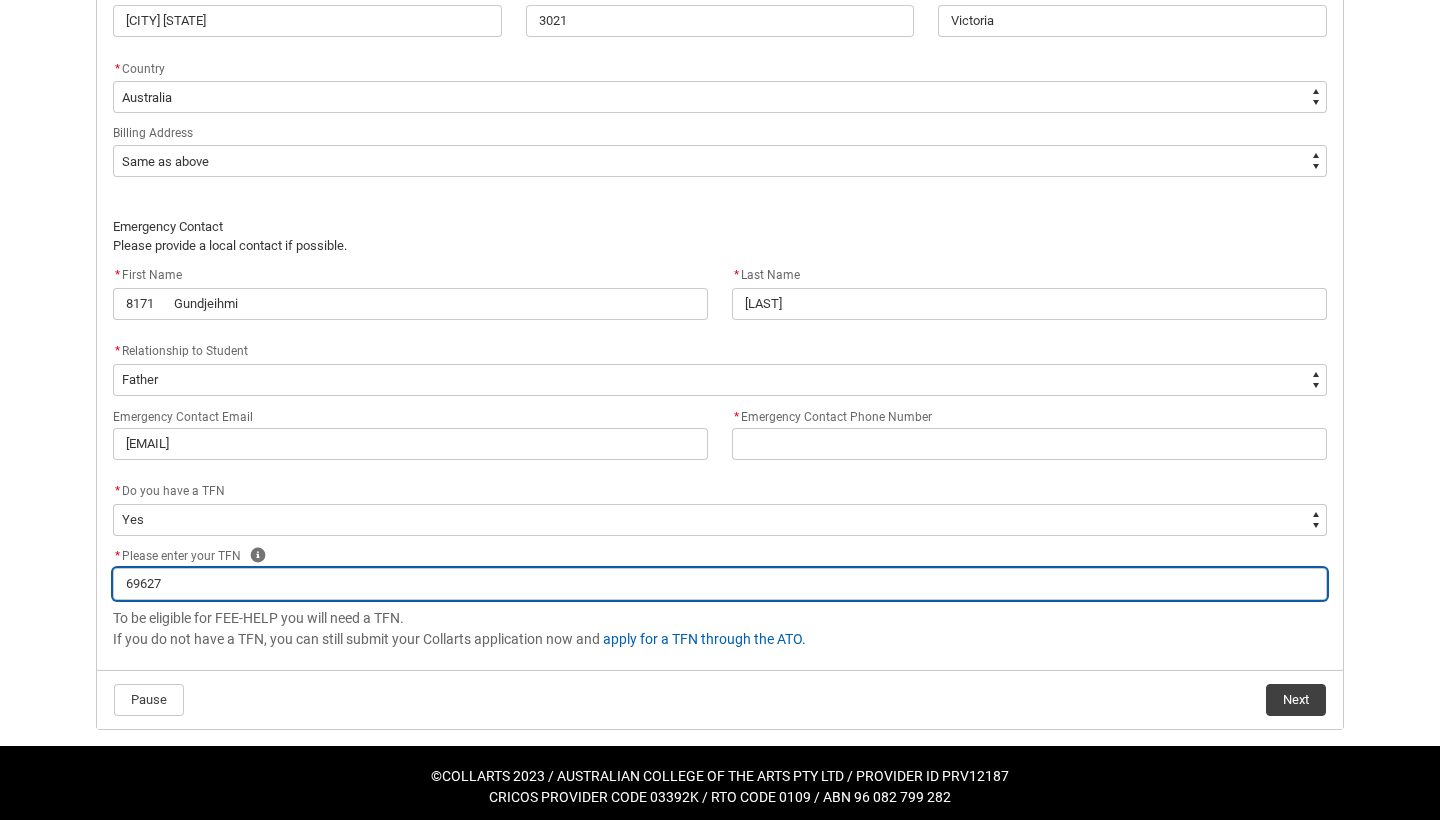 type on "[PHONE]" 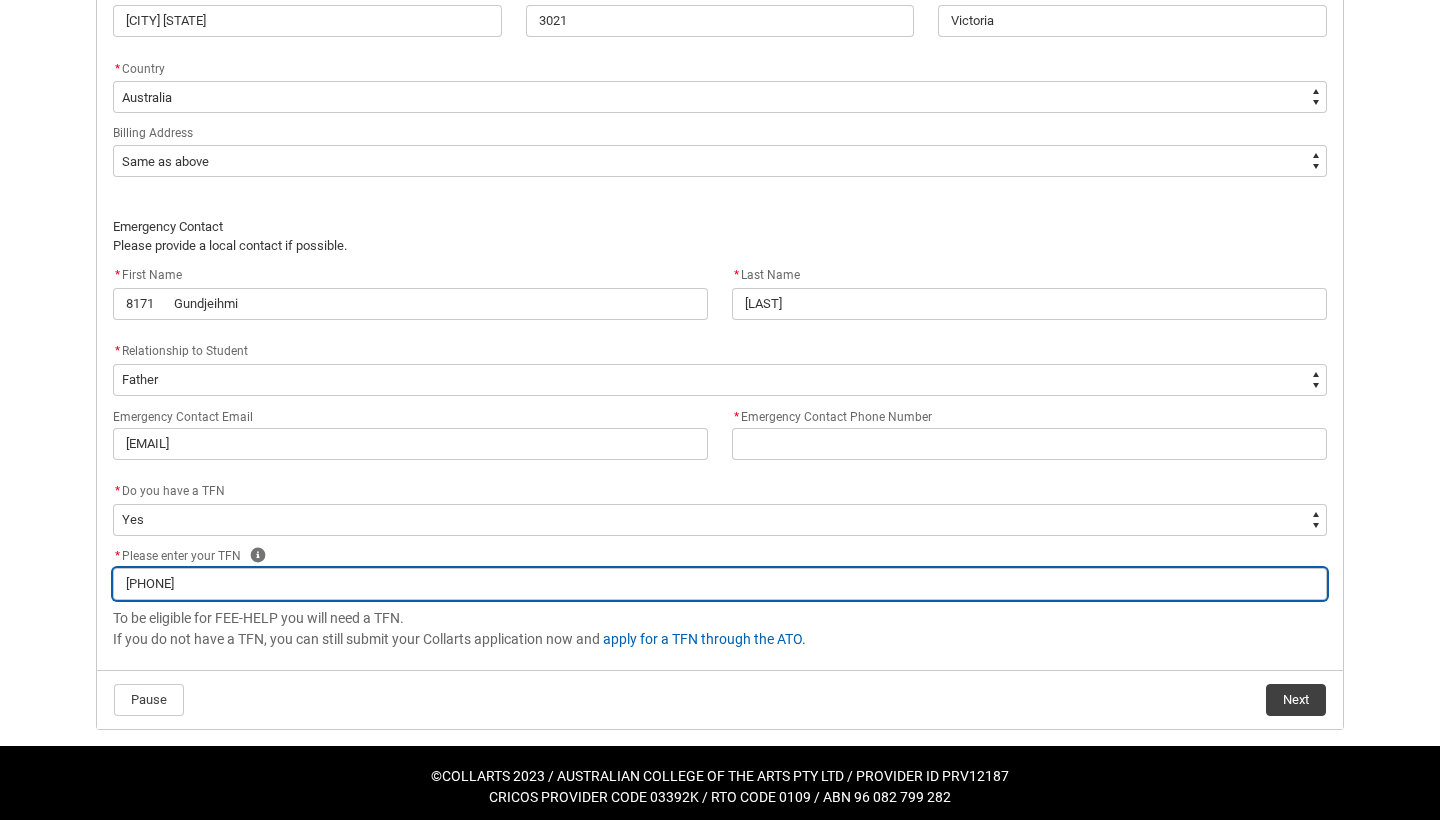 type on "[PHONE]" 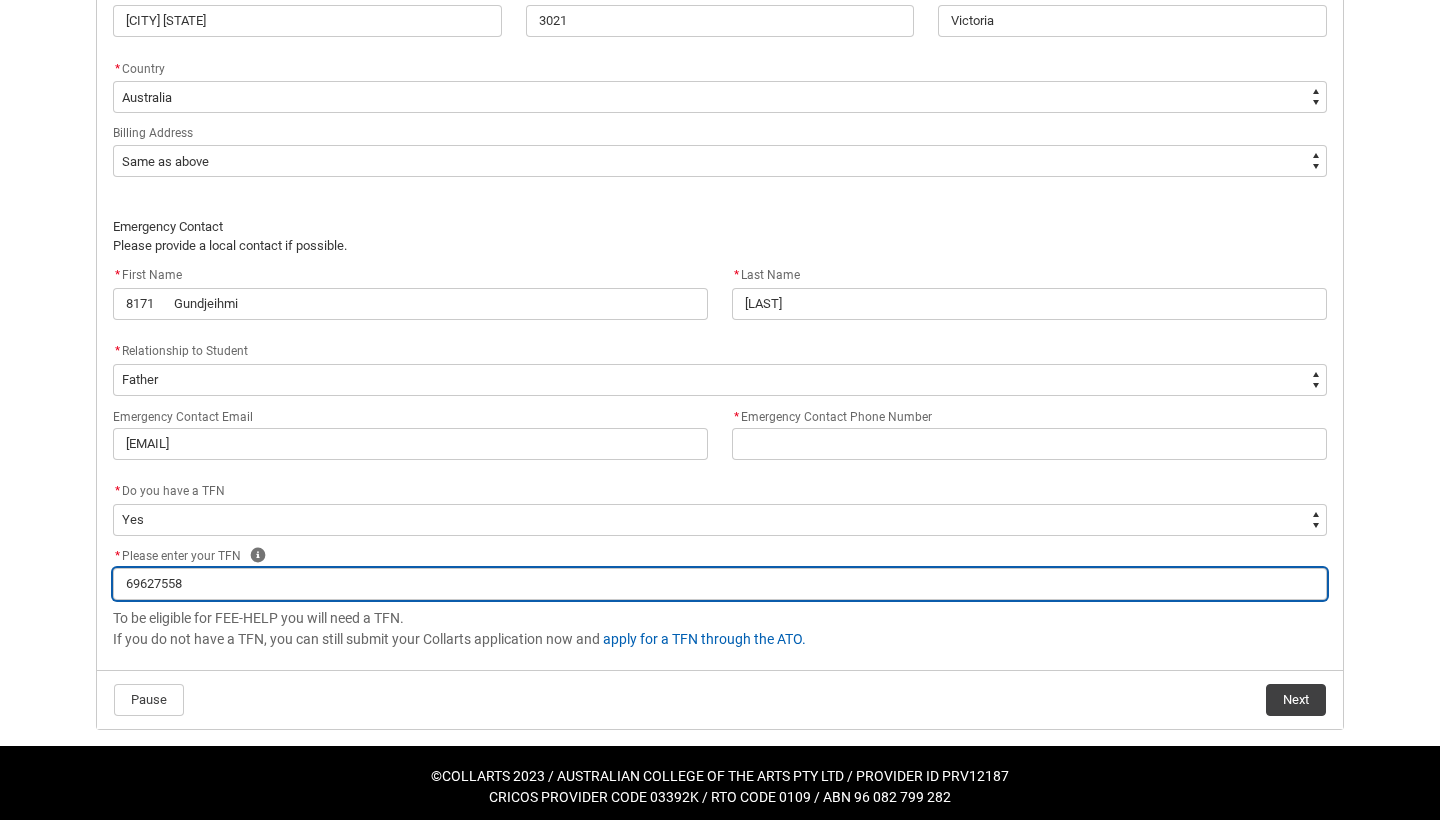 type on "[PHONE]" 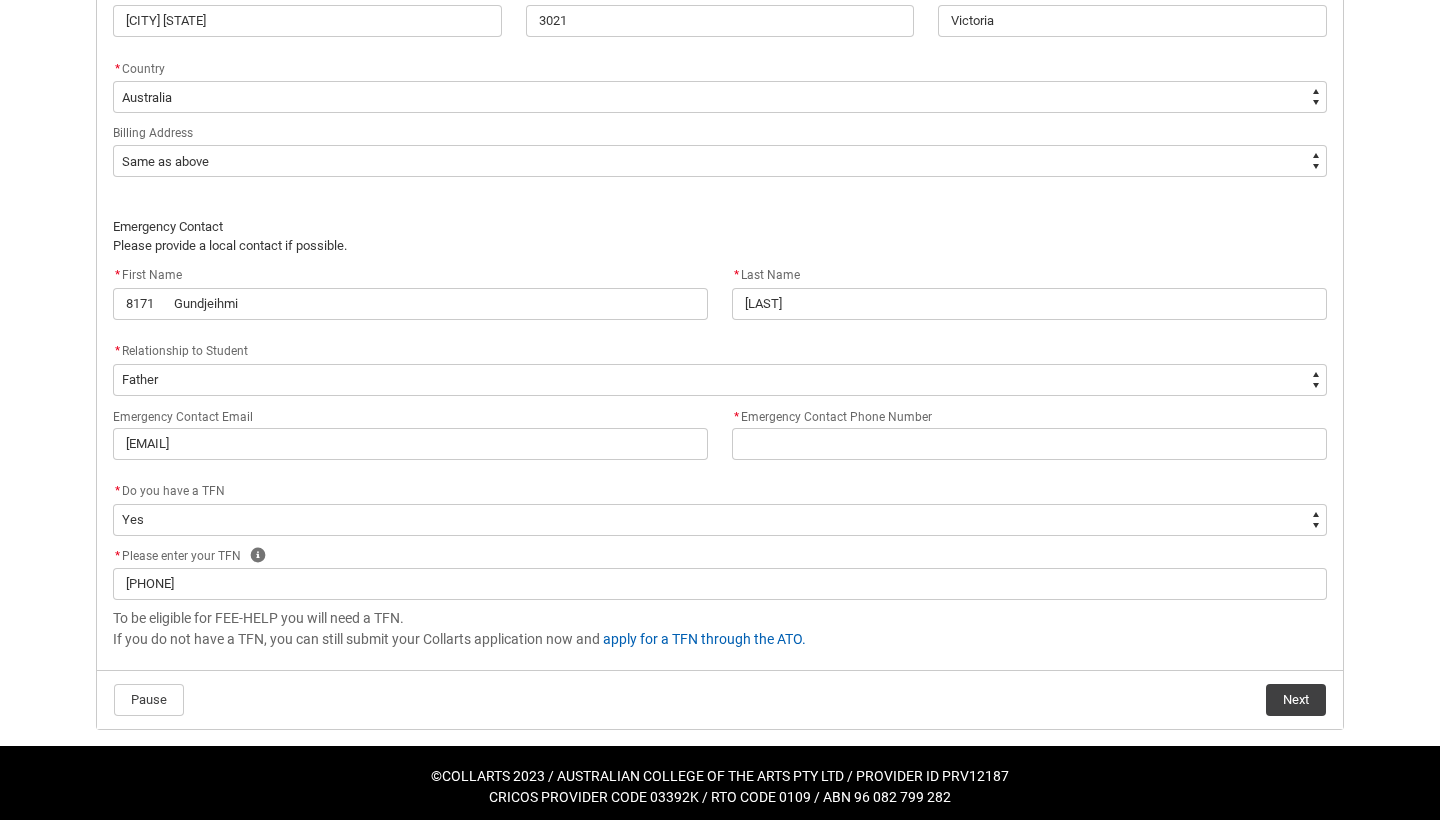 click on "Next" 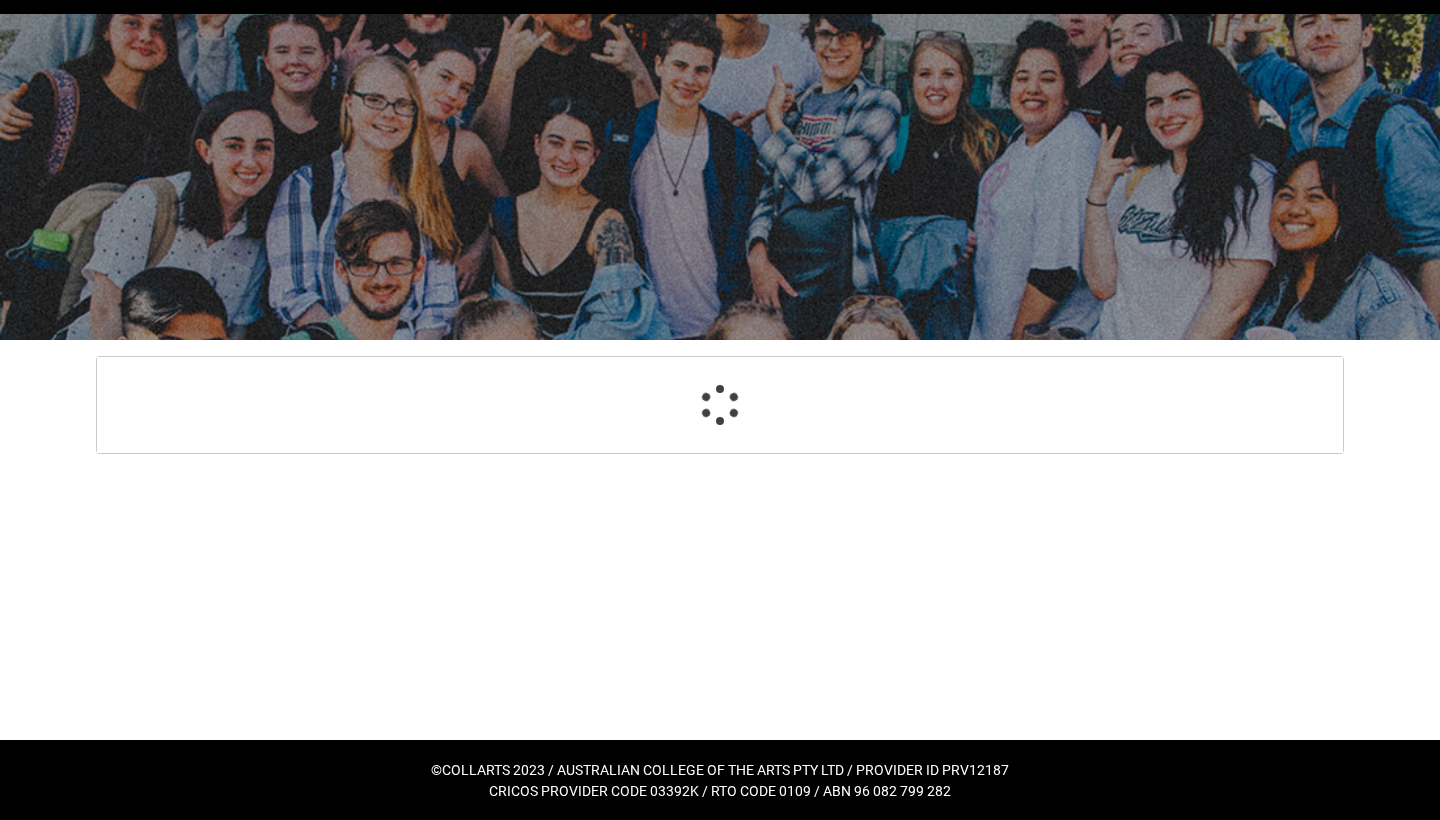 select on "GenderOptions.Female" 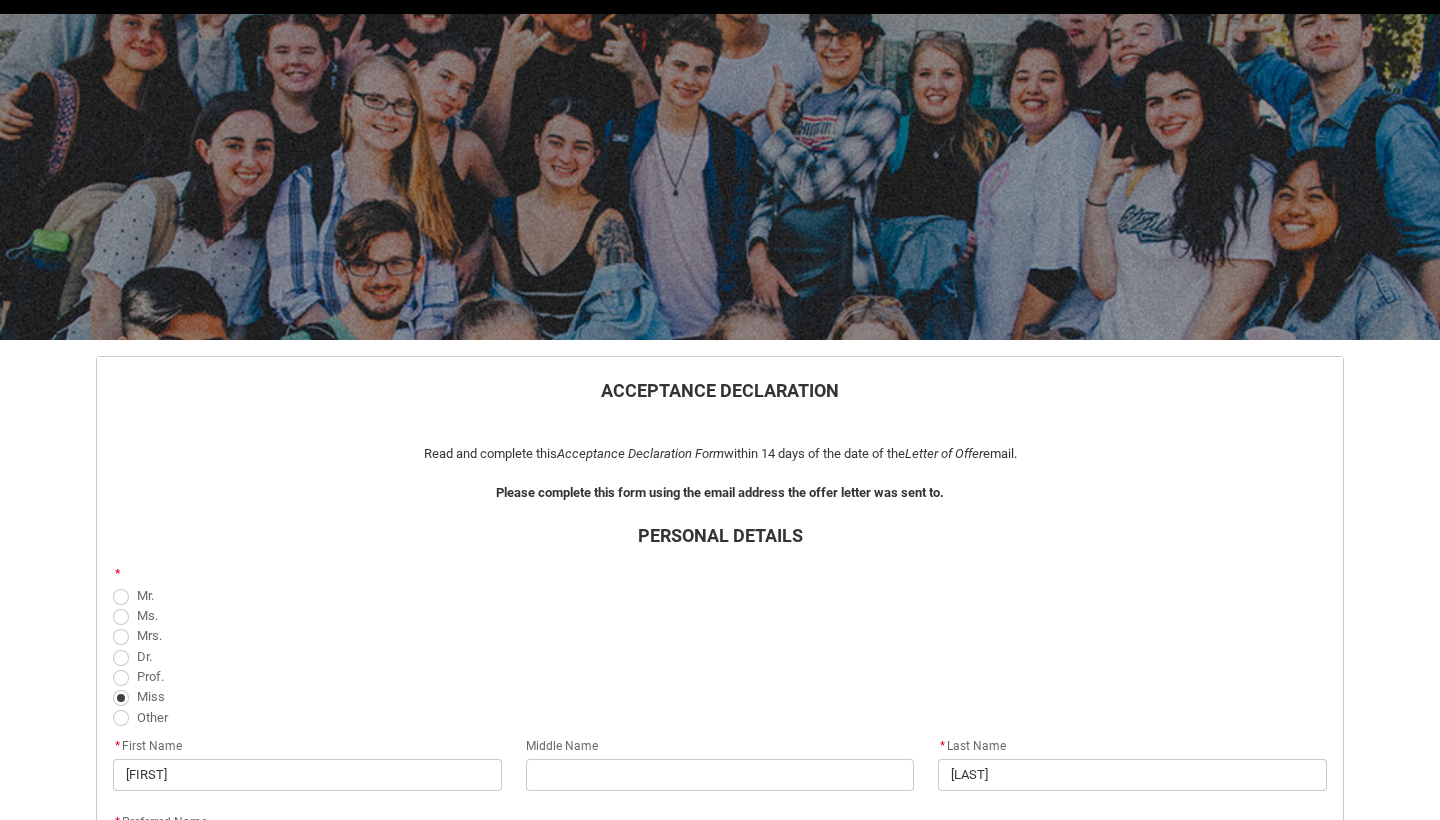 scroll, scrollTop: 1413, scrollLeft: 0, axis: vertical 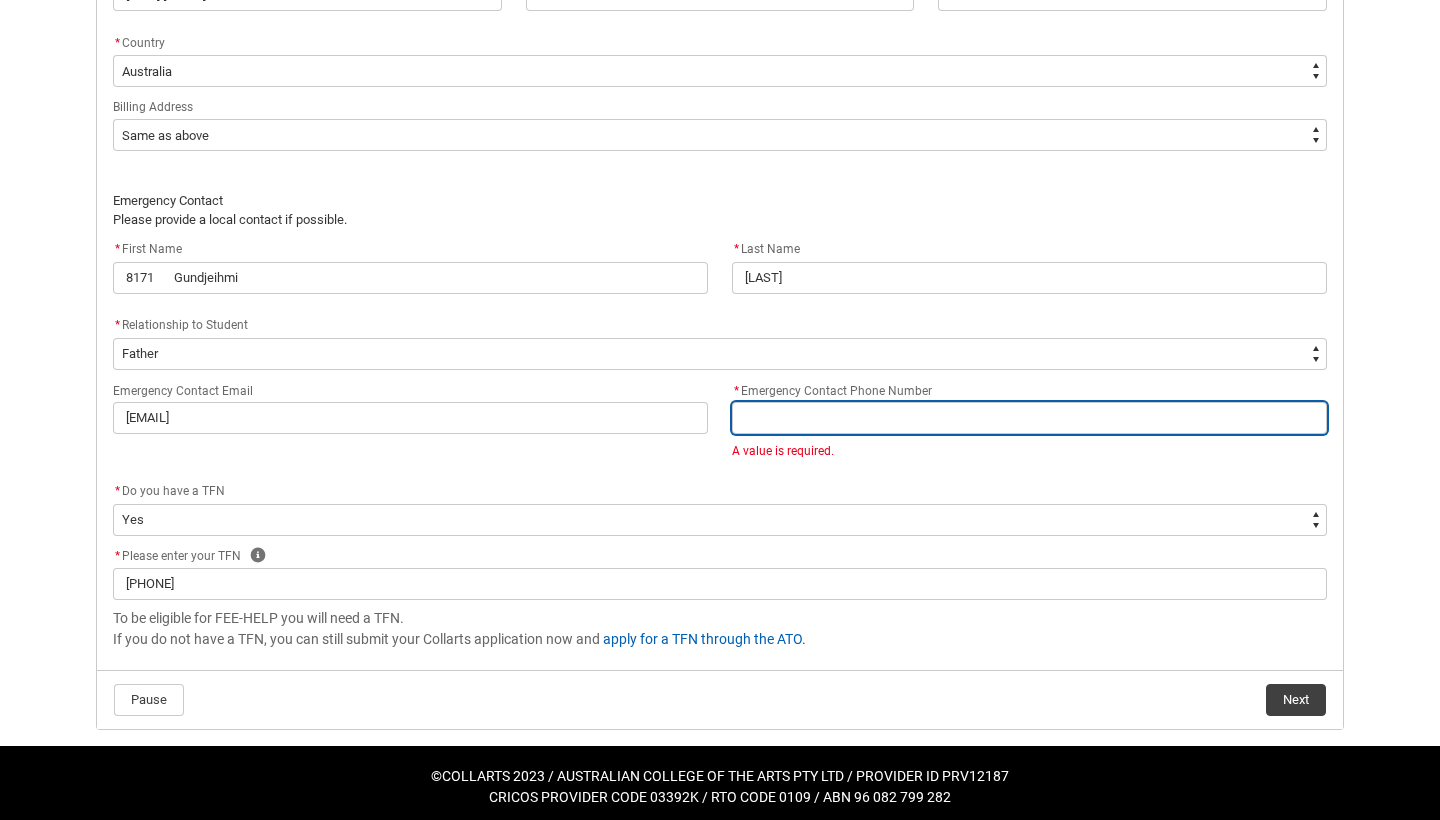 paste on "Diploma of Event Management" 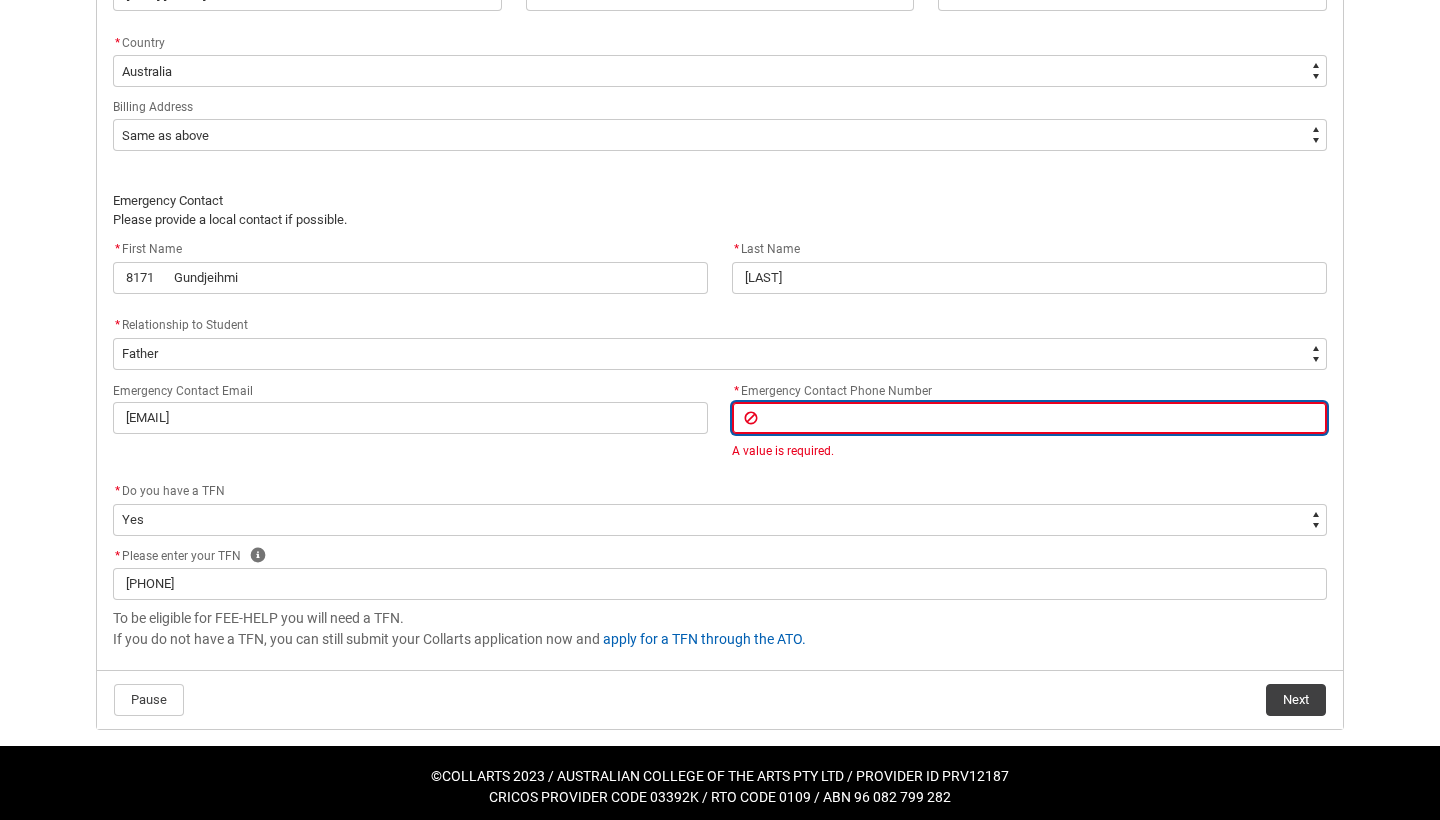 type on "Diploma of Event Management" 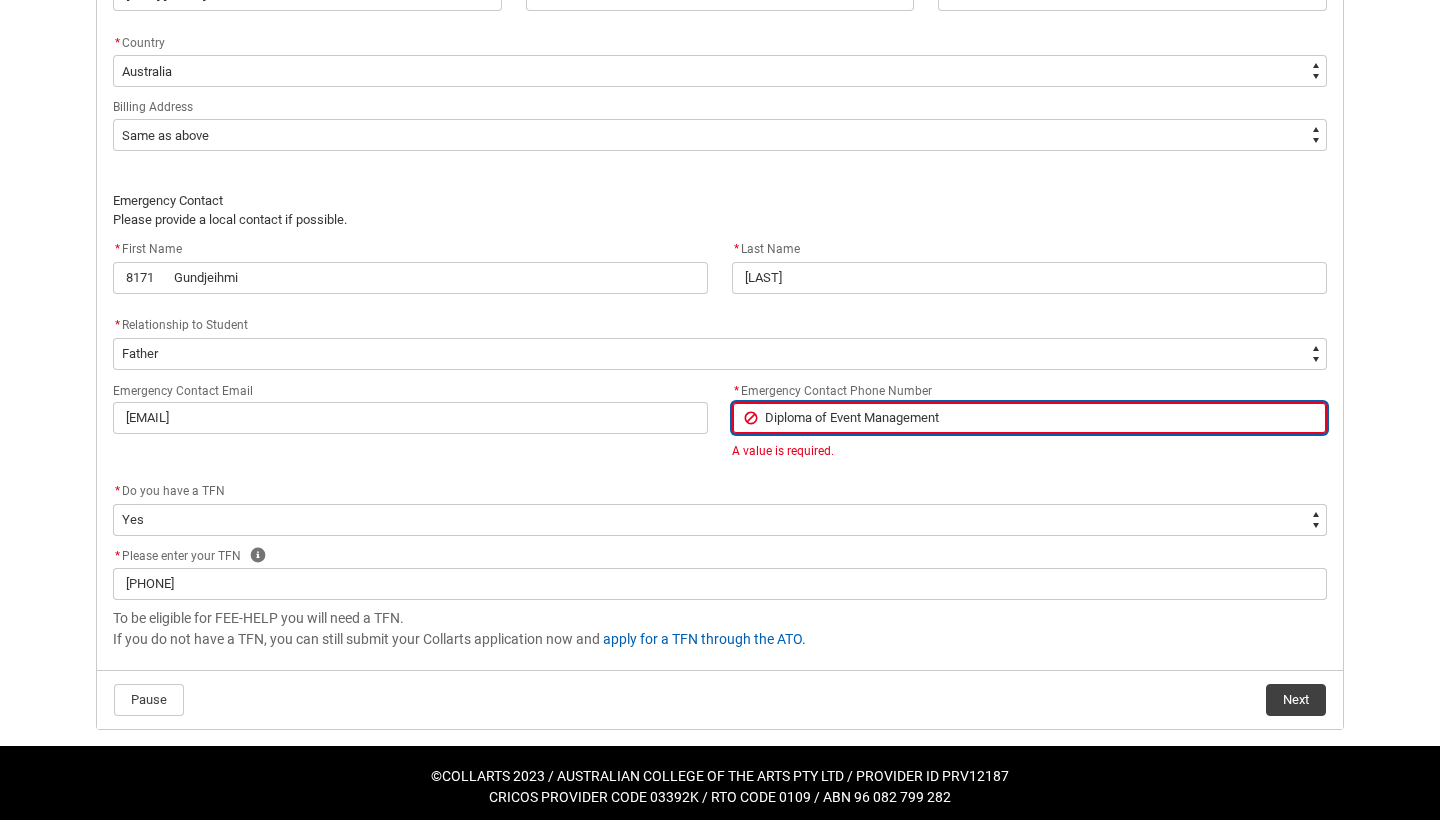 drag, startPoint x: 958, startPoint y: 406, endPoint x: 698, endPoint y: 393, distance: 260.3248 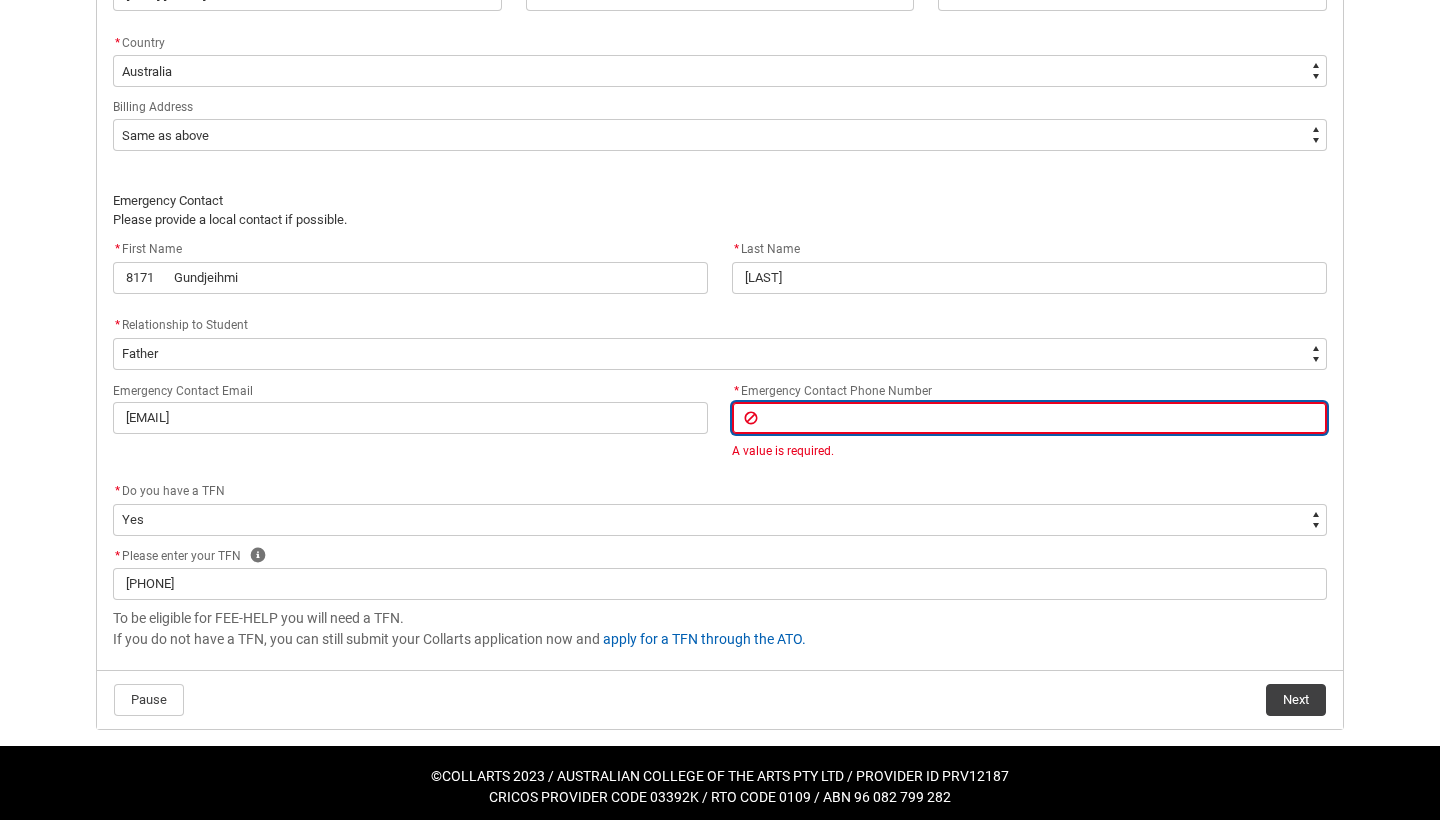 type on "0" 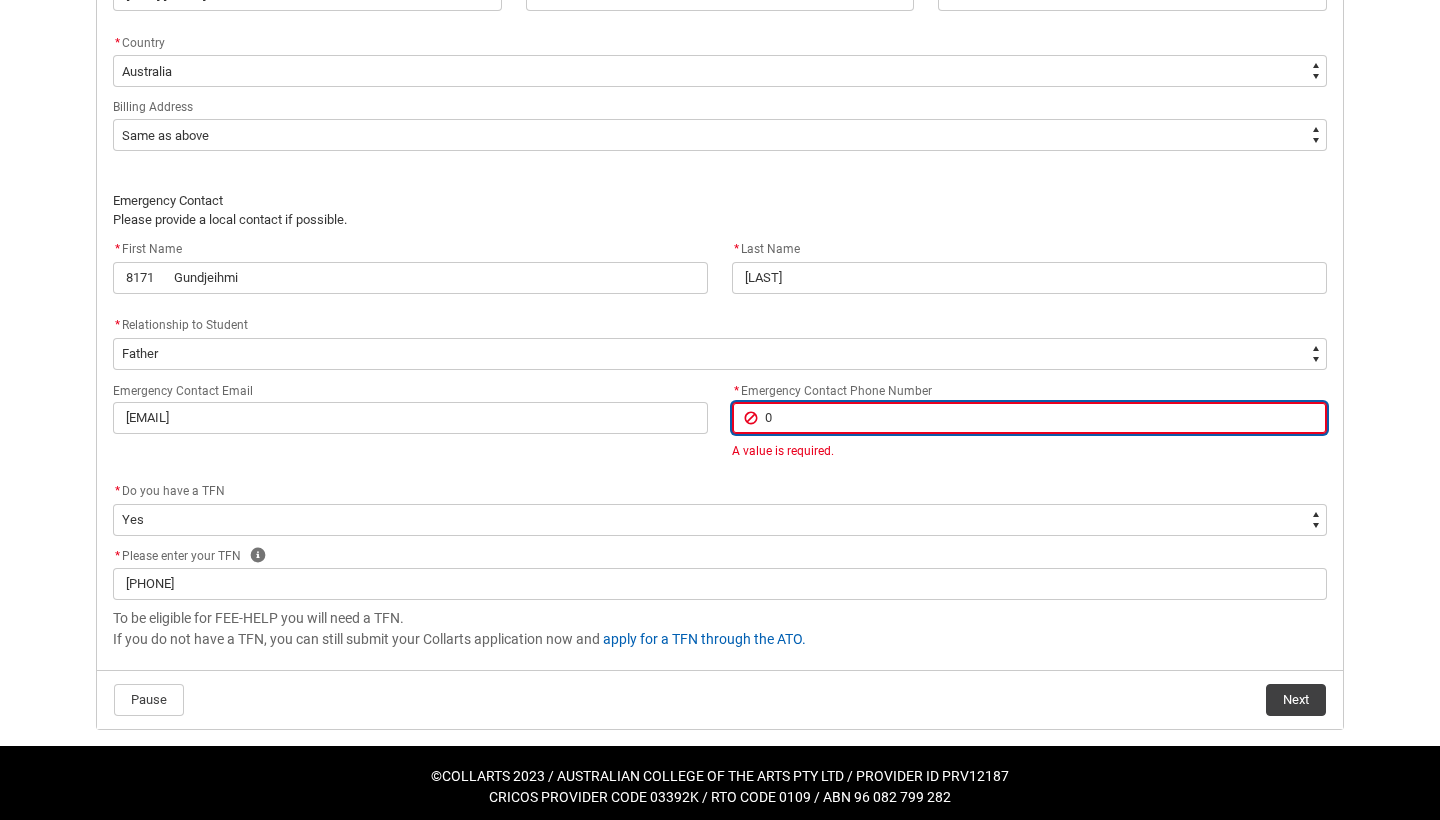 type on "2104 Northern Ireland" 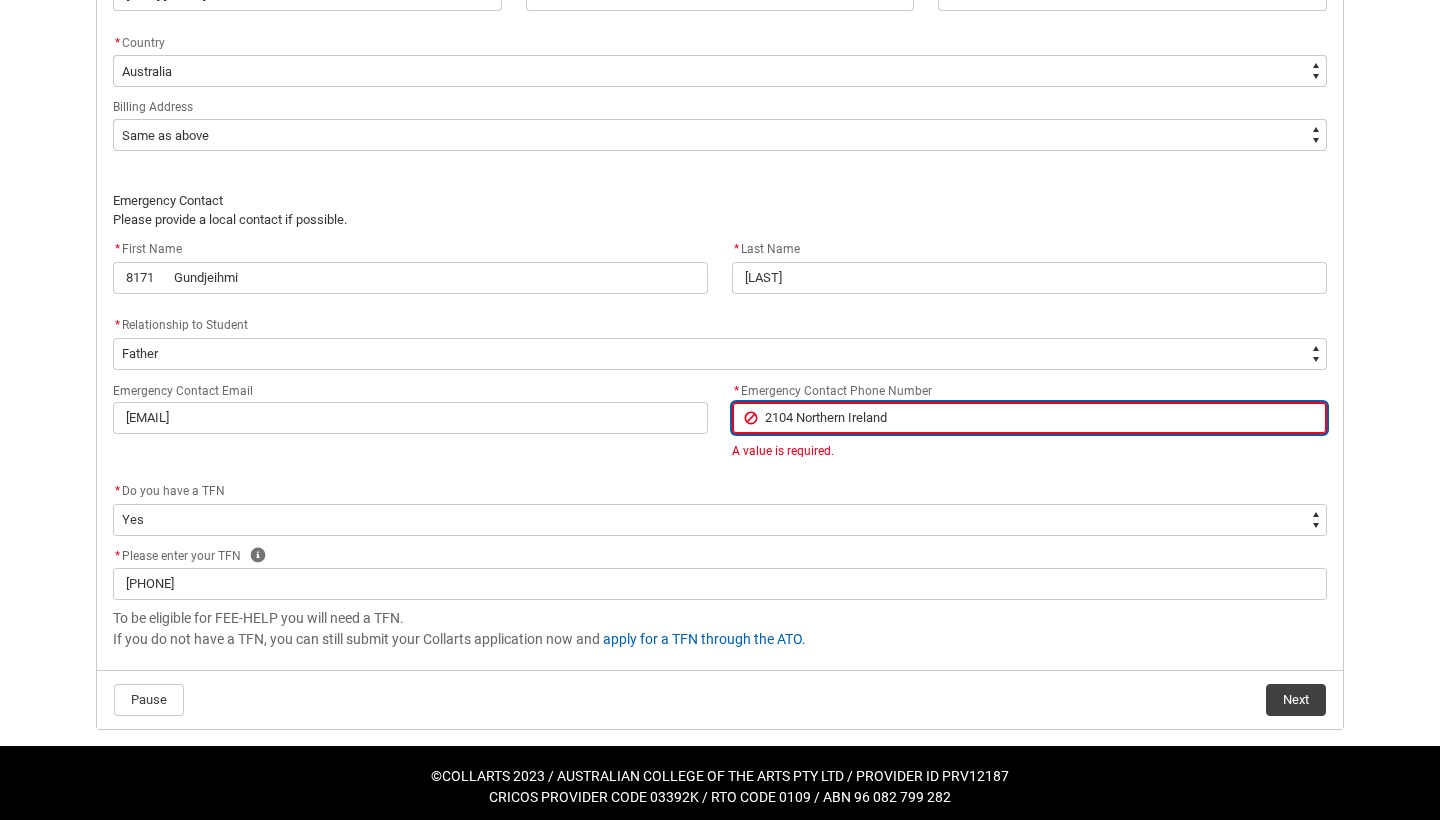 type on "0" 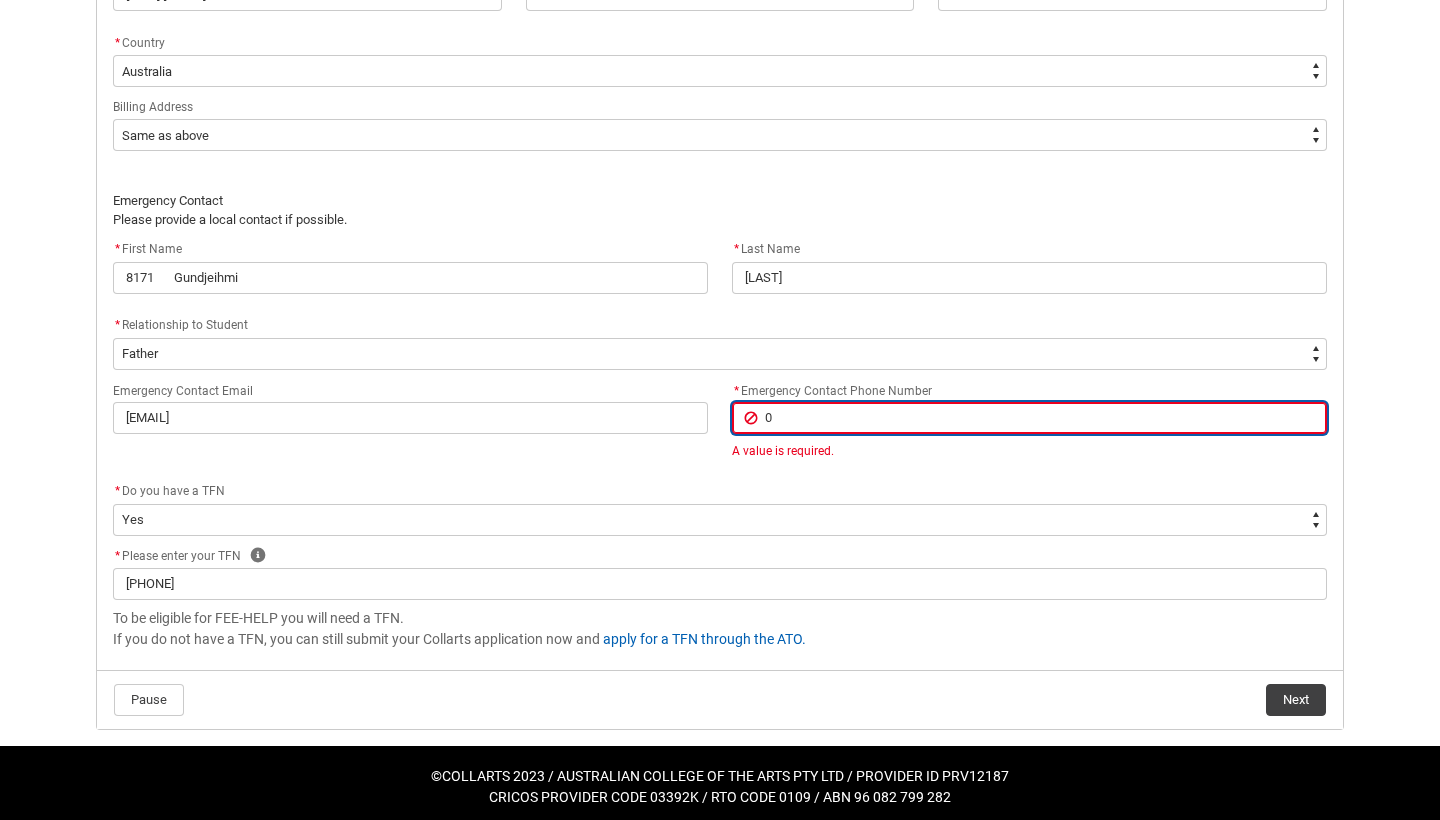 type on "04" 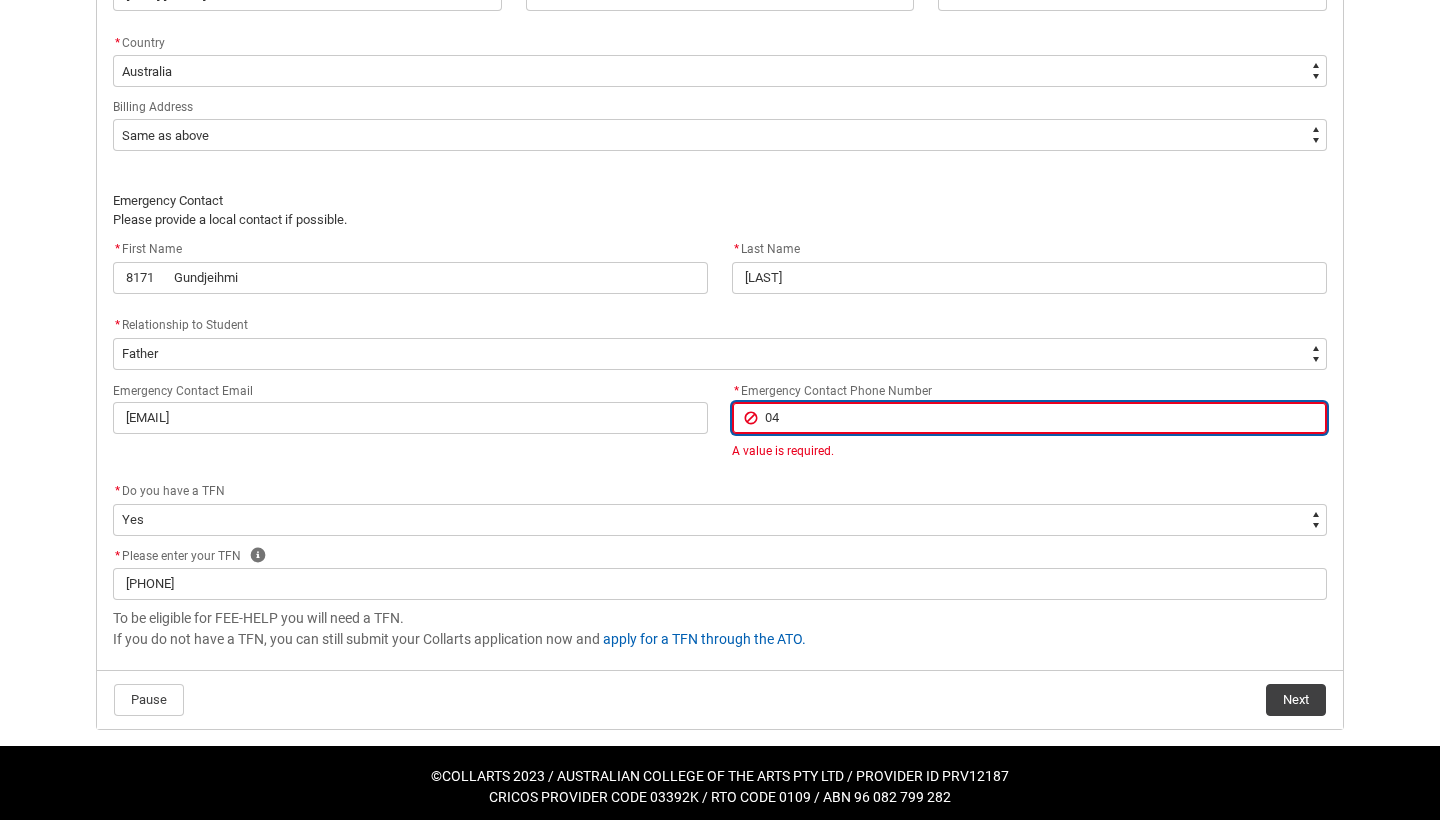 type on "042" 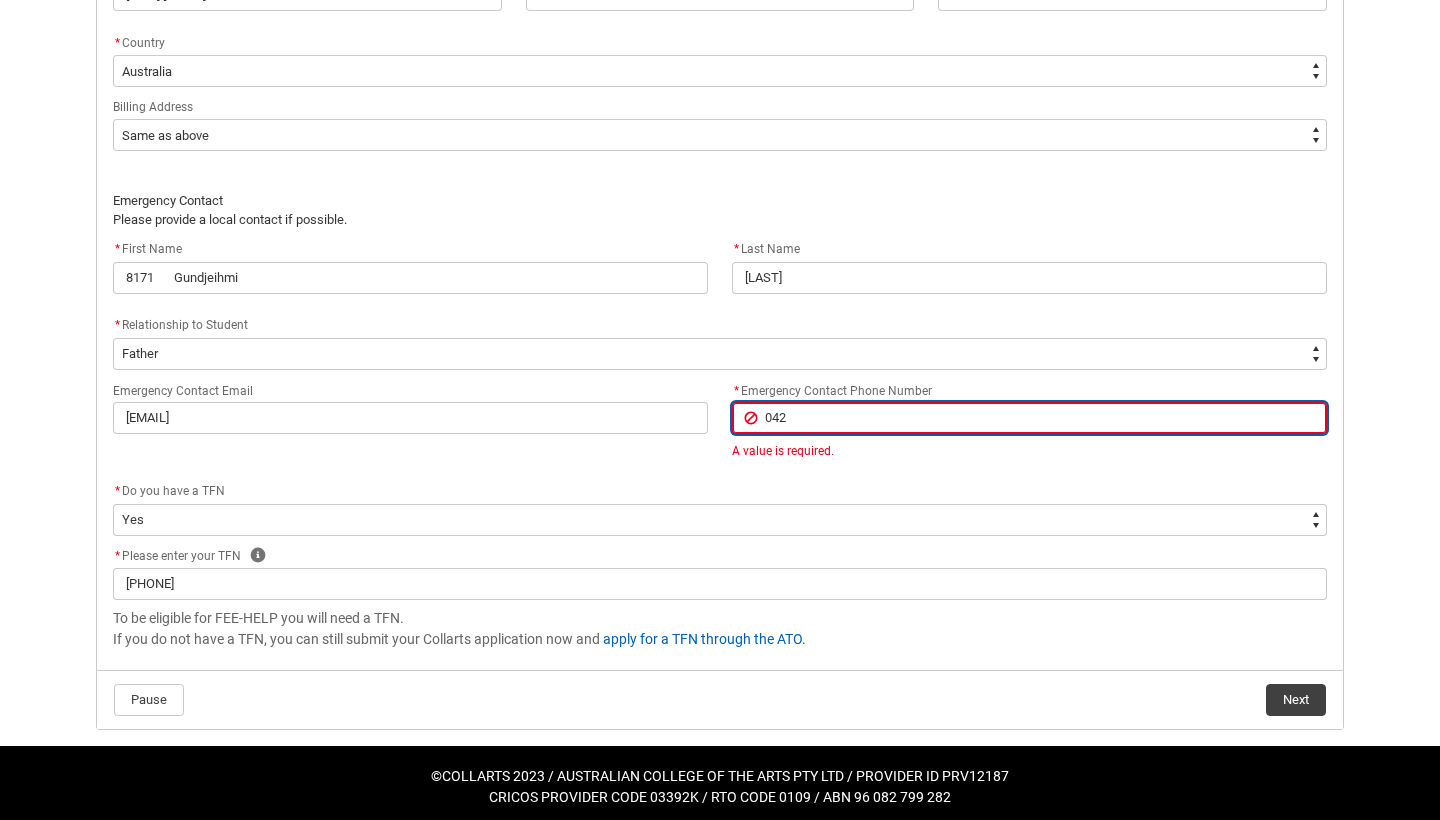 type on "0423" 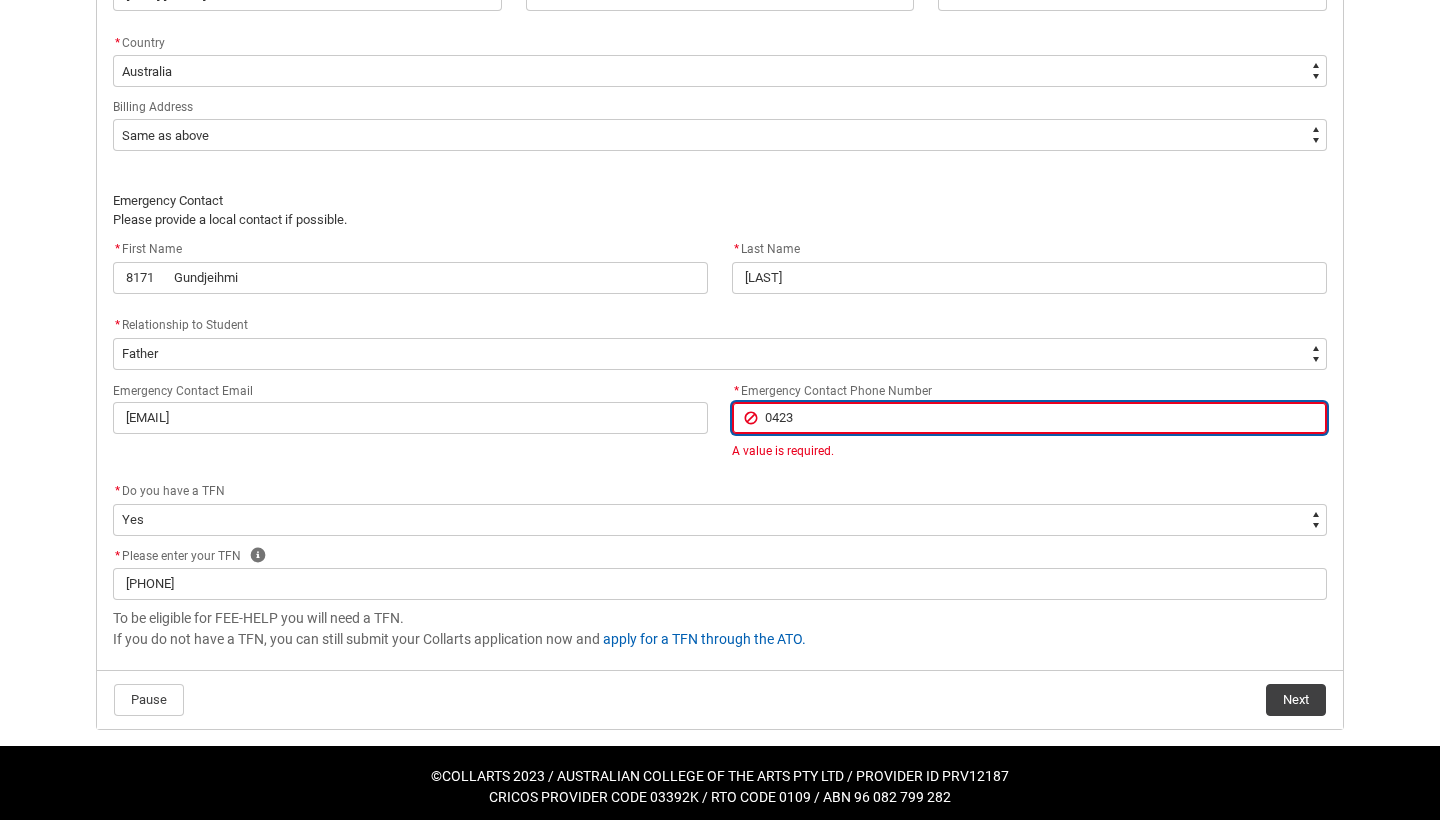 type on "[PHONE]" 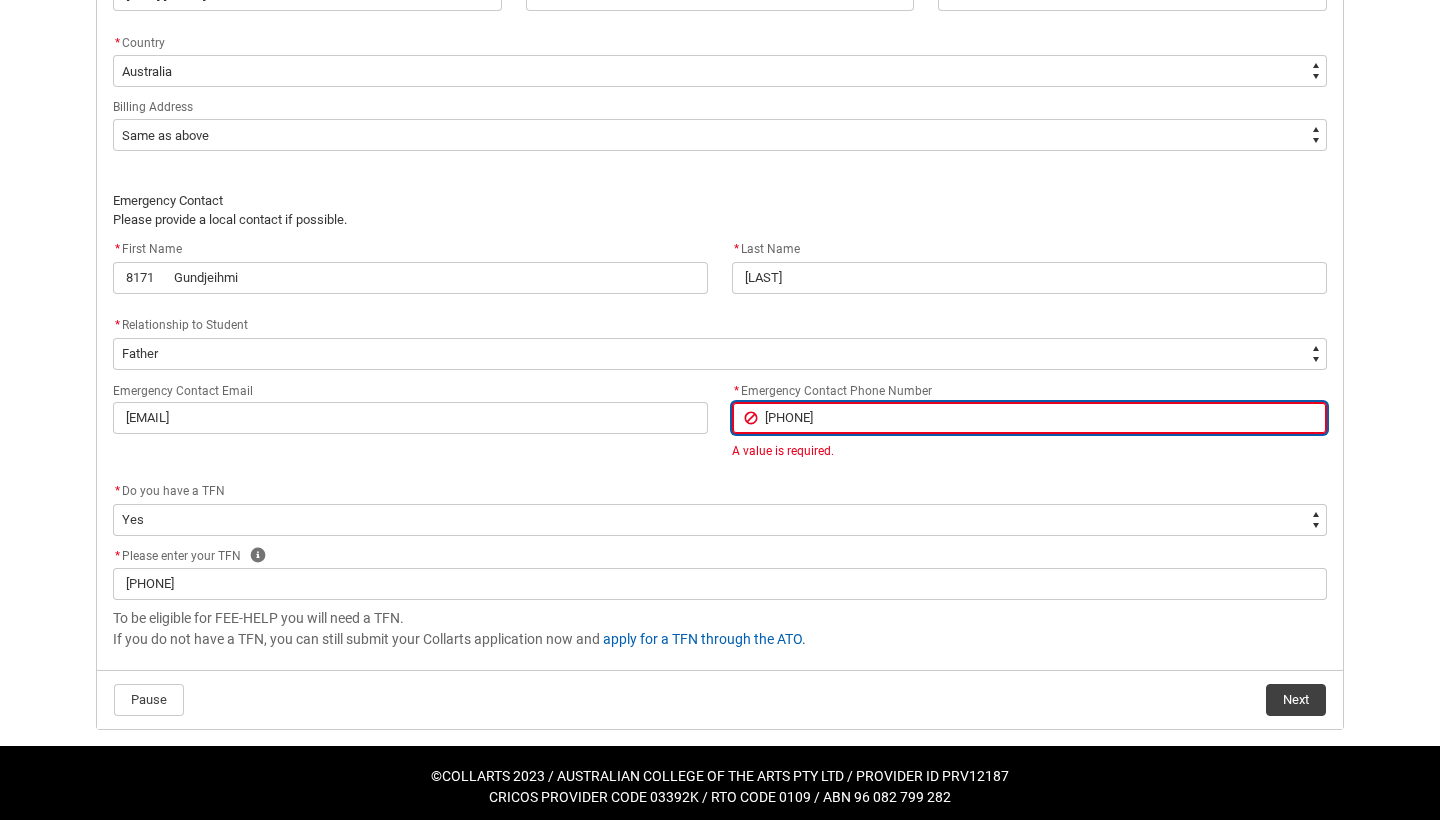 type on "042343" 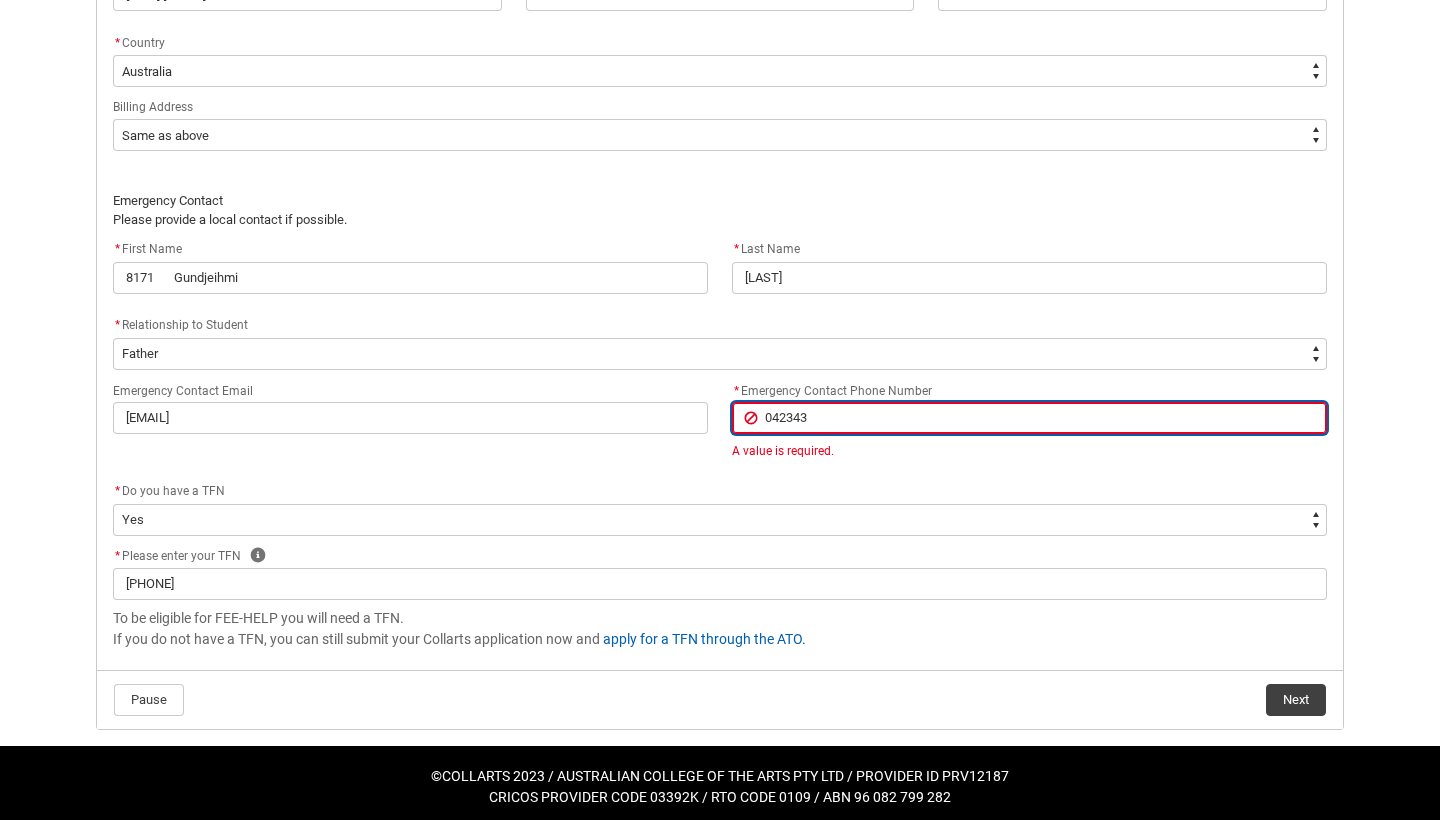 type on "0423430" 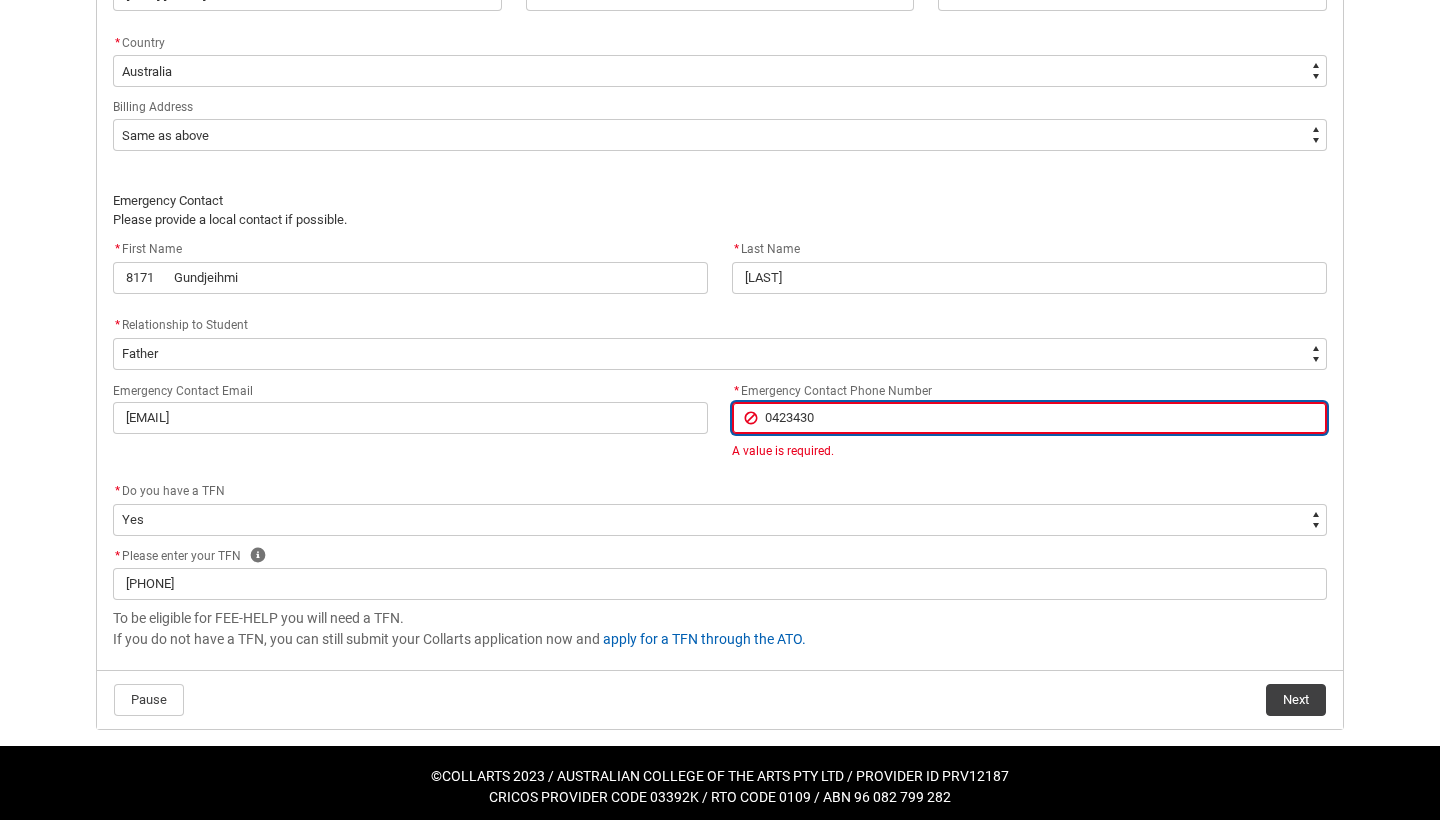 type on "[PHONE]" 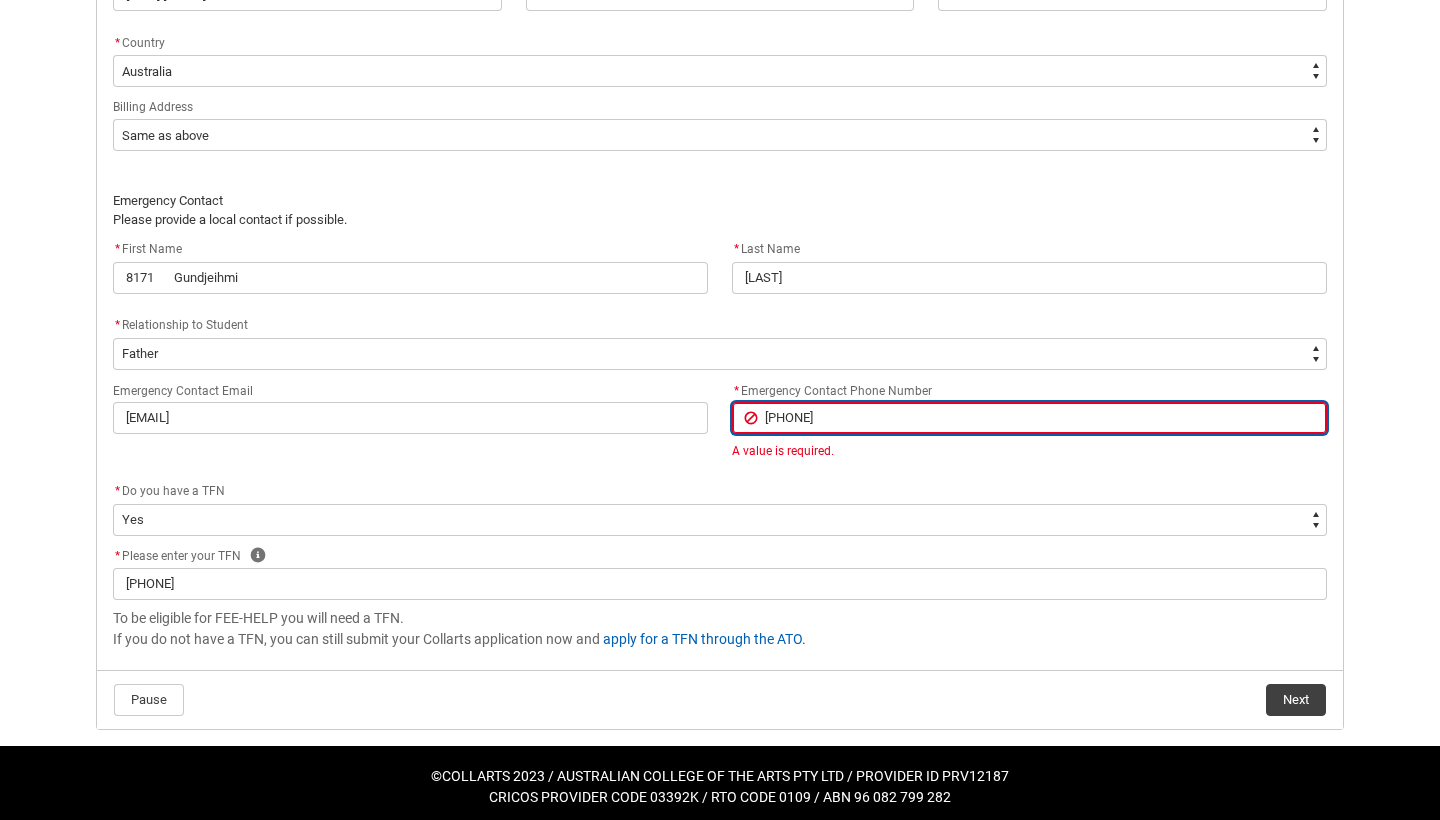 type on "042343061" 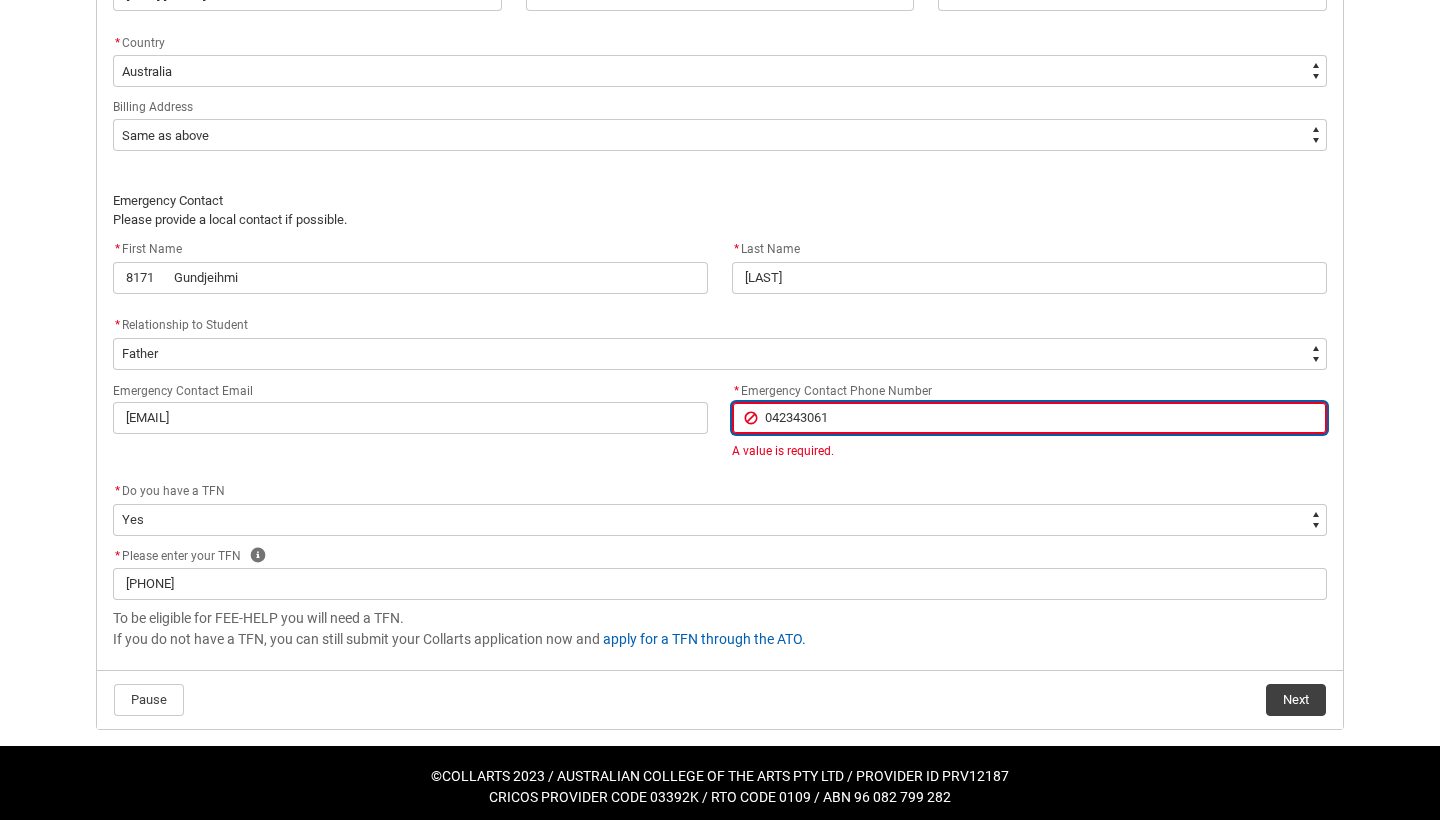 type on "0423430612" 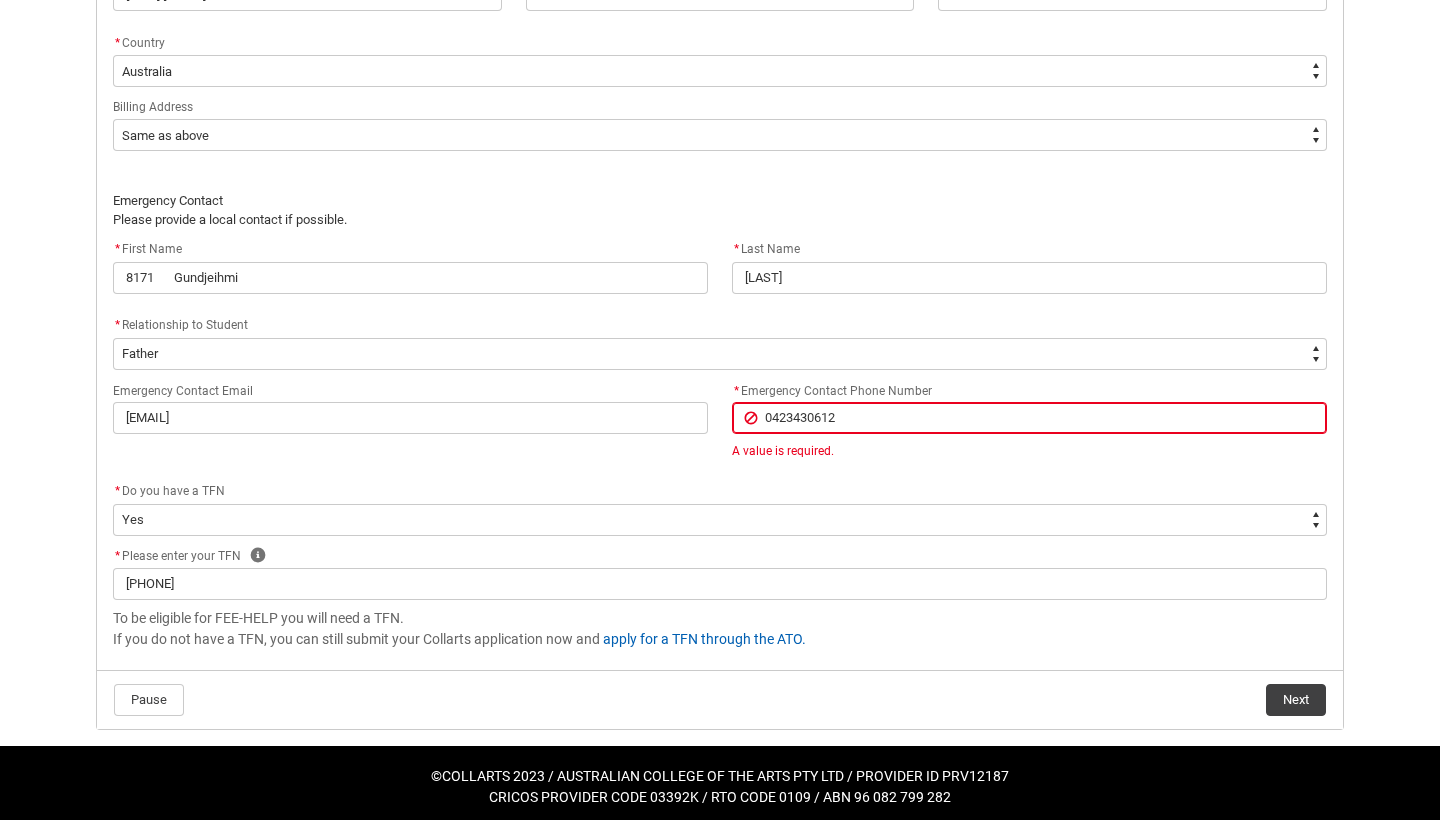 click on "* Emergency Contact Phone Number [PHONE] Emergency Contact Phone Number   A value is required." 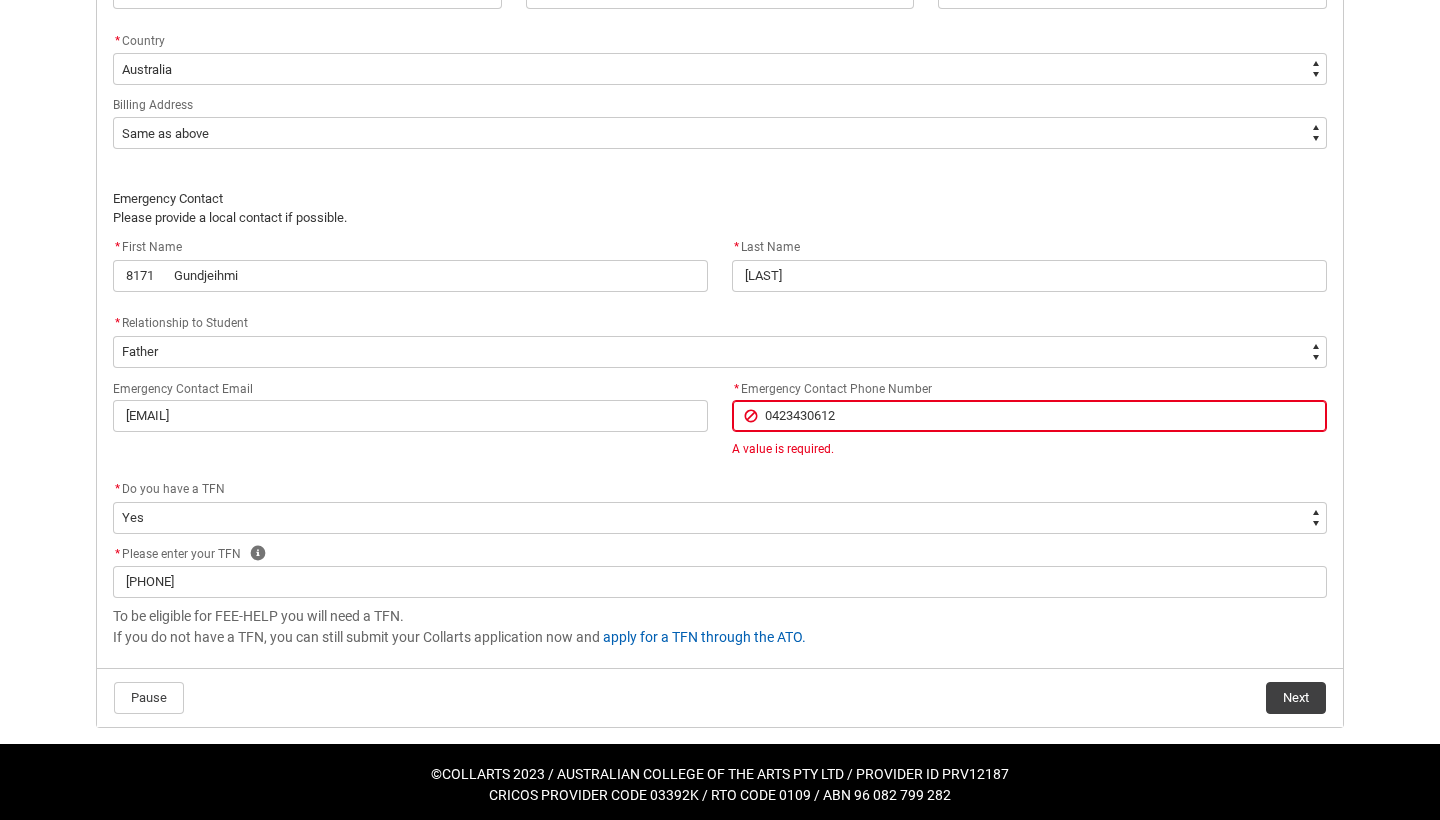 scroll, scrollTop: 1413, scrollLeft: 0, axis: vertical 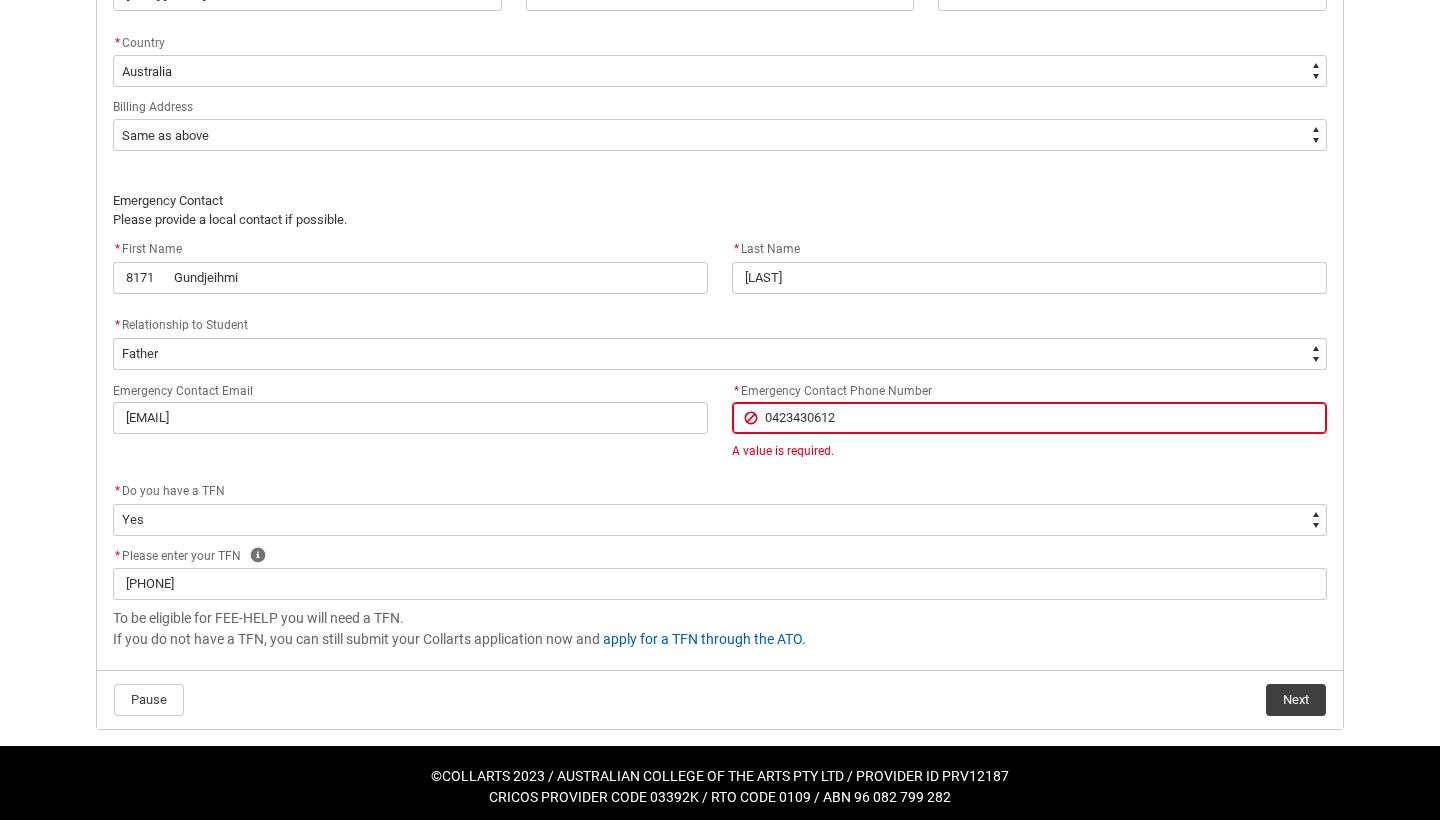 click on "Next" 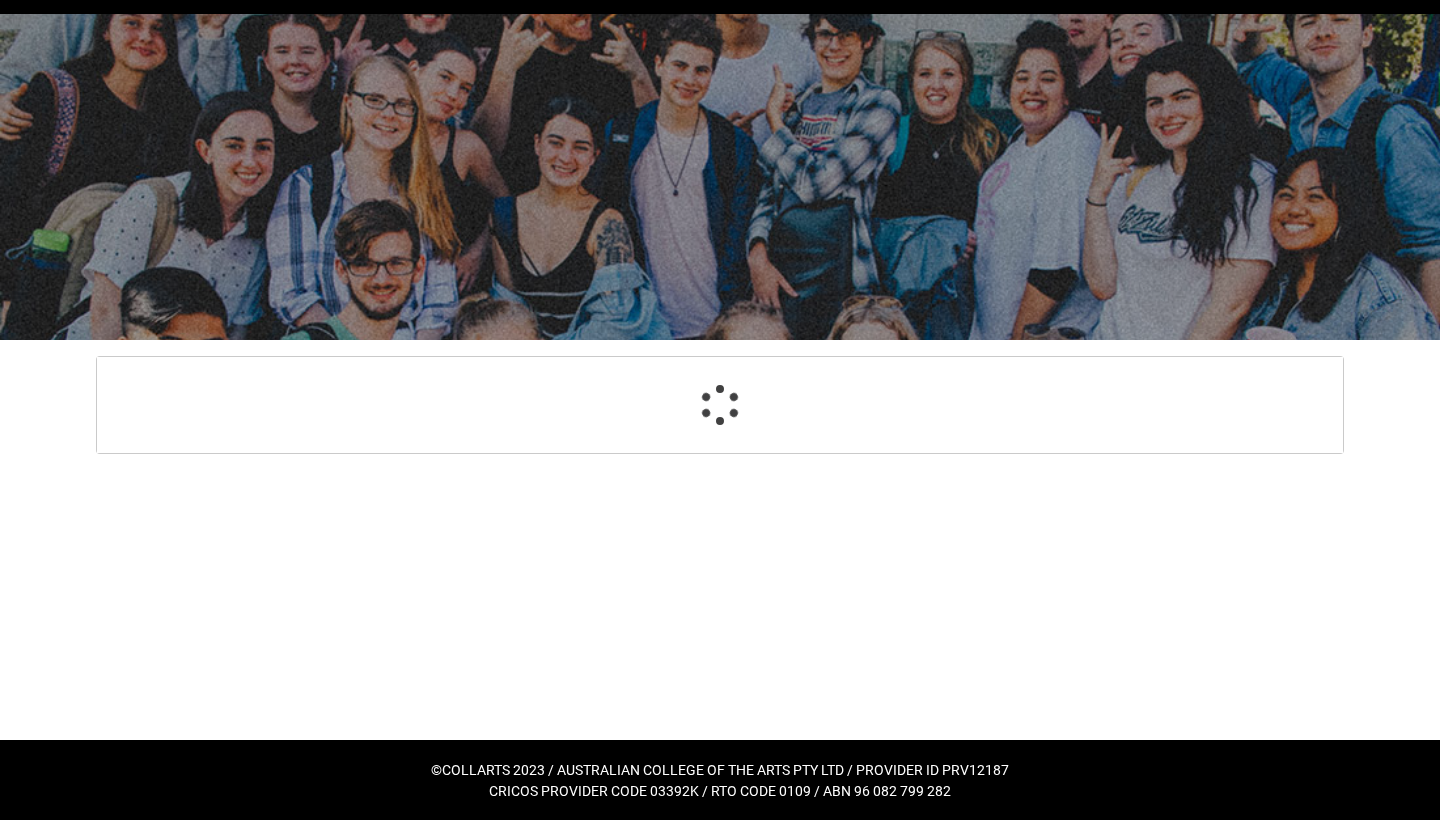 select on "Payment_Type_FEE_HELP" 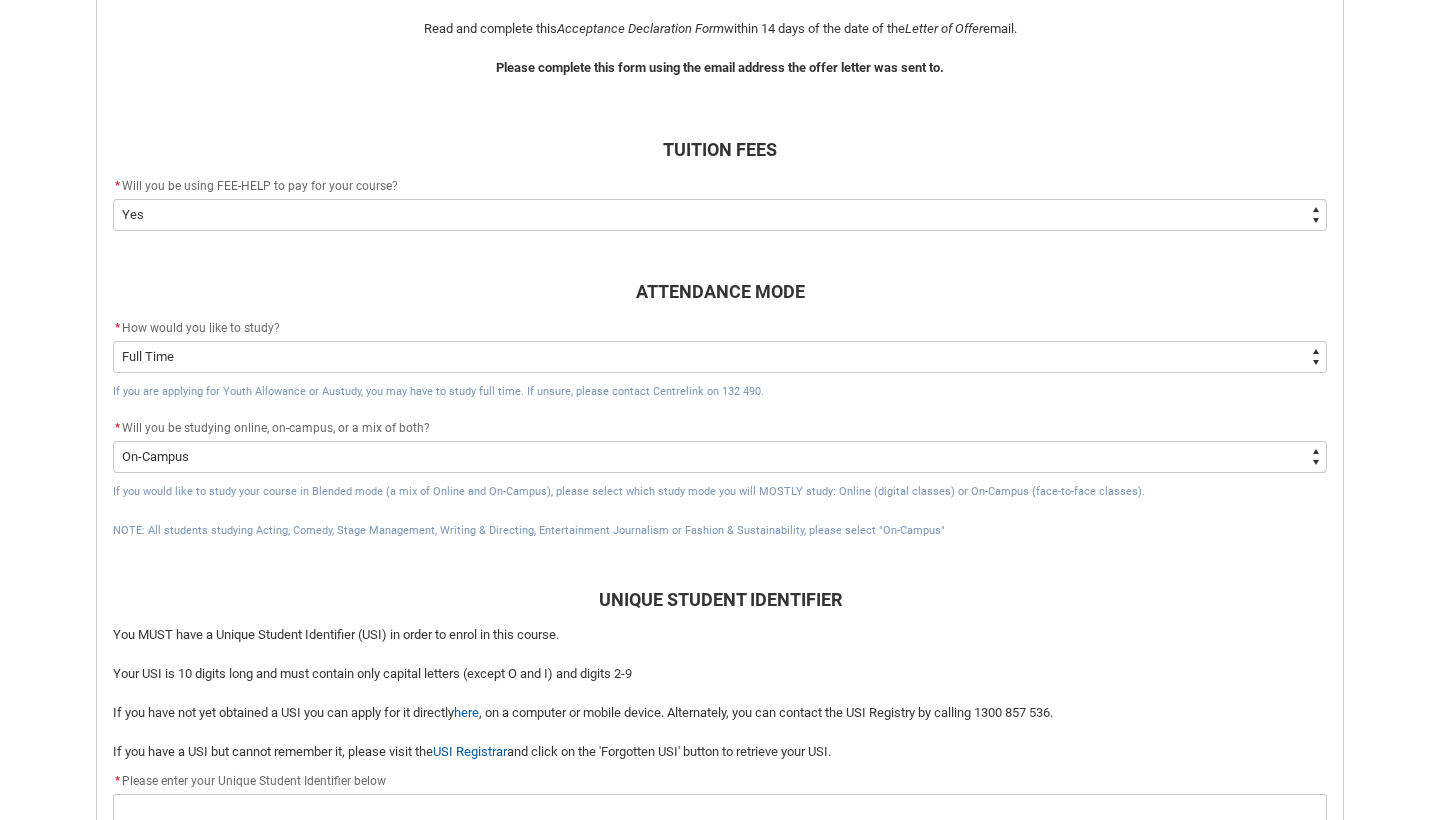 scroll, scrollTop: 542, scrollLeft: 0, axis: vertical 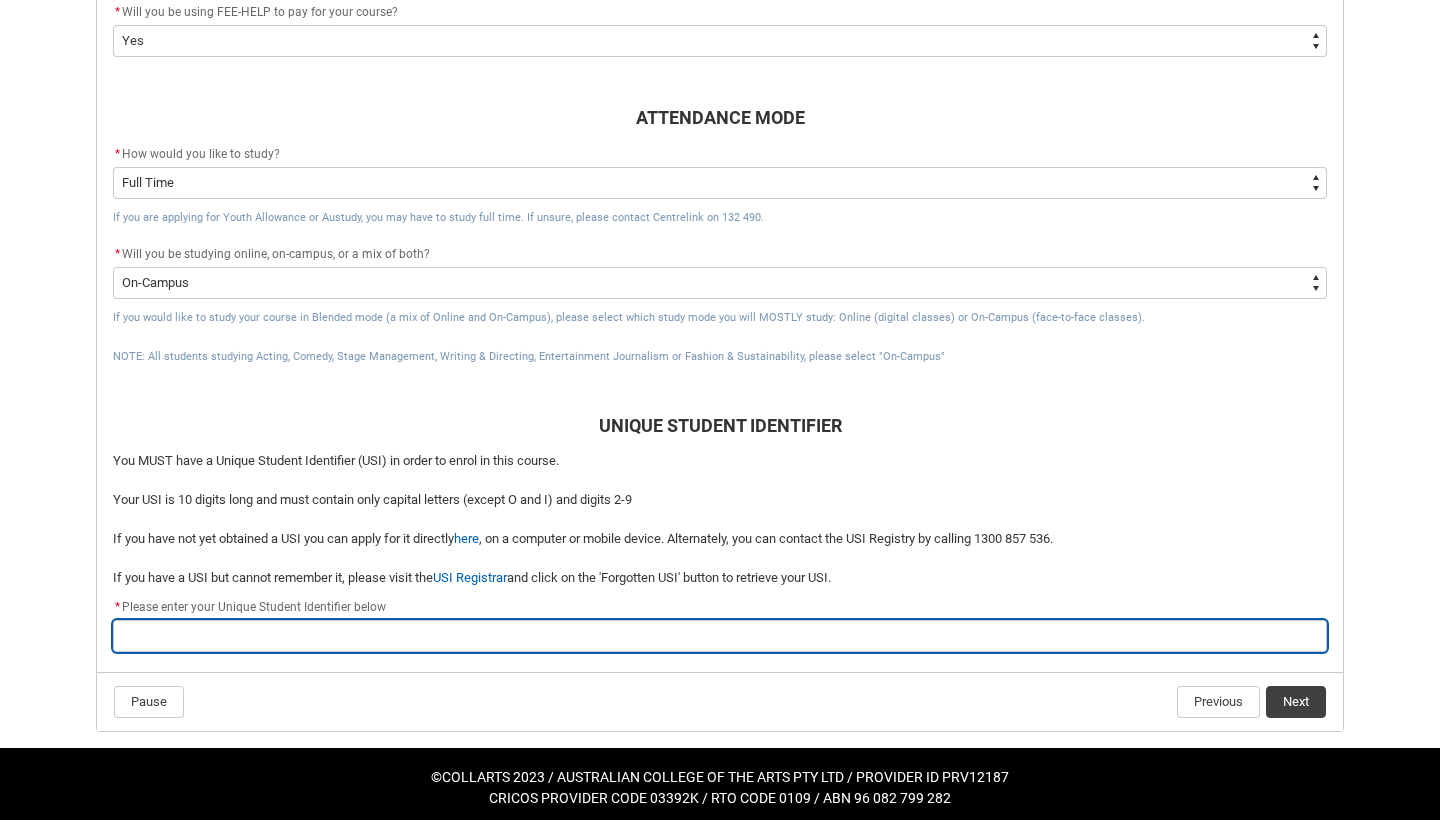 click at bounding box center [720, 636] 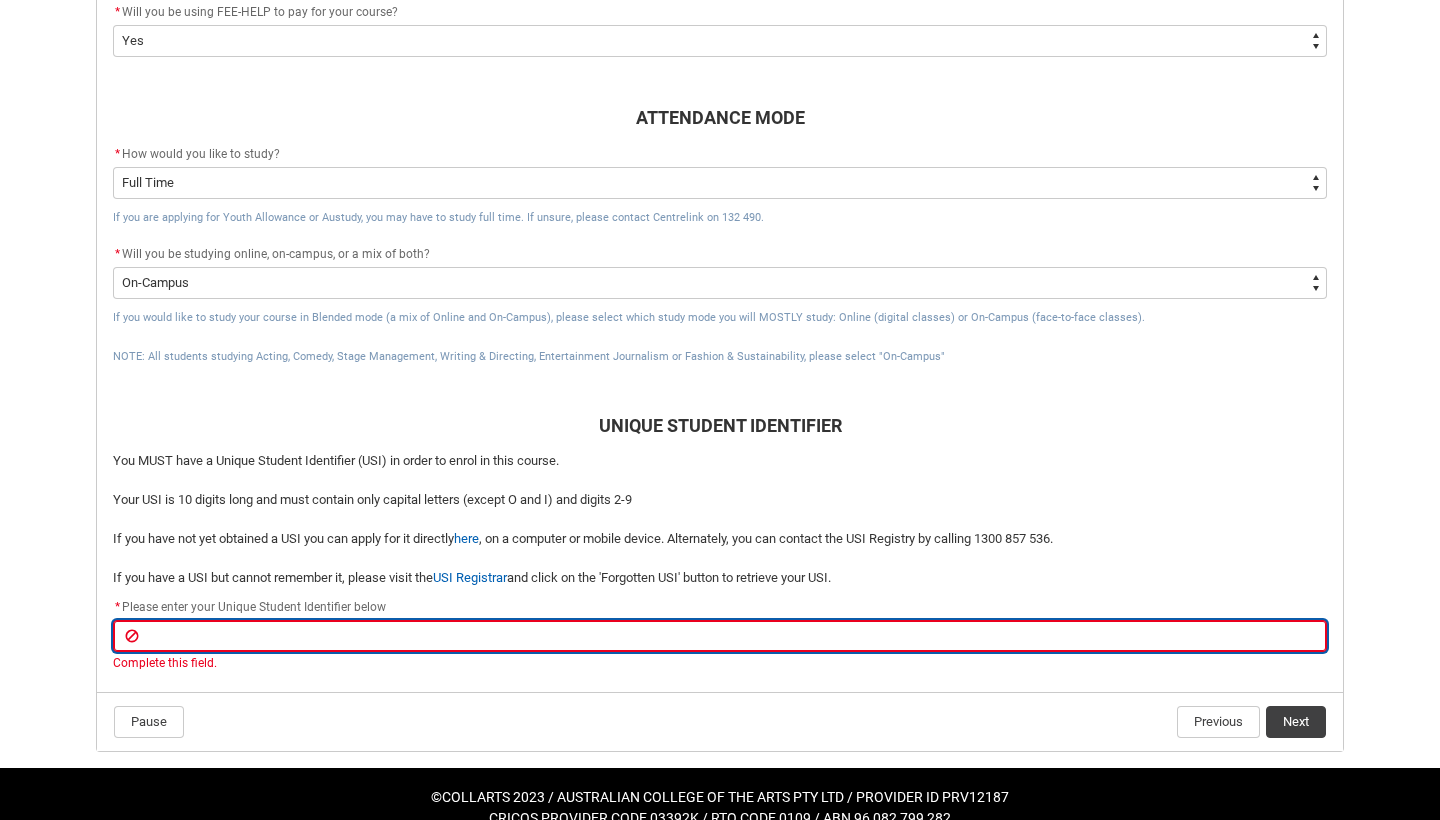 paste on "[LICENSE]" 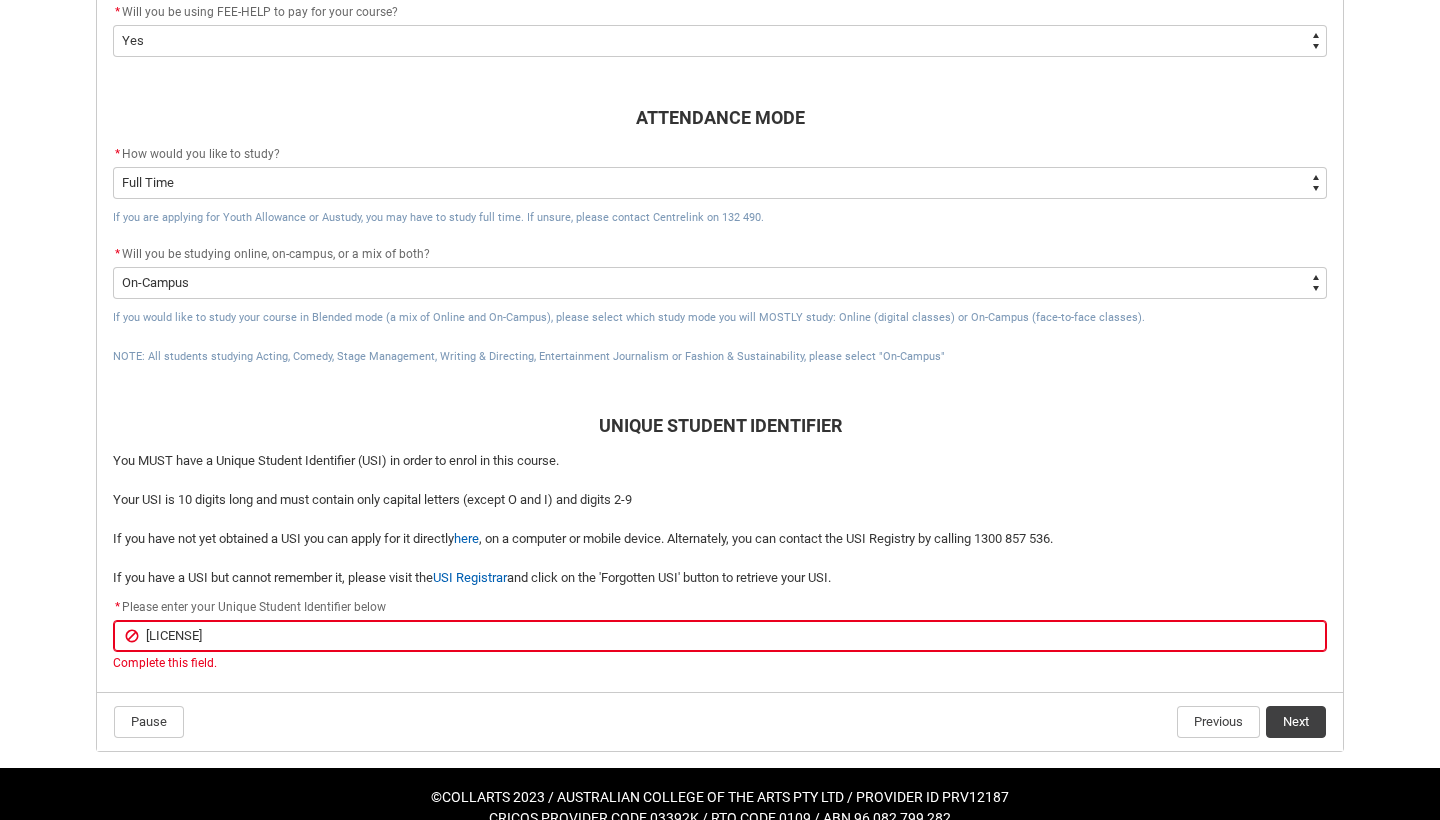 click on "Pause Previous Next" 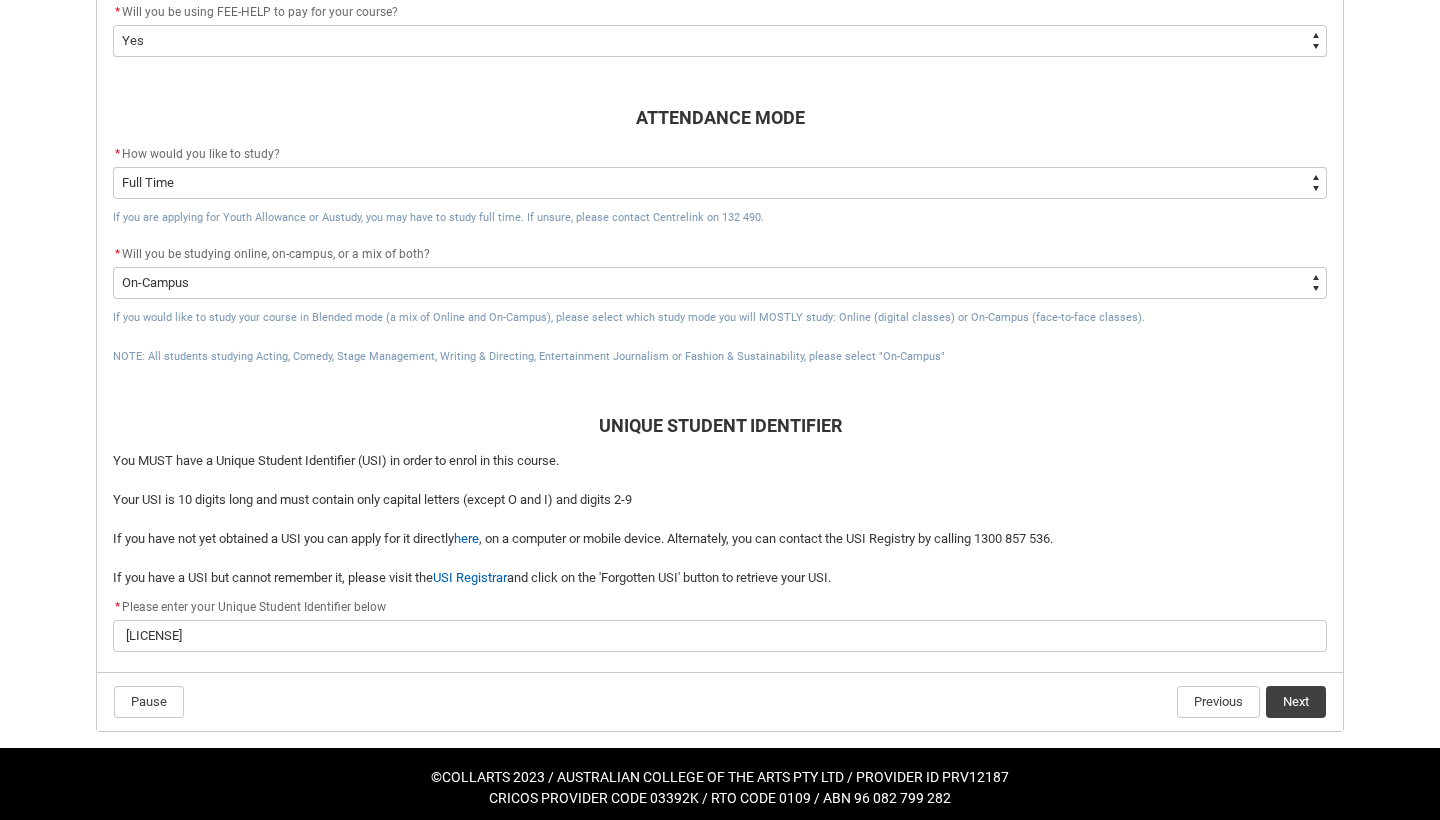 click on "Next" 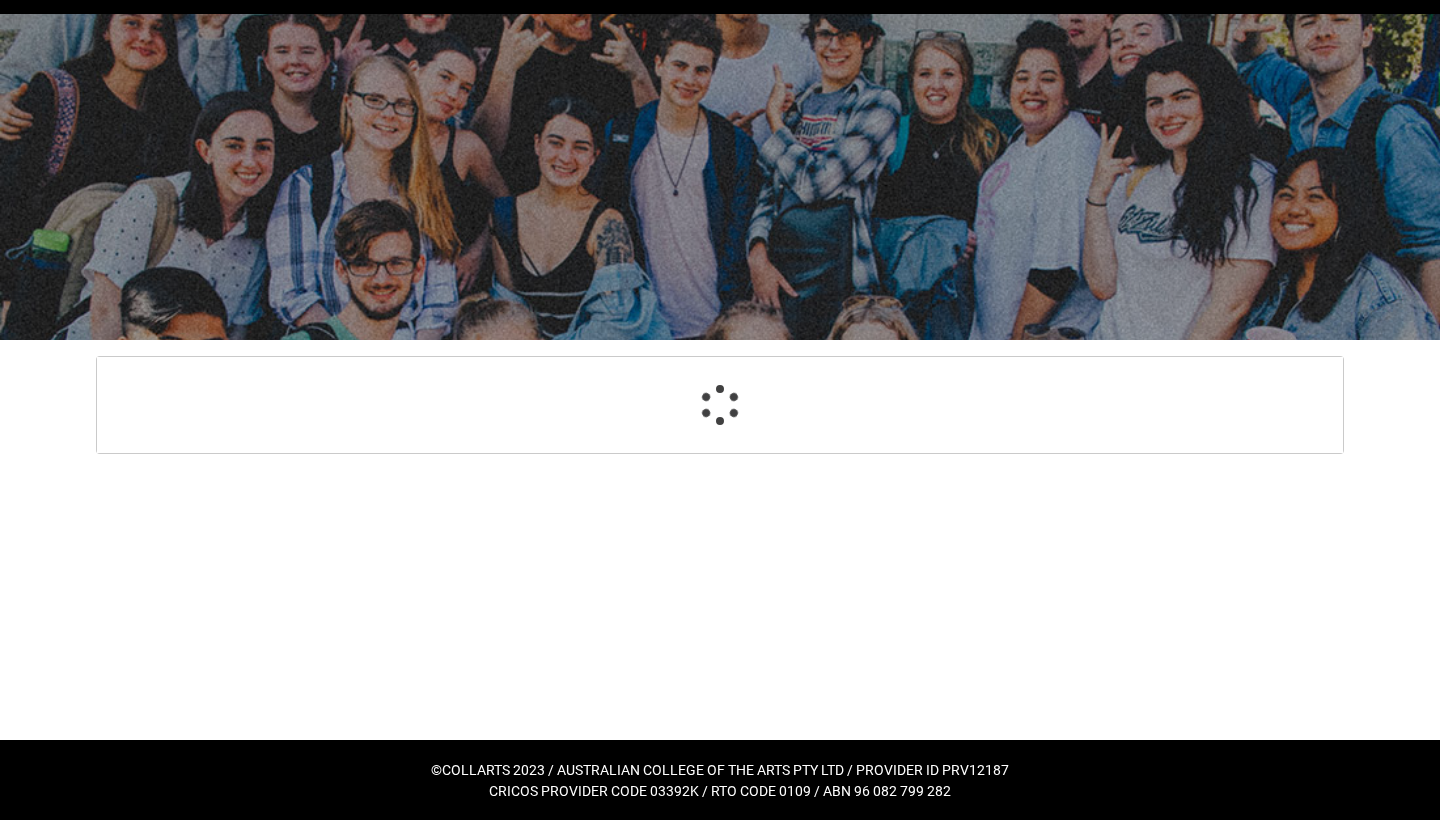 select on "Choice_No" 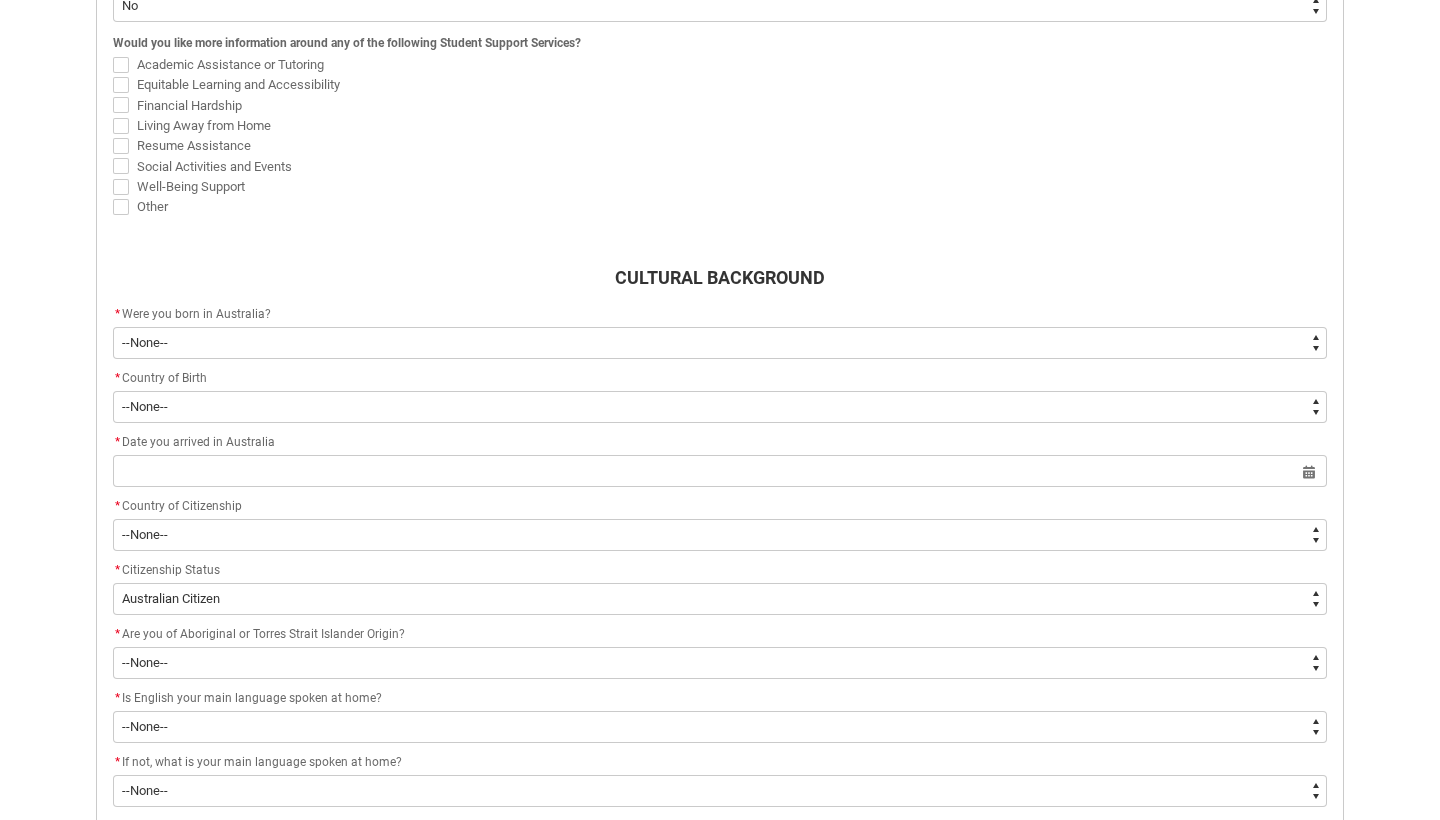 scroll, scrollTop: 763, scrollLeft: 0, axis: vertical 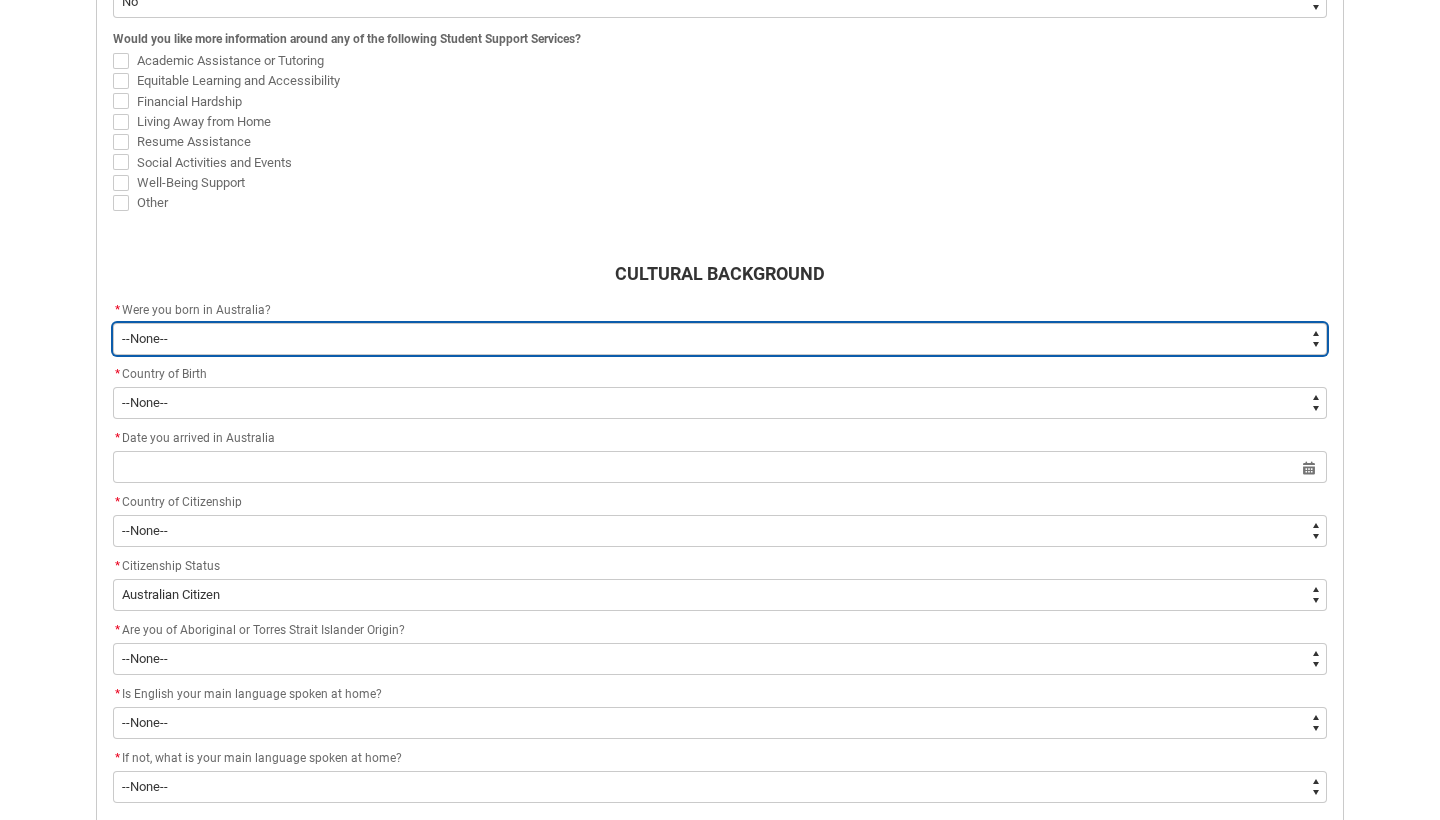 type on "Country_of_Birth_L1.1100" 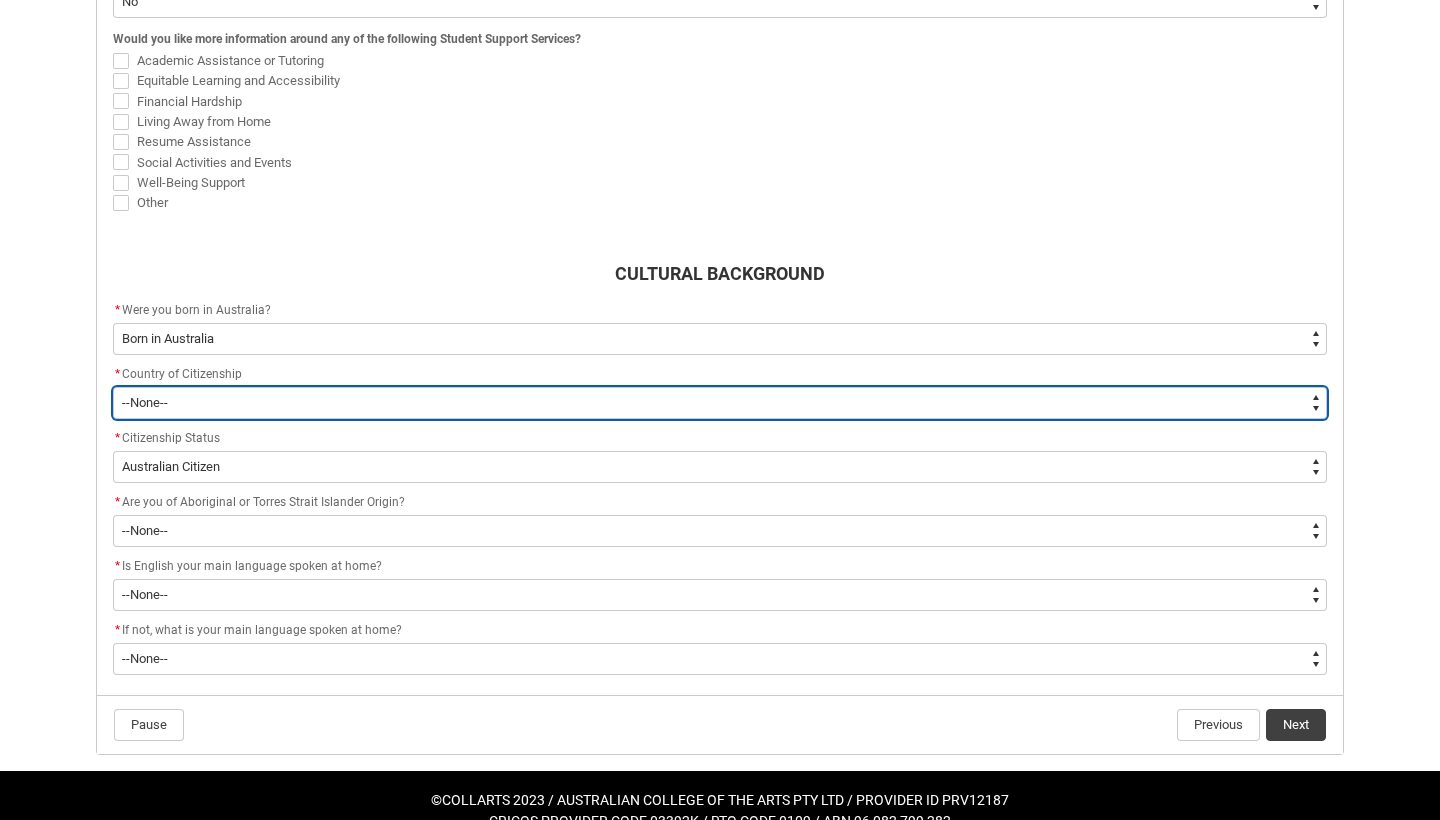 type on "Citizenship_Options.Australia" 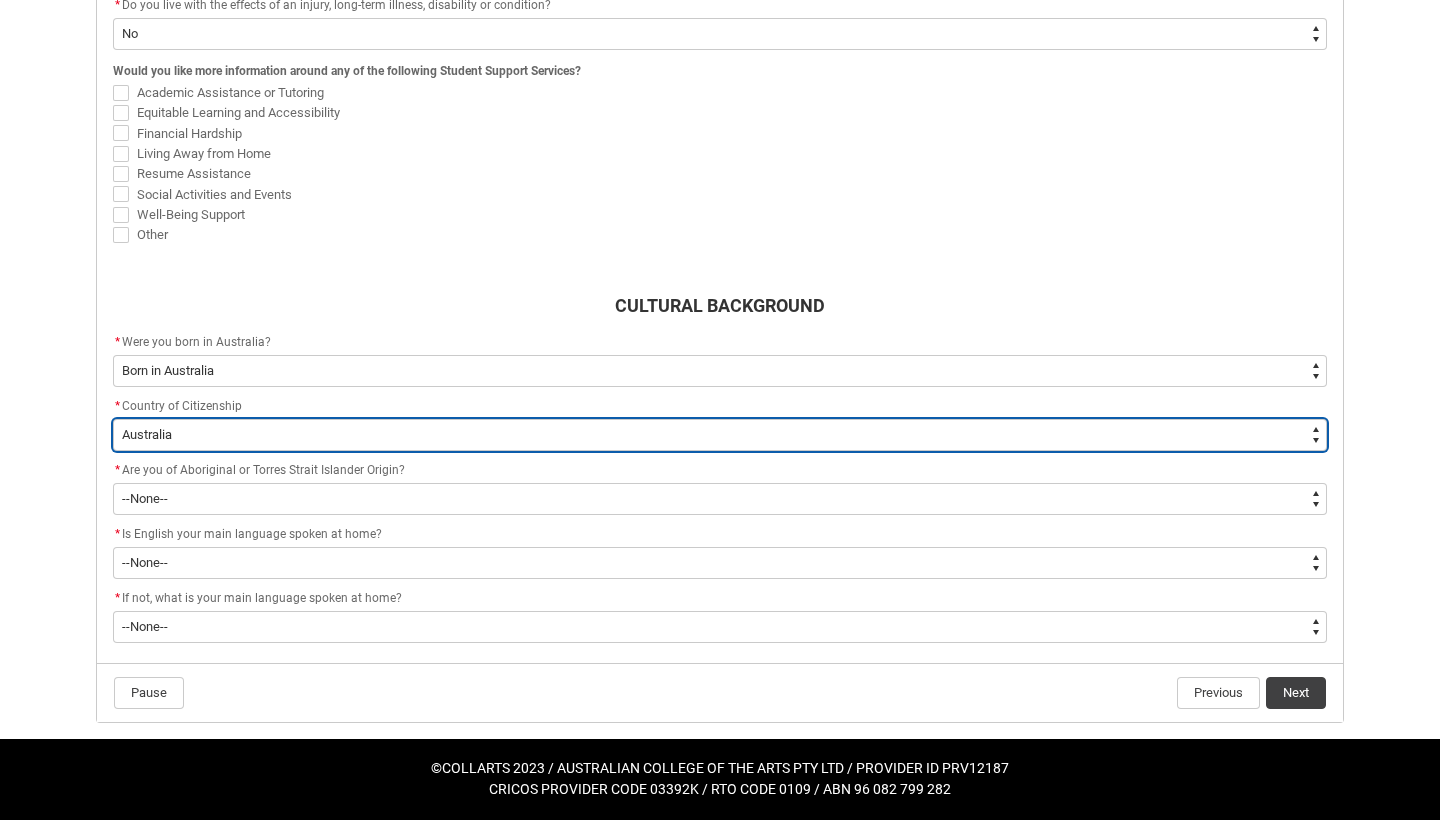 scroll, scrollTop: 726, scrollLeft: 0, axis: vertical 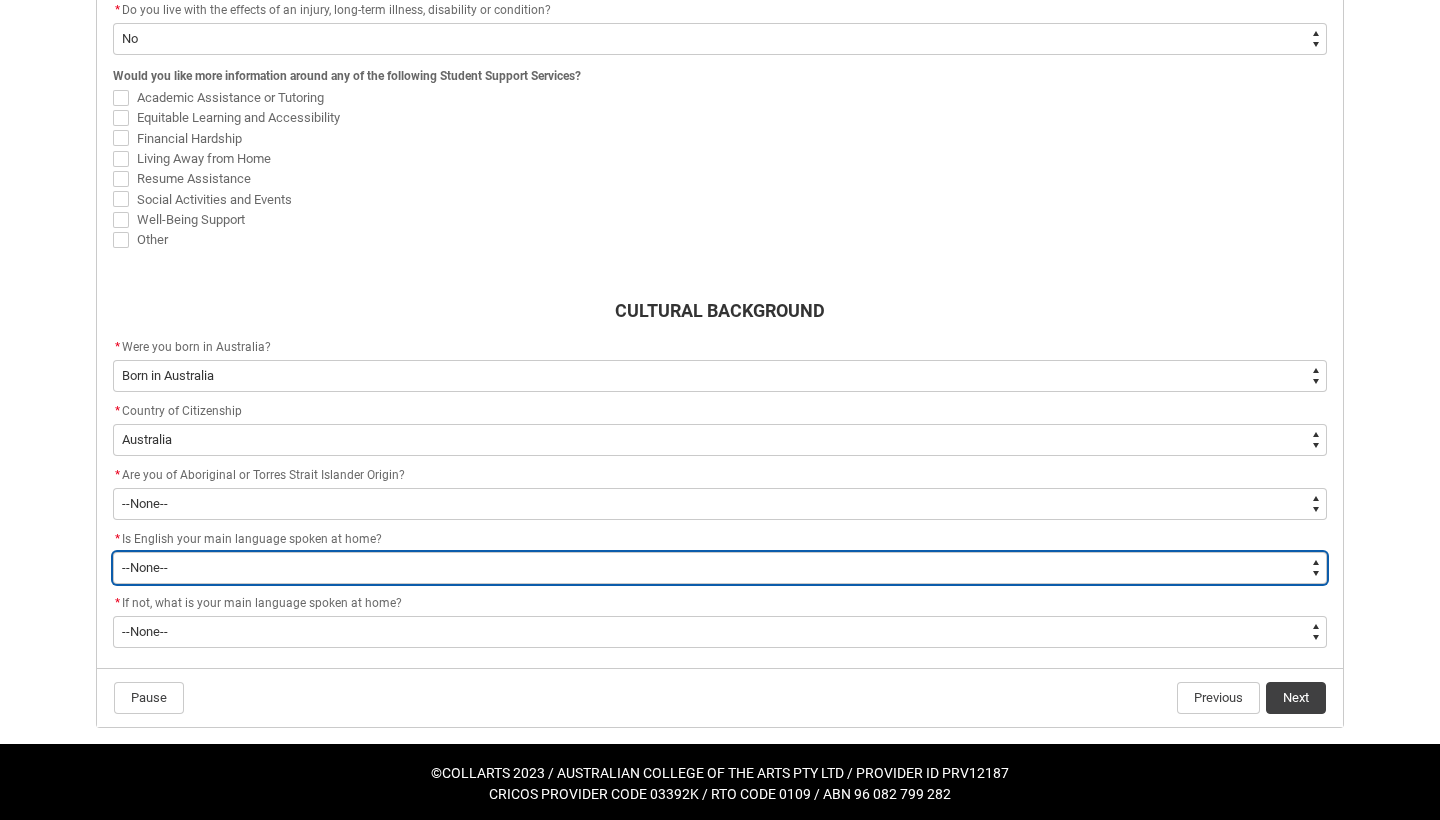 type on "ContactLanguageSpokenAtHome.9998" 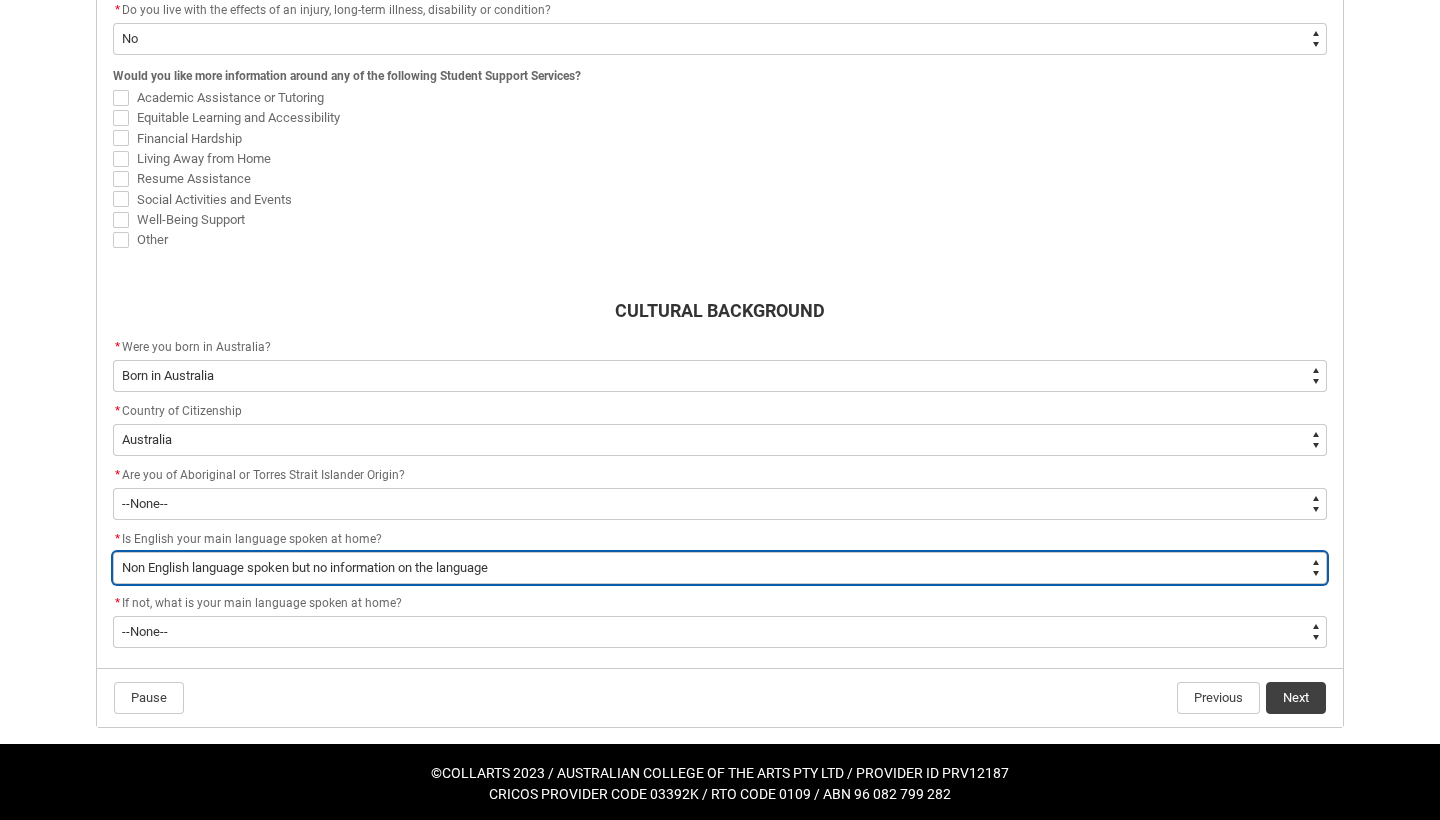 type on "ContactLanguageSpokenAtHome.****" 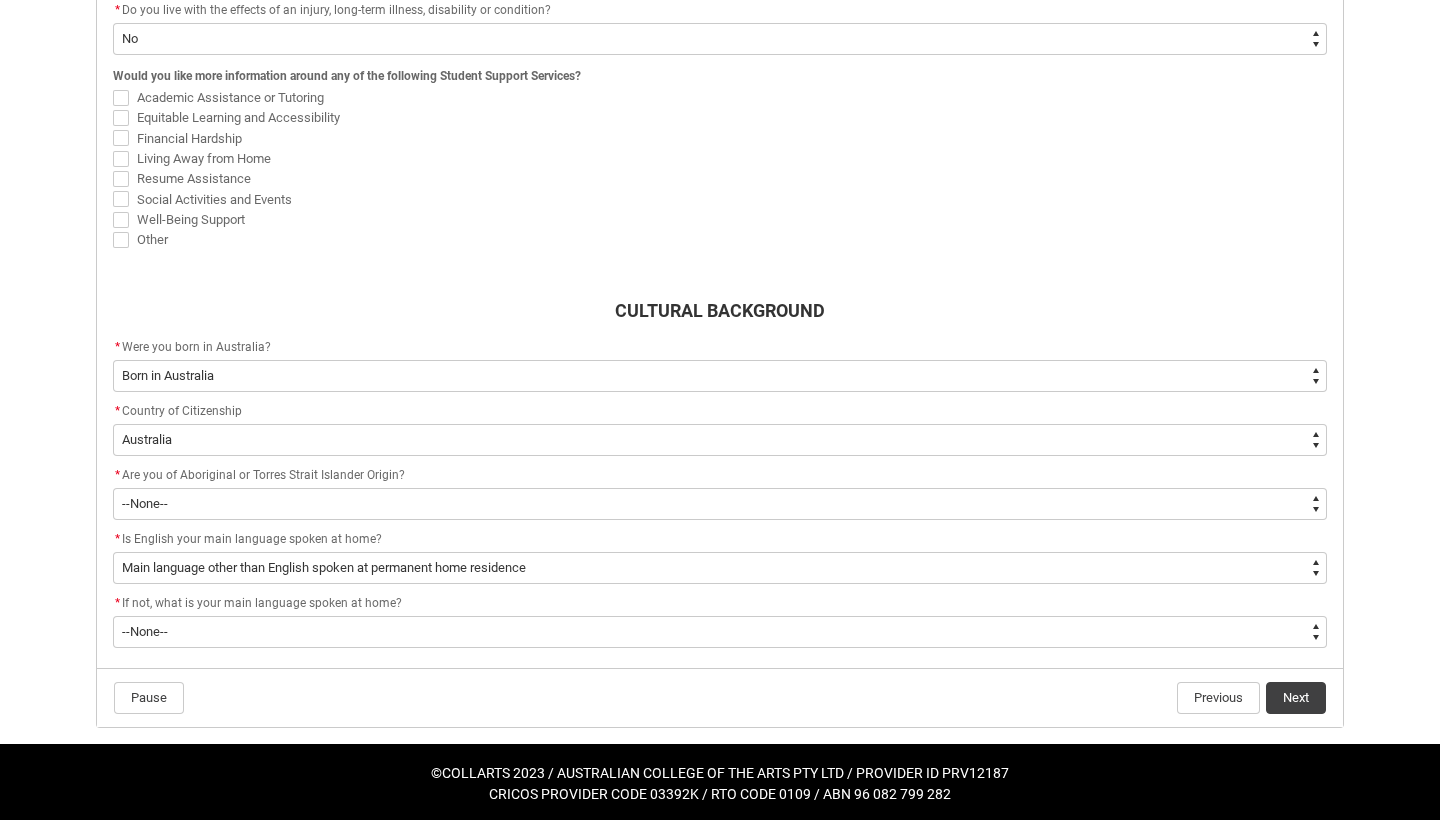 click on "* If not, what is your main language spoken at home?" 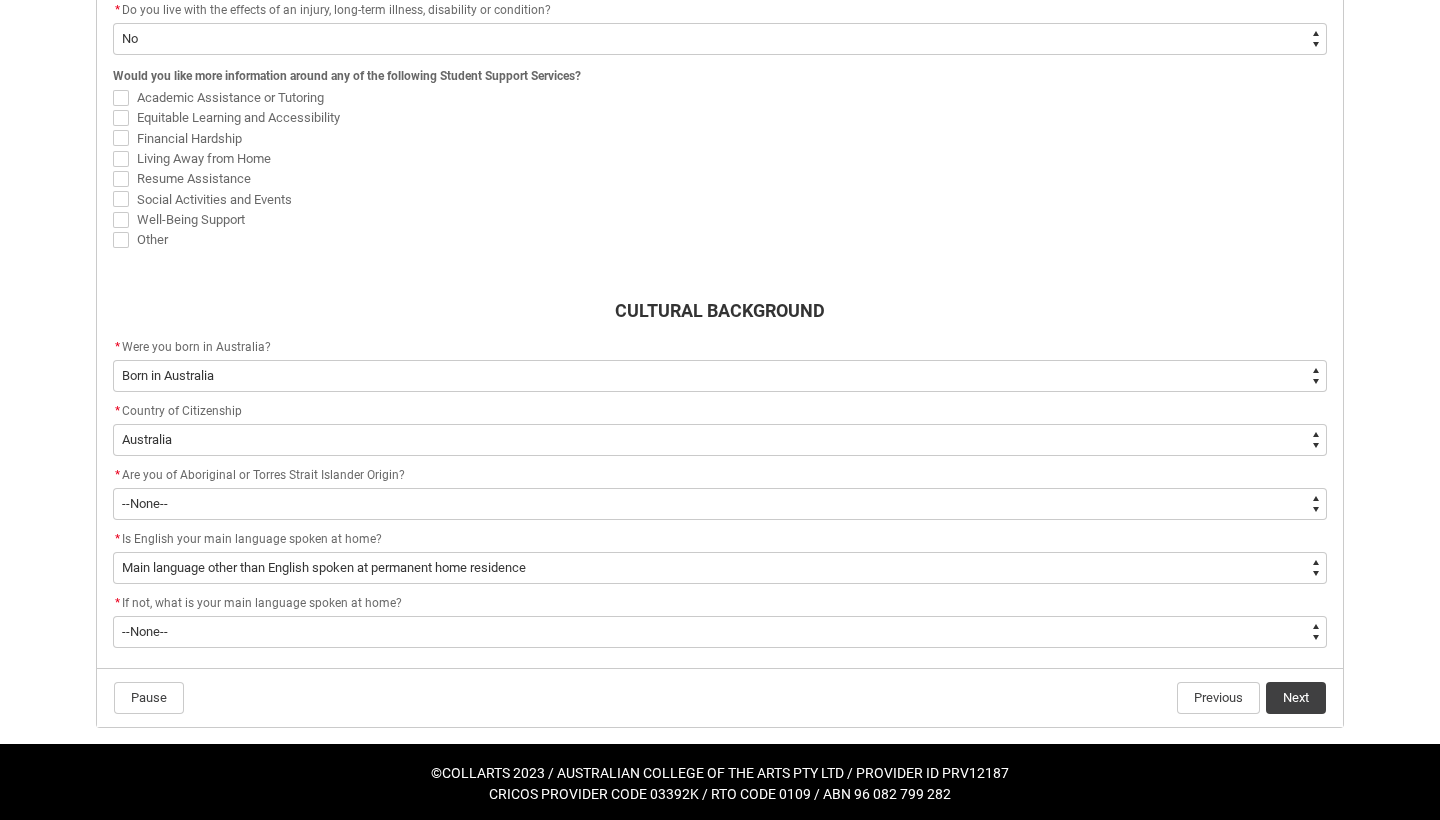 click on "Next" 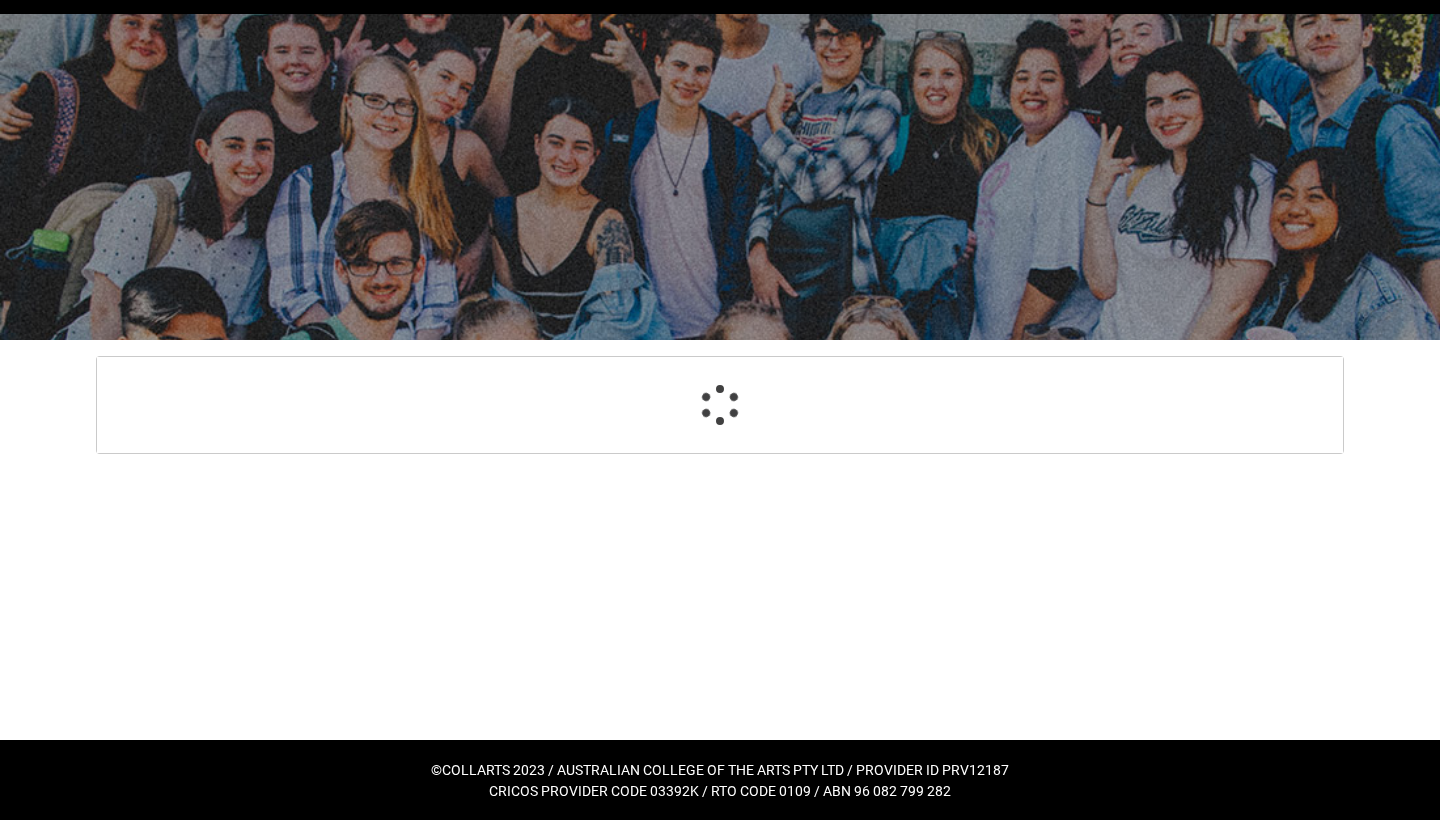 select on "Choice_No" 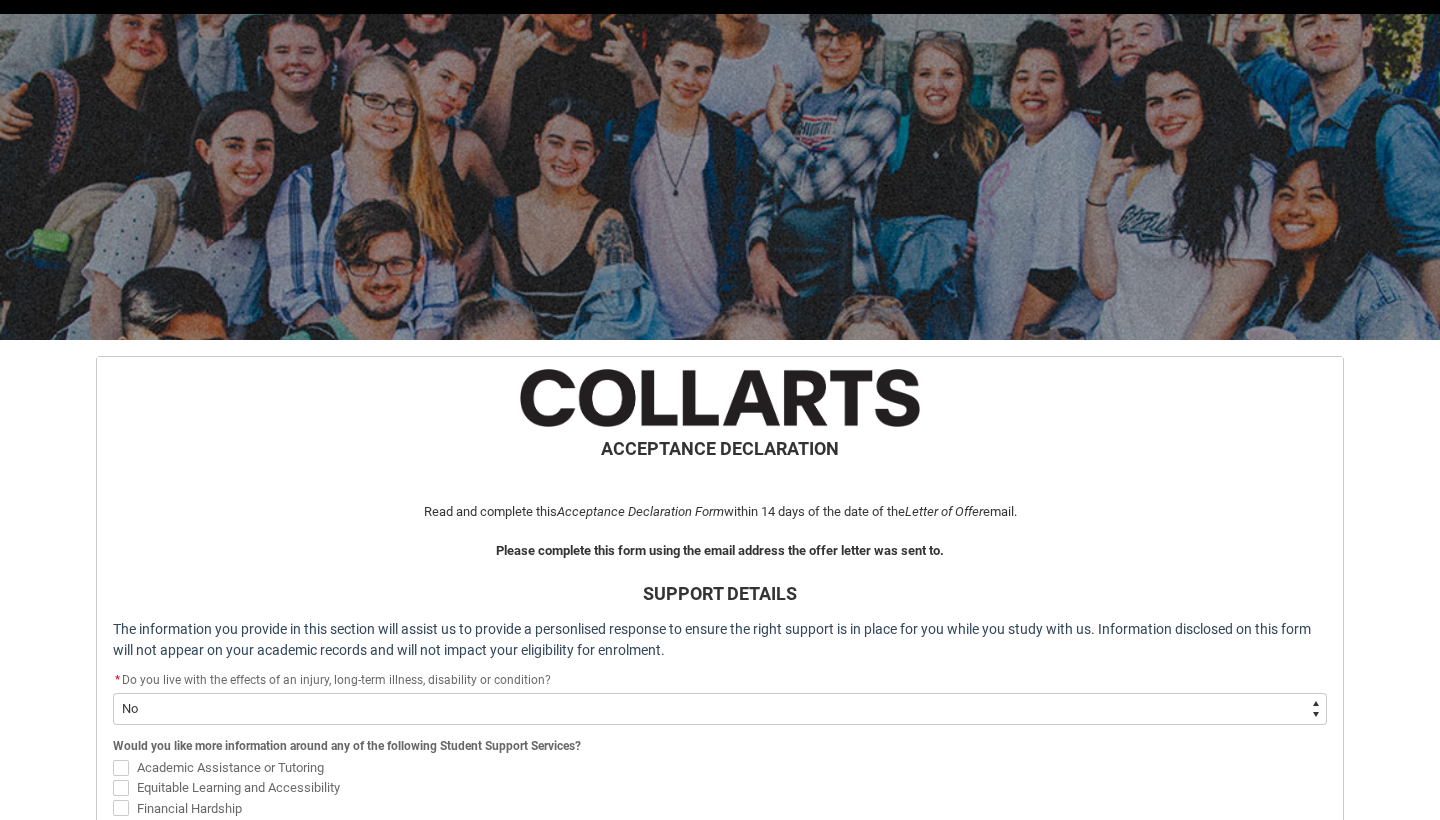 scroll, scrollTop: 766, scrollLeft: 0, axis: vertical 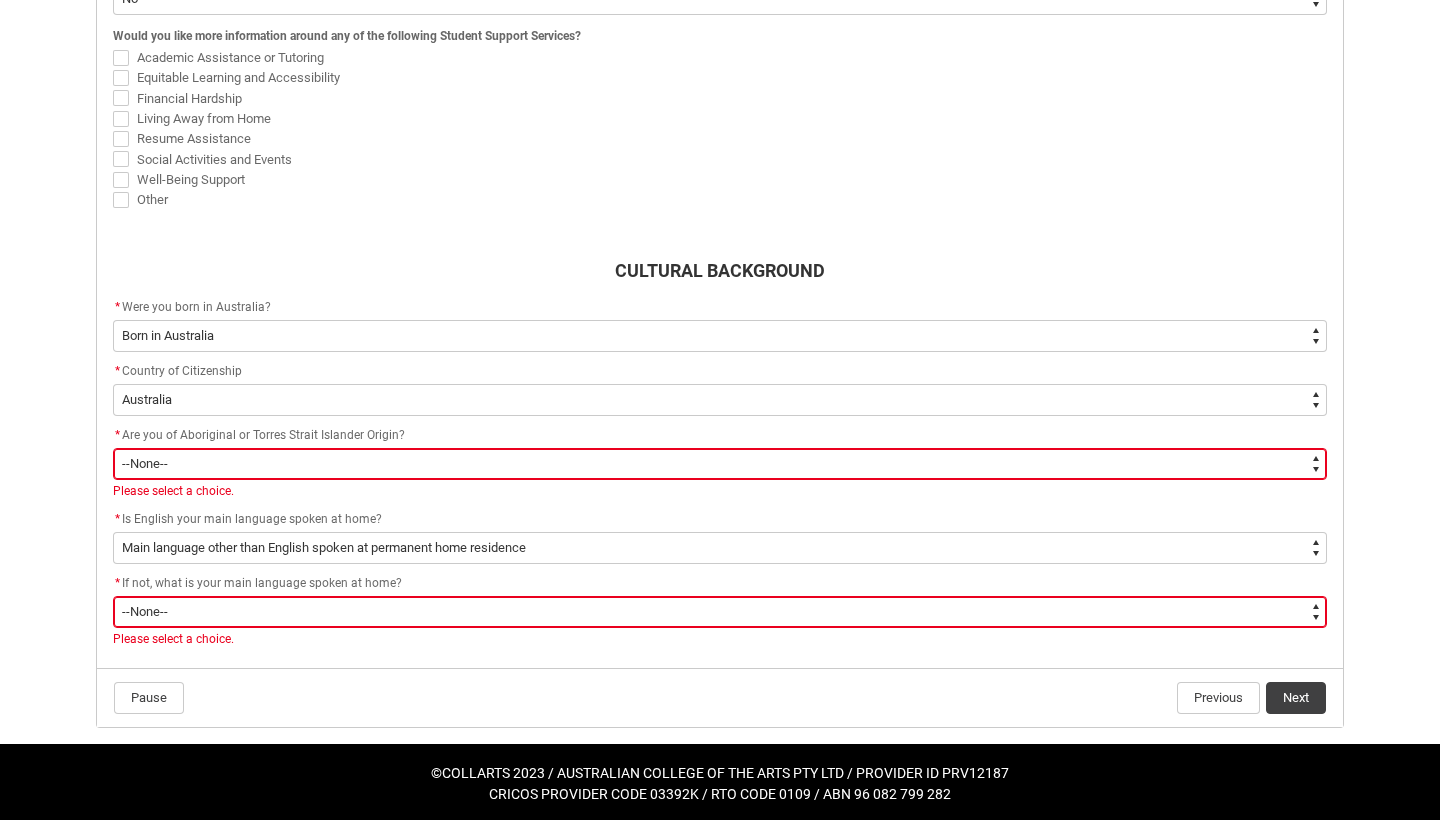 type on "aboriginalTorresStraitIslander_Options.2" 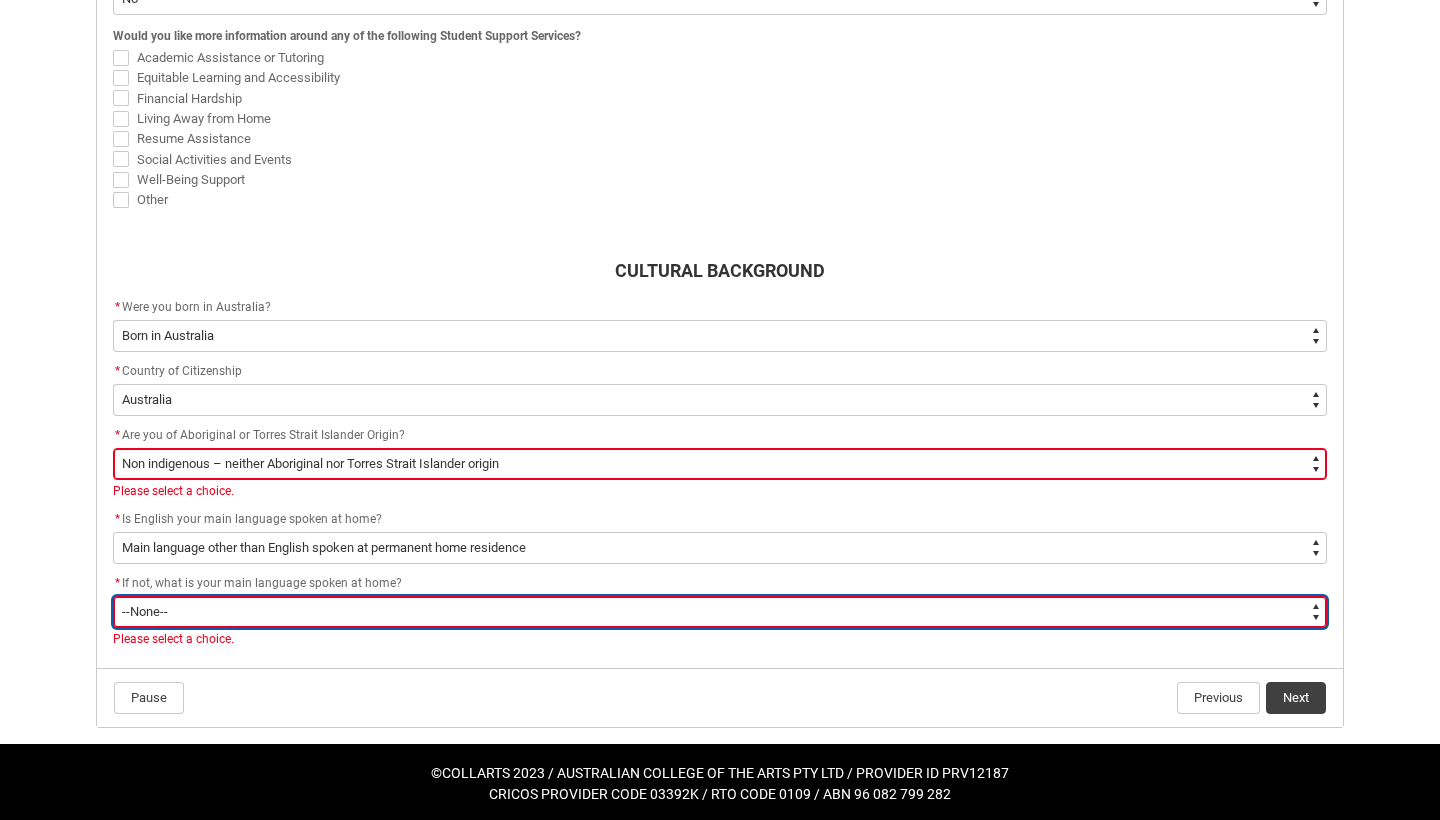 type on "L3PicklistChoice.6302" 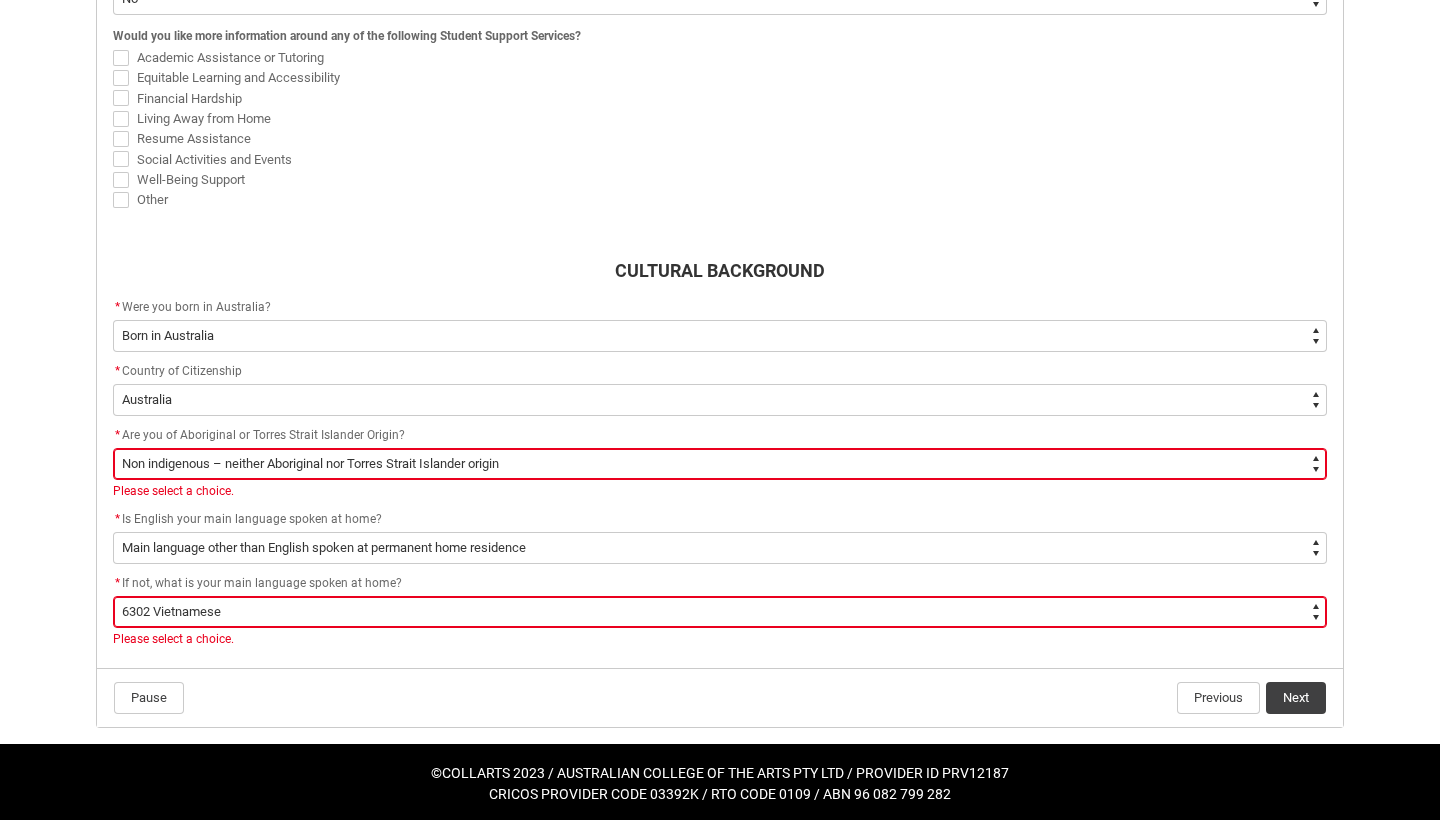 click on "Next" 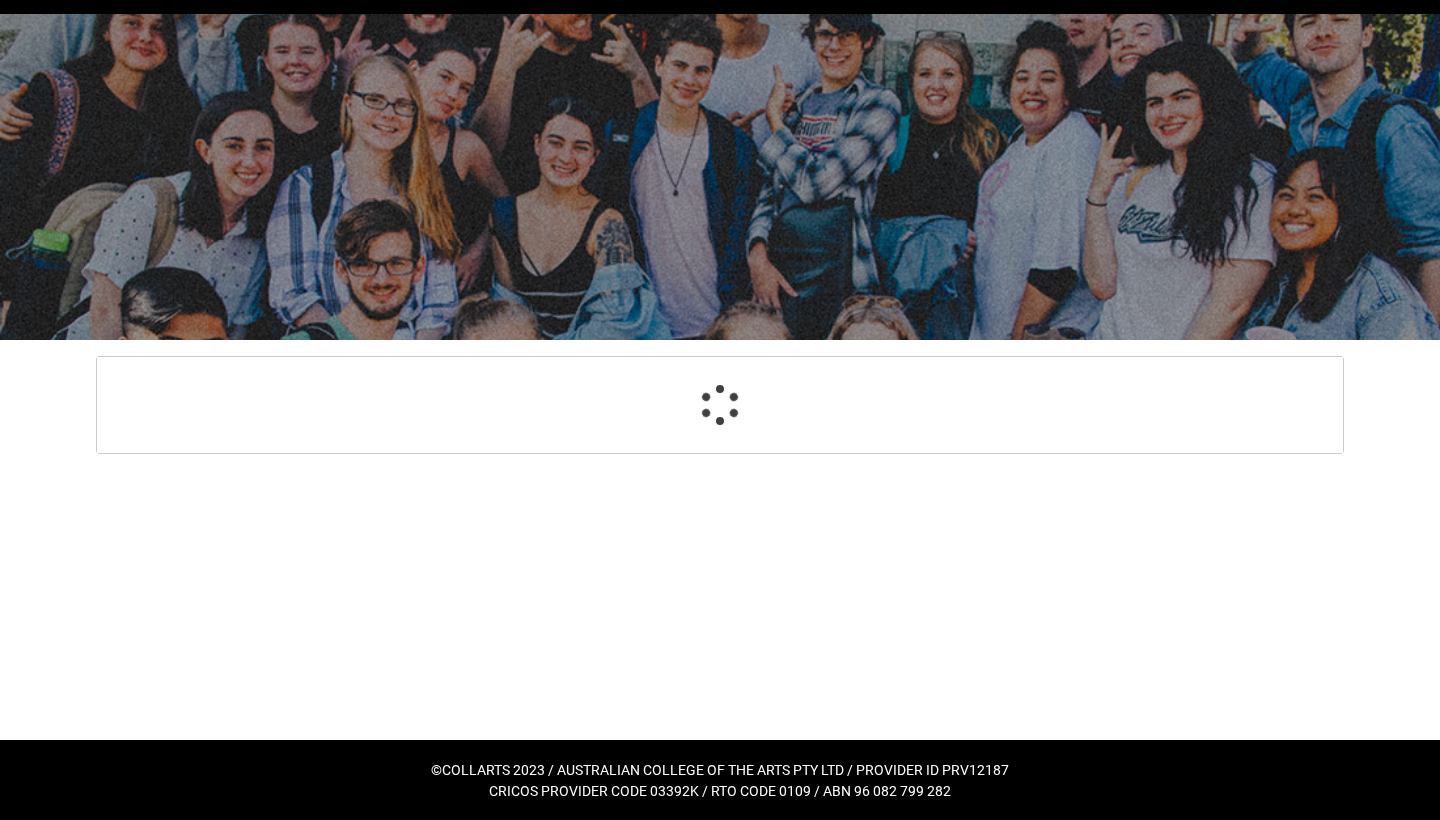 scroll, scrollTop: 213, scrollLeft: 0, axis: vertical 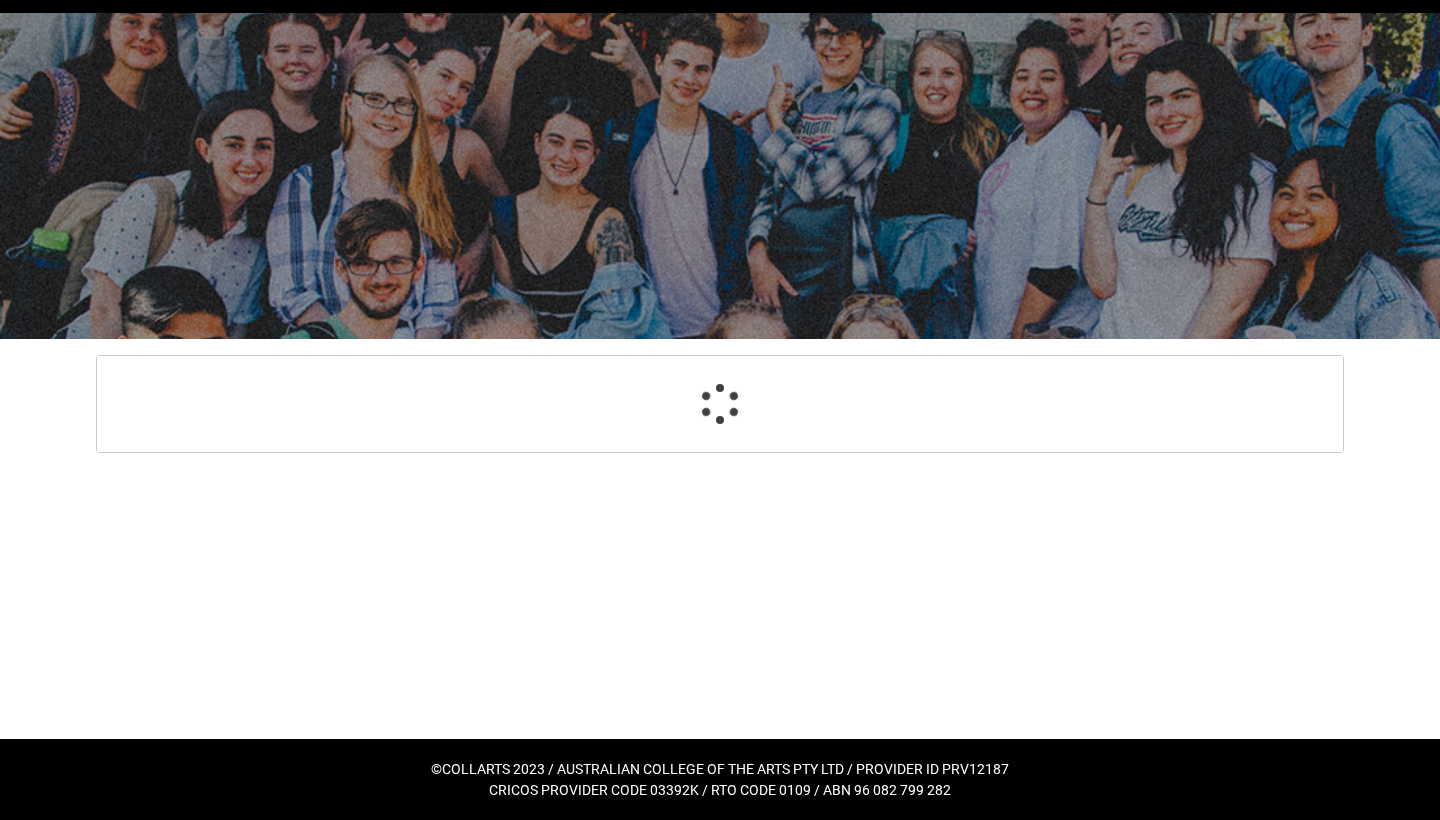 select on "HeardCollarts_Options.Advertising - Instagram" 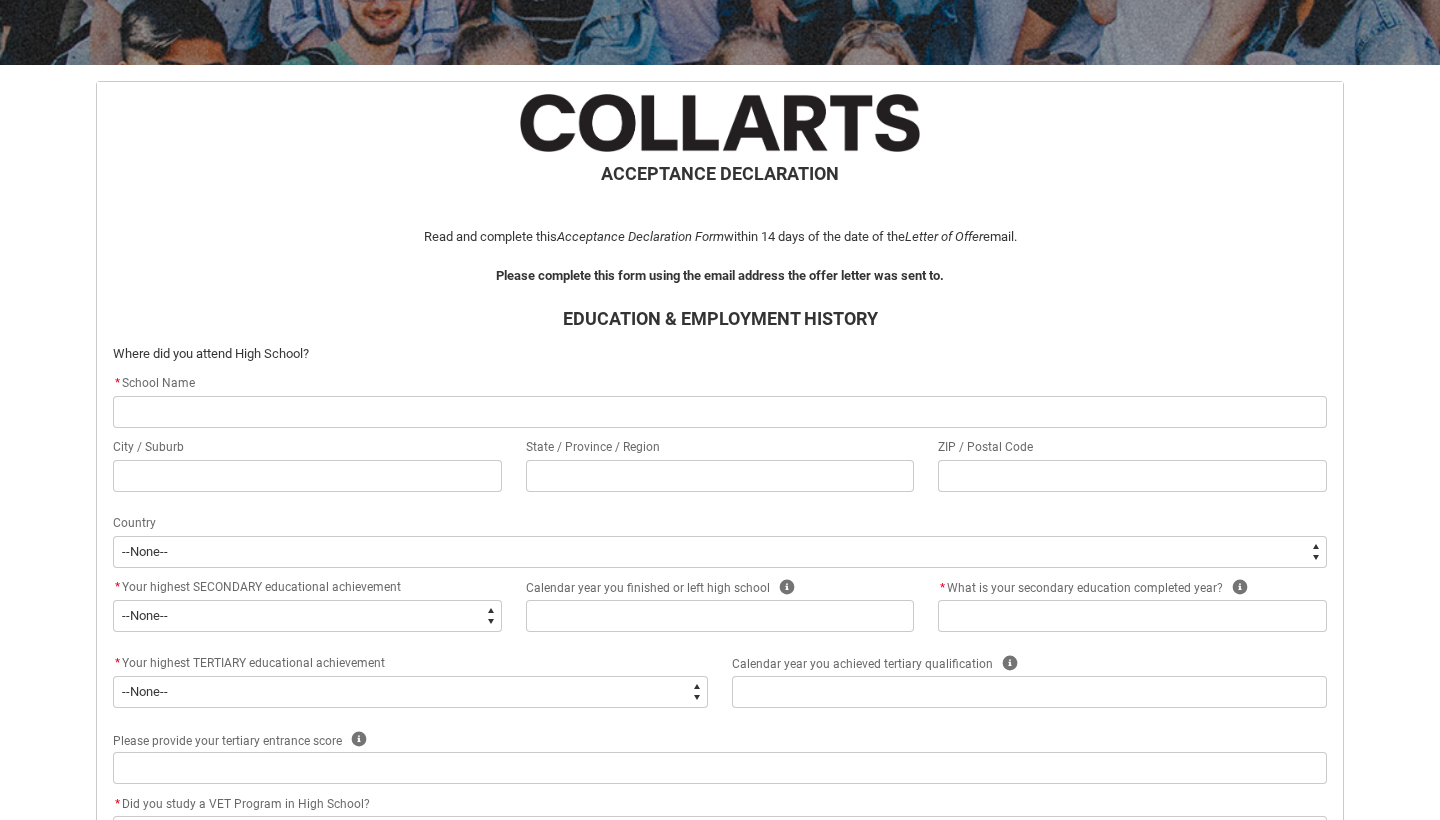 scroll, scrollTop: 331, scrollLeft: 0, axis: vertical 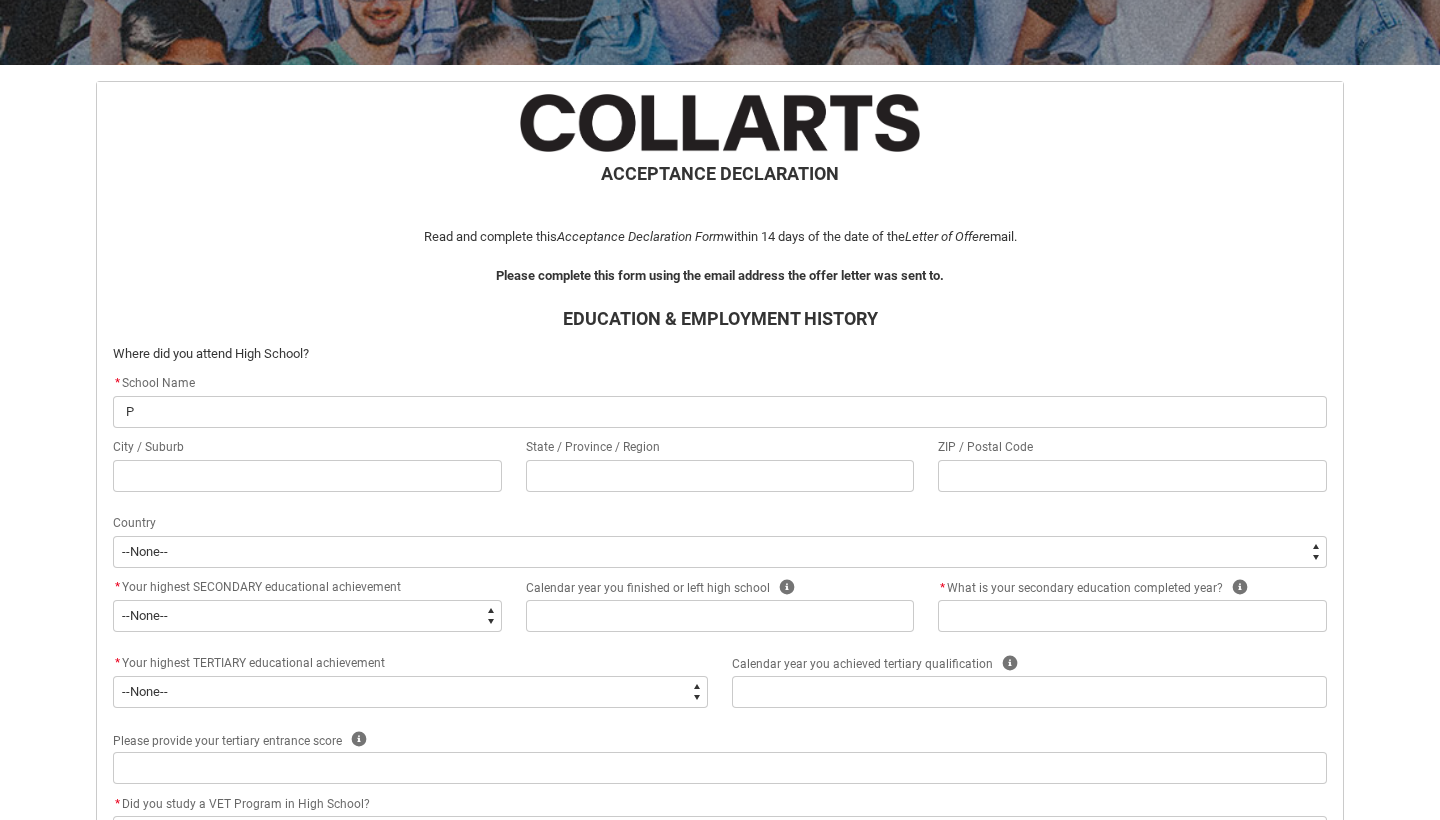 type on "[FIRST]" 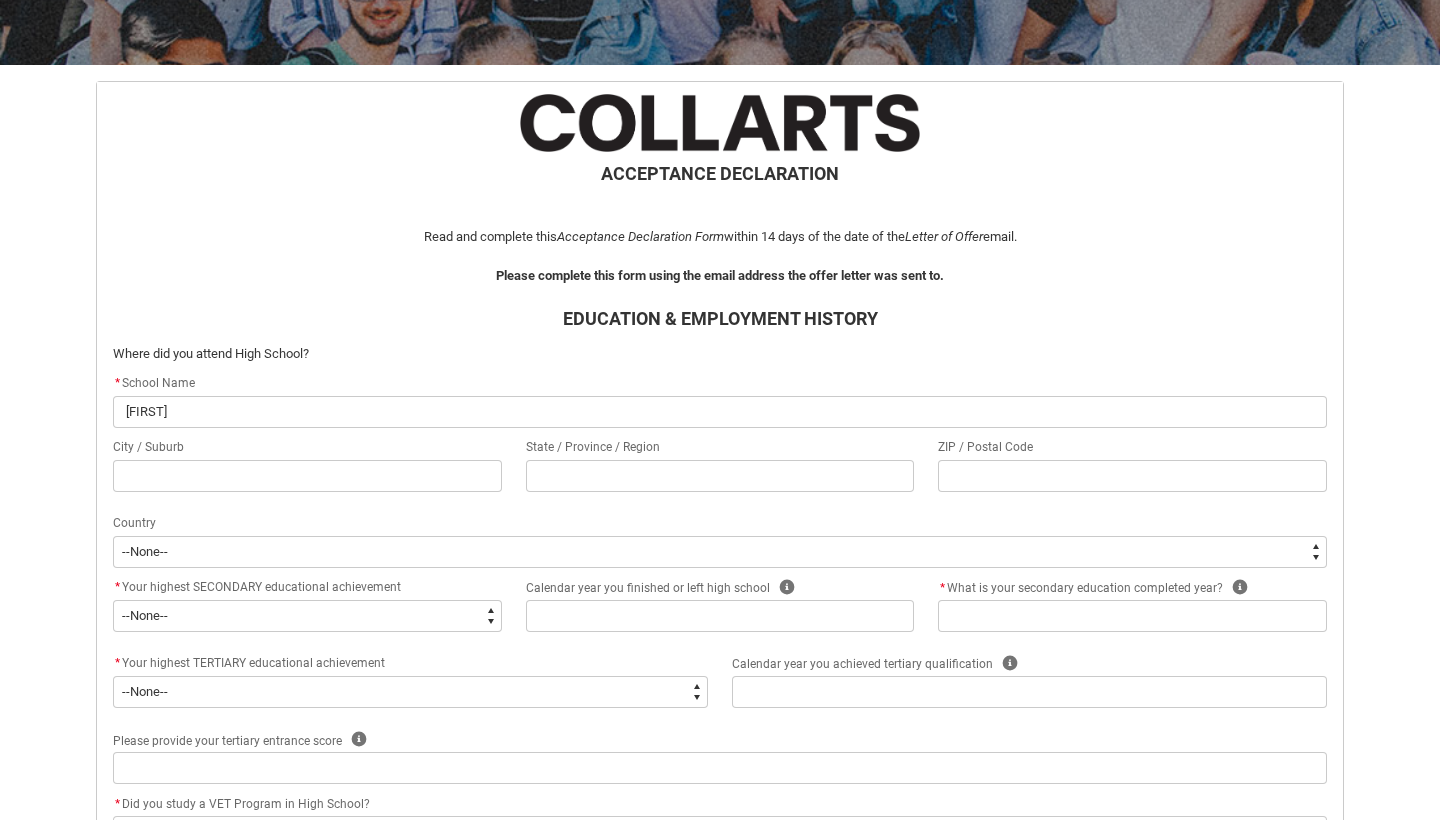 type on "[LAST]" 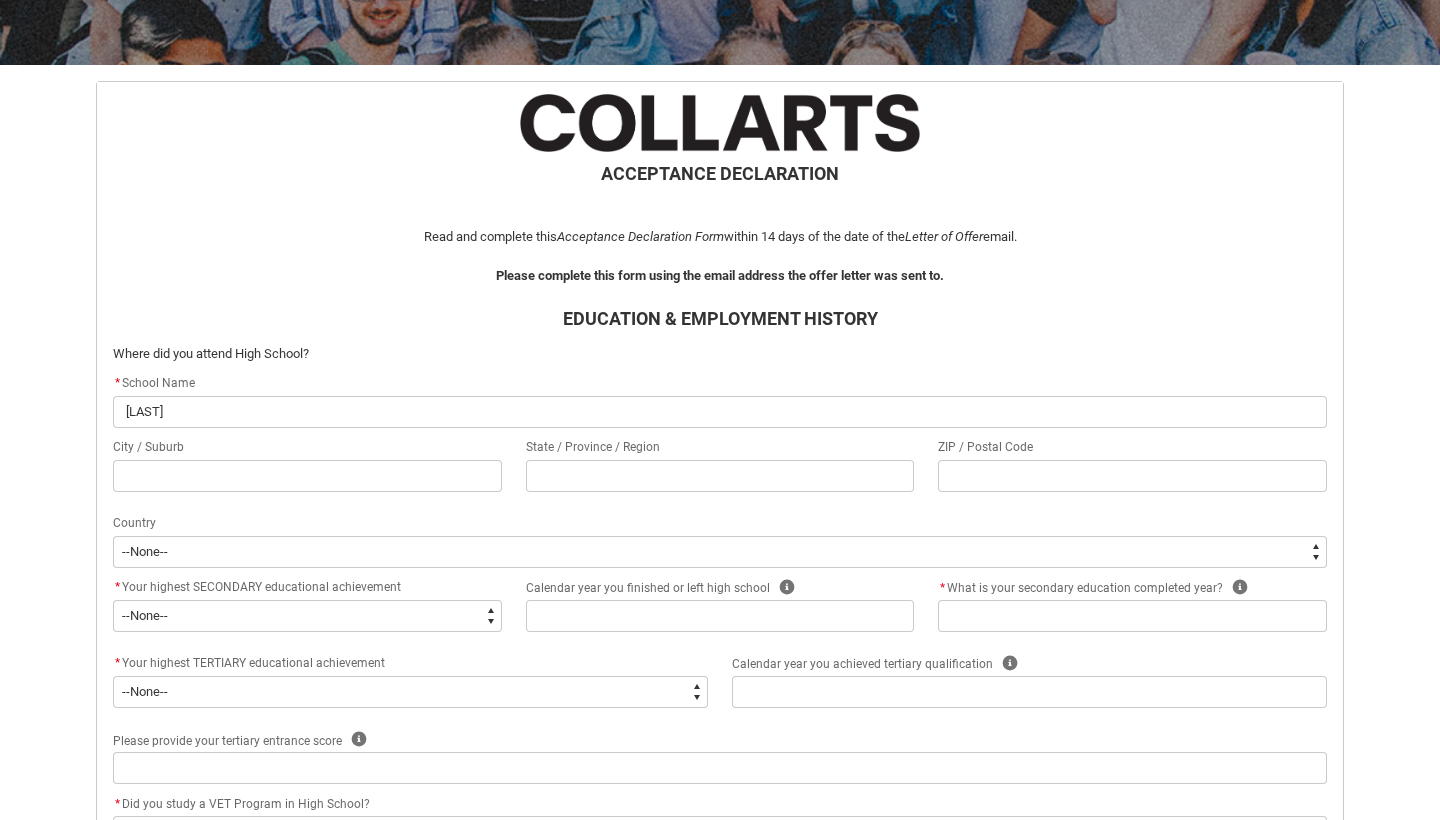type on "[LAST]" 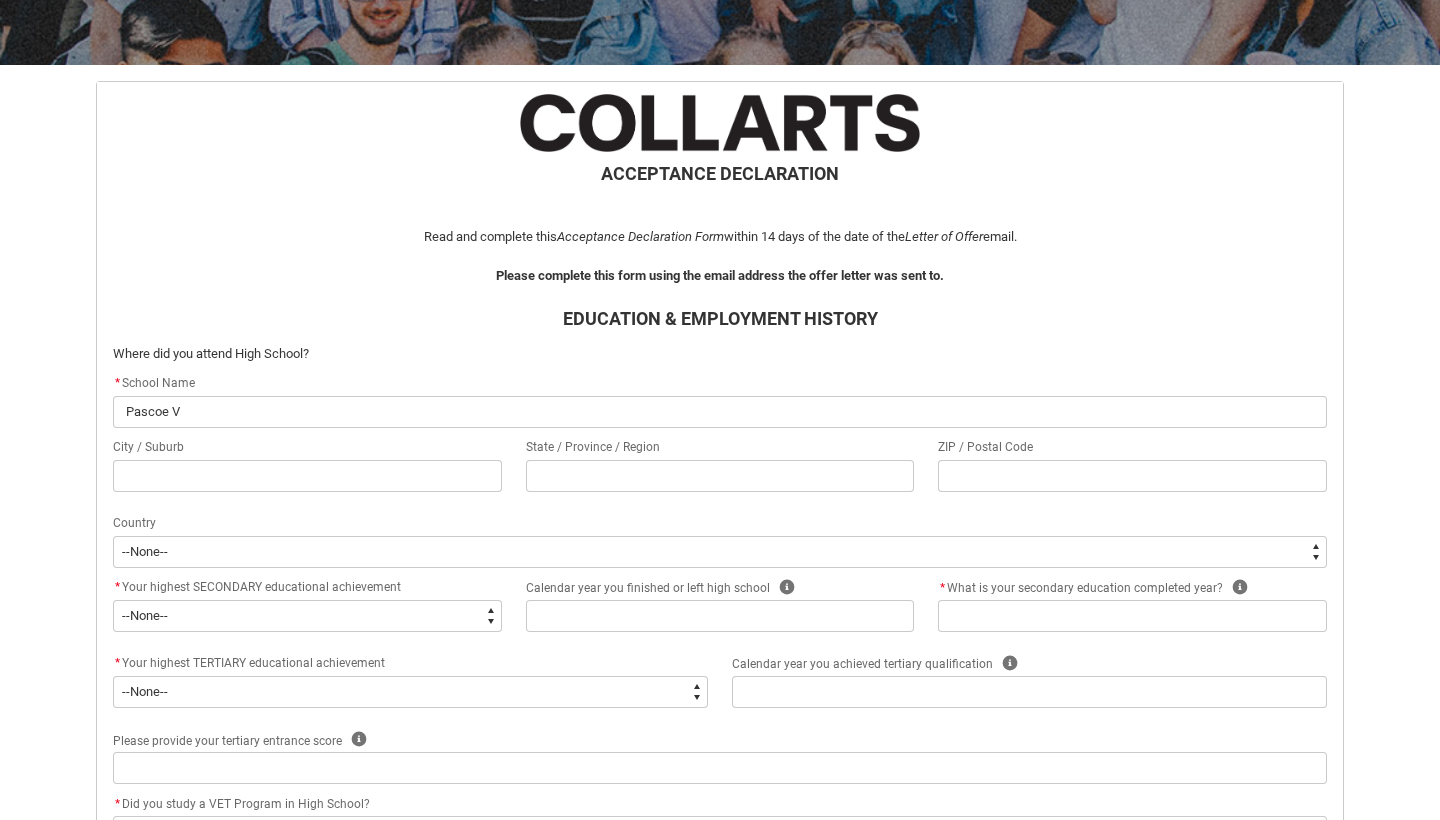 type on "Pascoe VA" 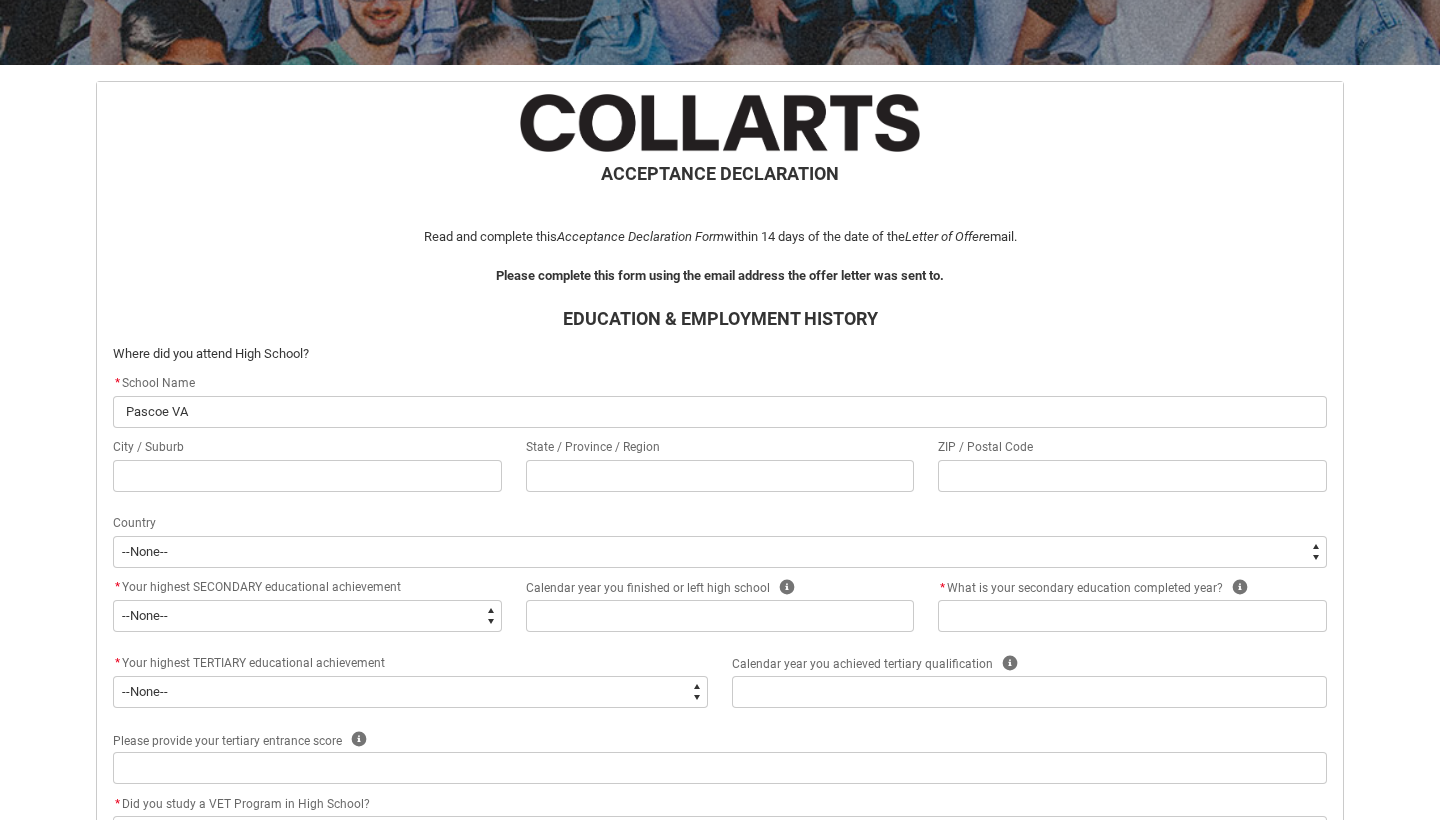 type on "1503	Norwegian" 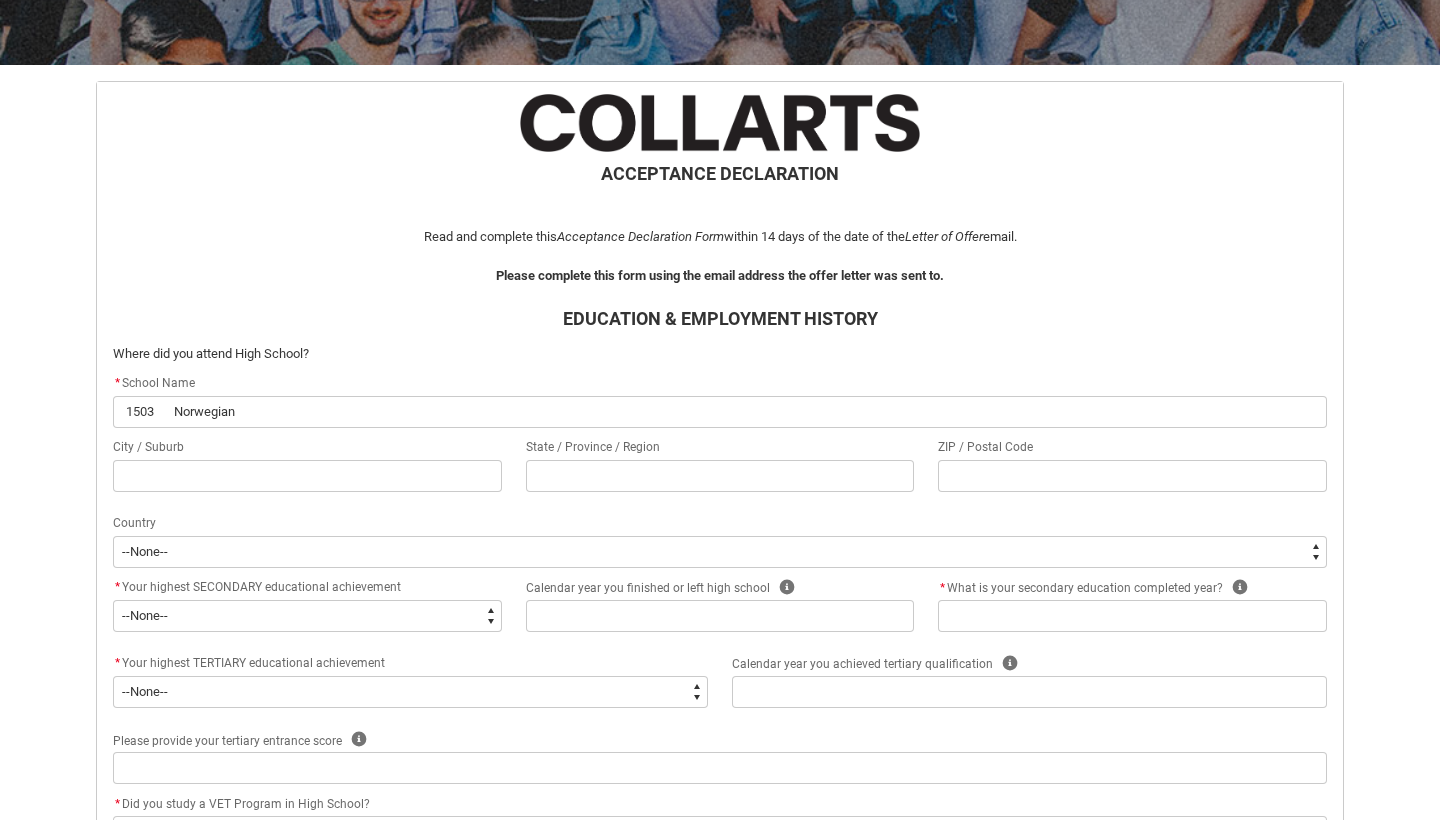 type on "Pascoe VA" 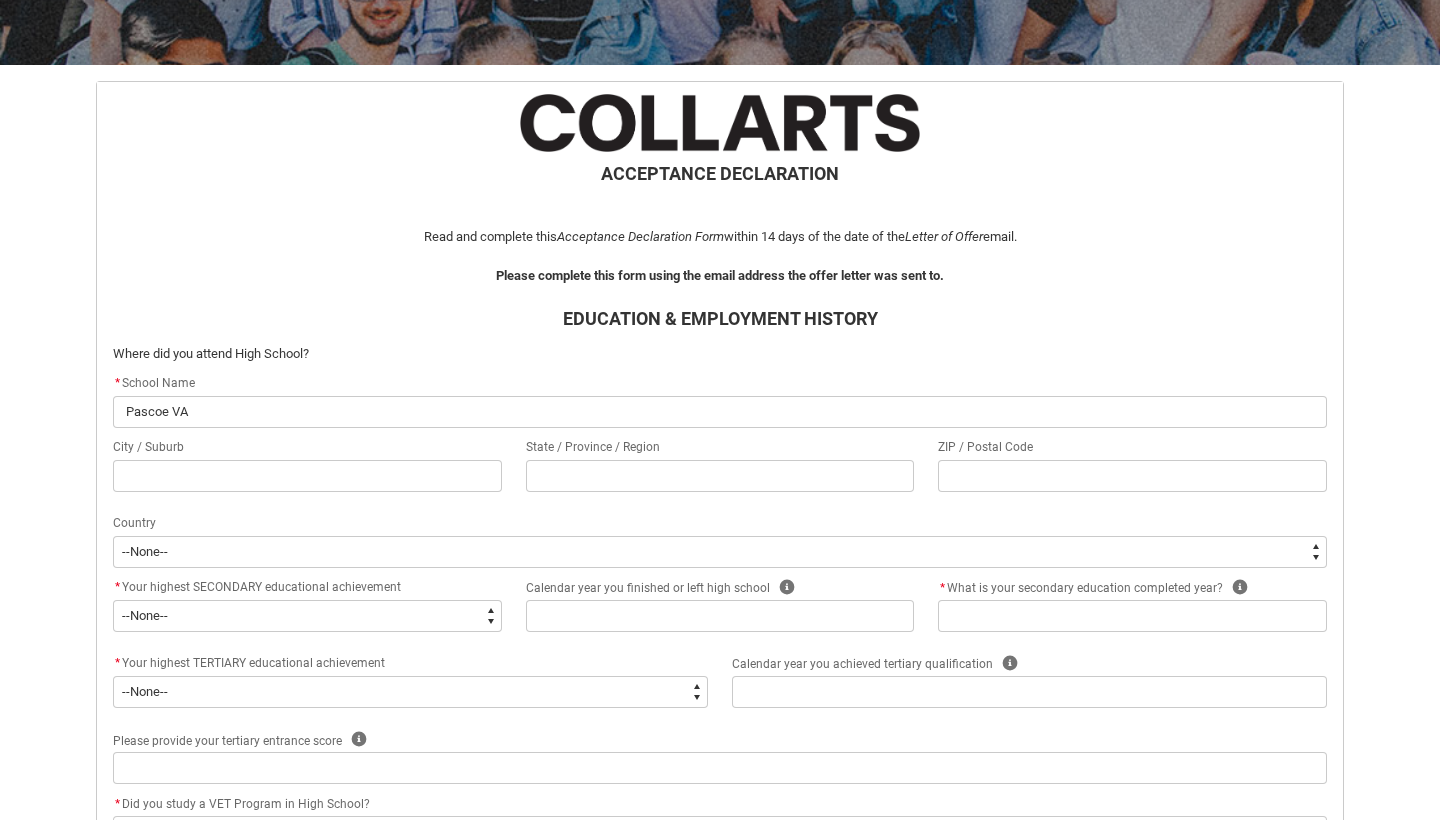 type on "Pascoe V" 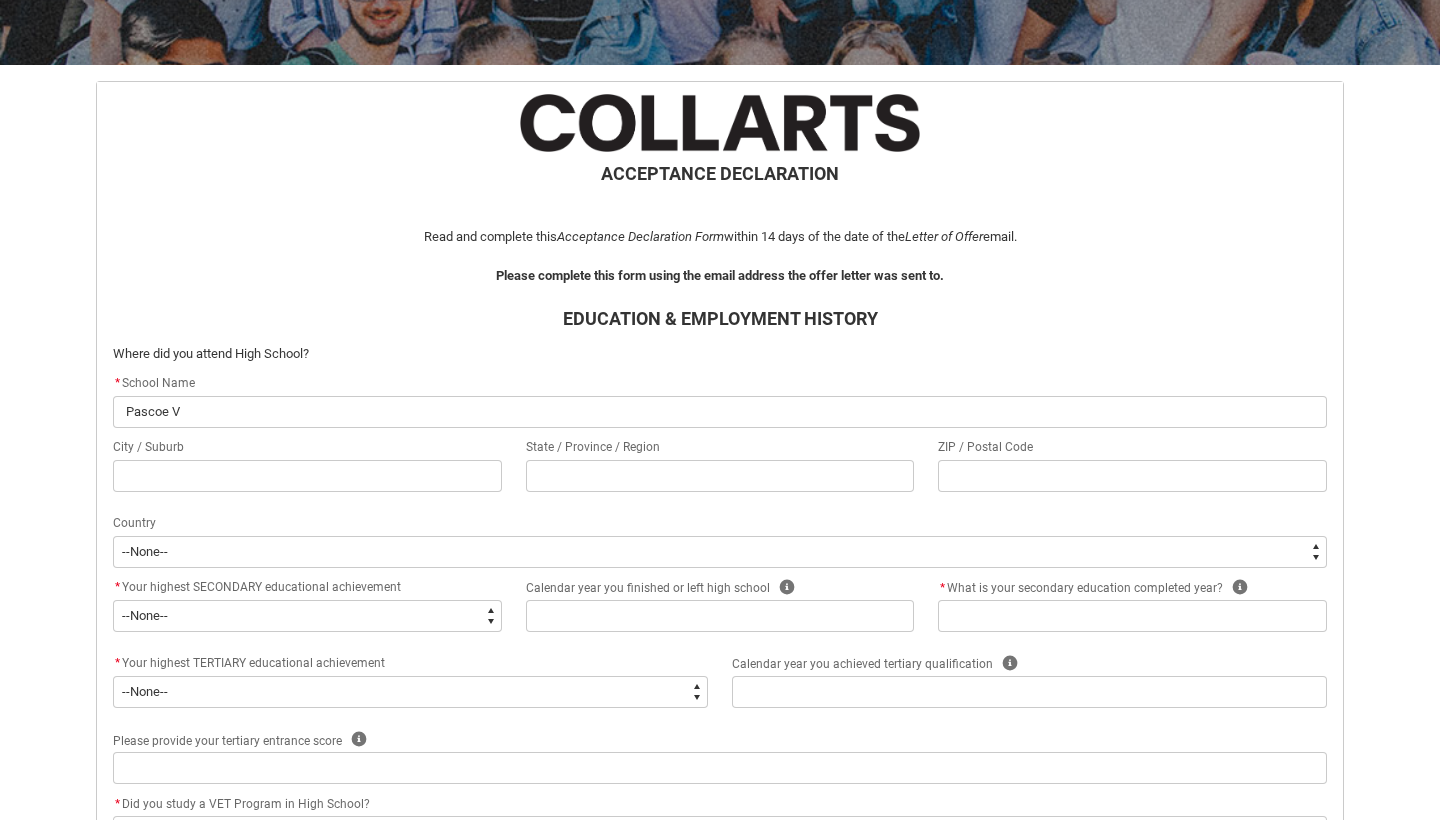 type on "[LAST] Va" 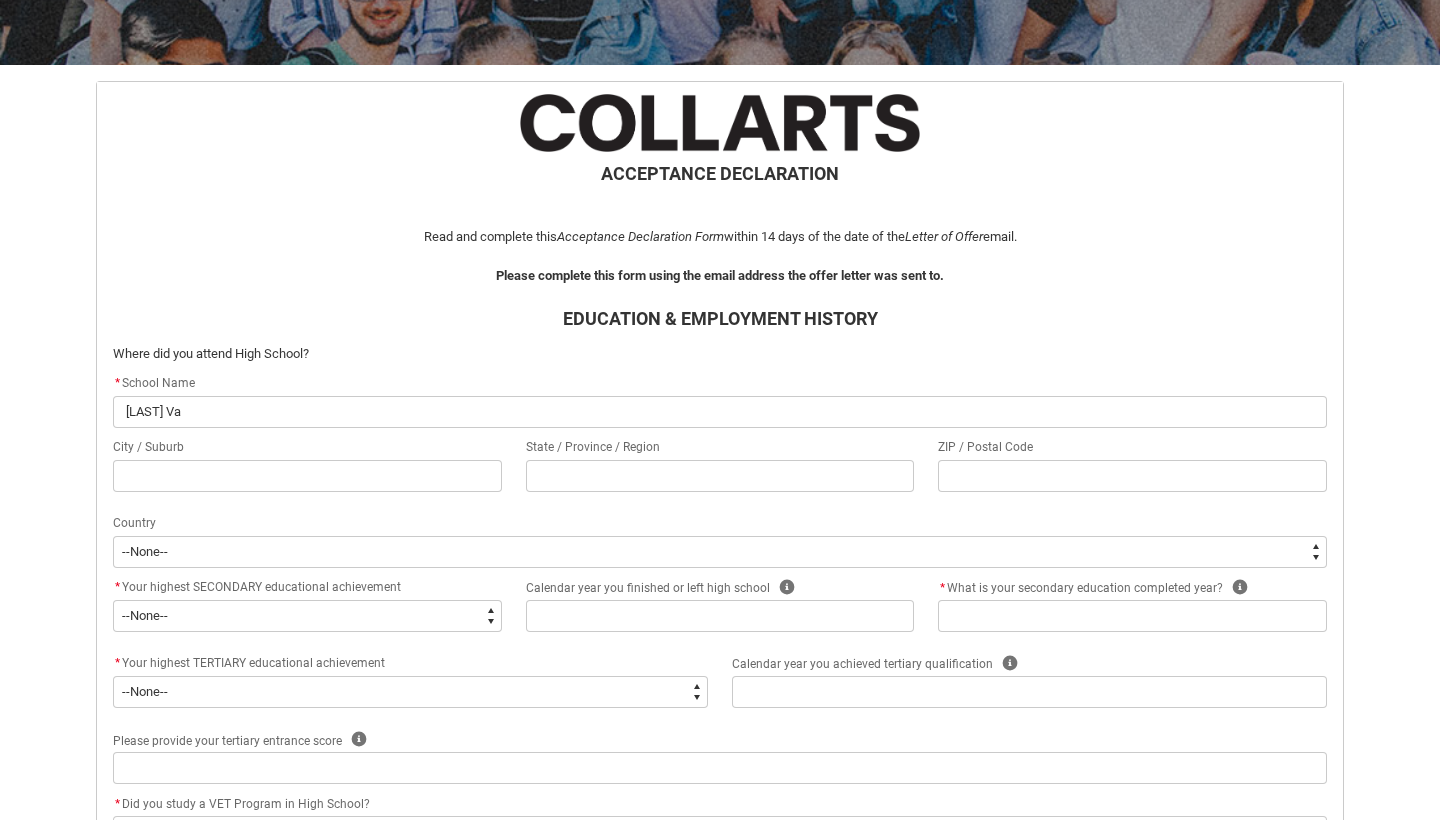 type on "[LAST] Val" 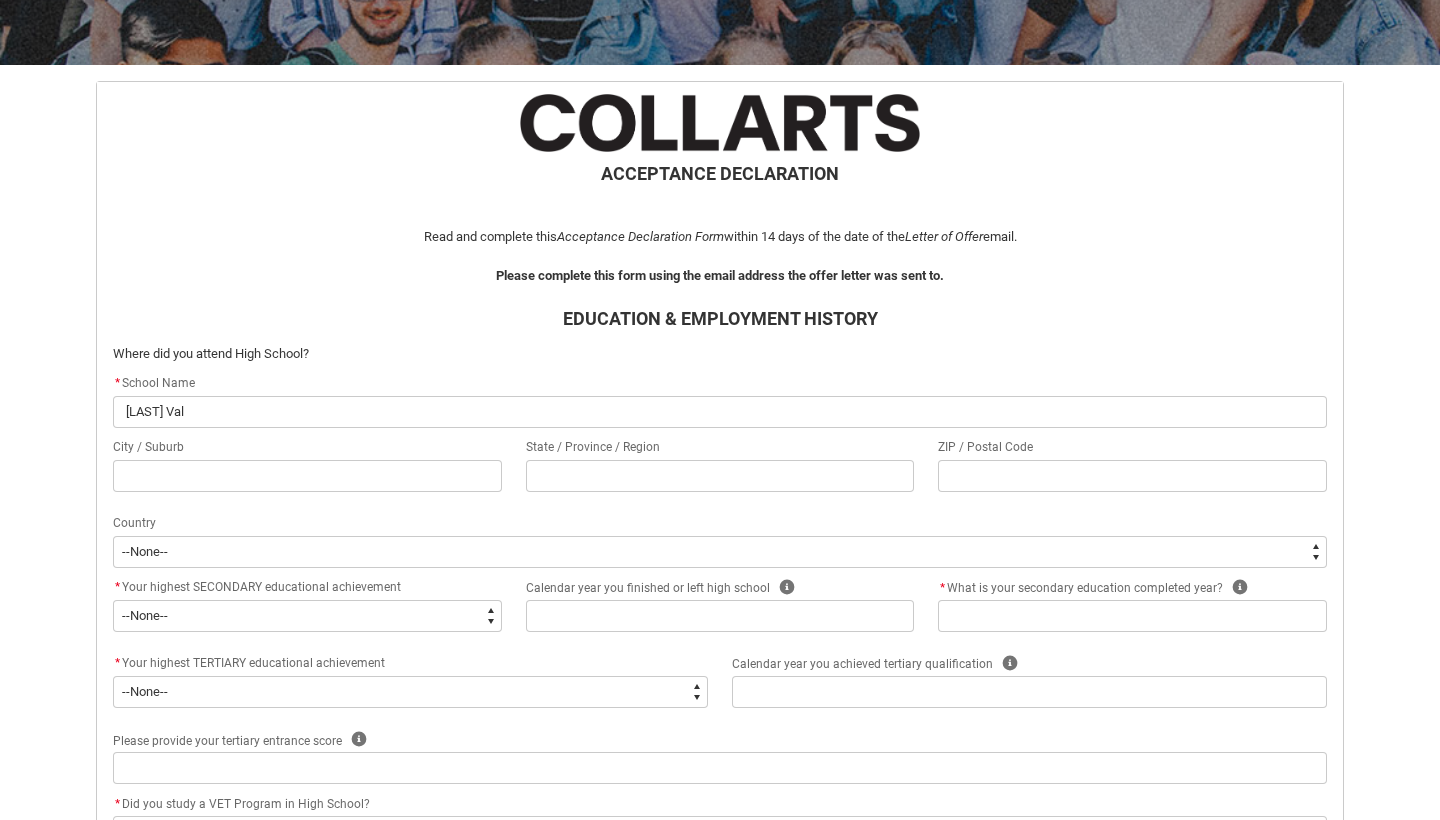 type on "[LAST]" 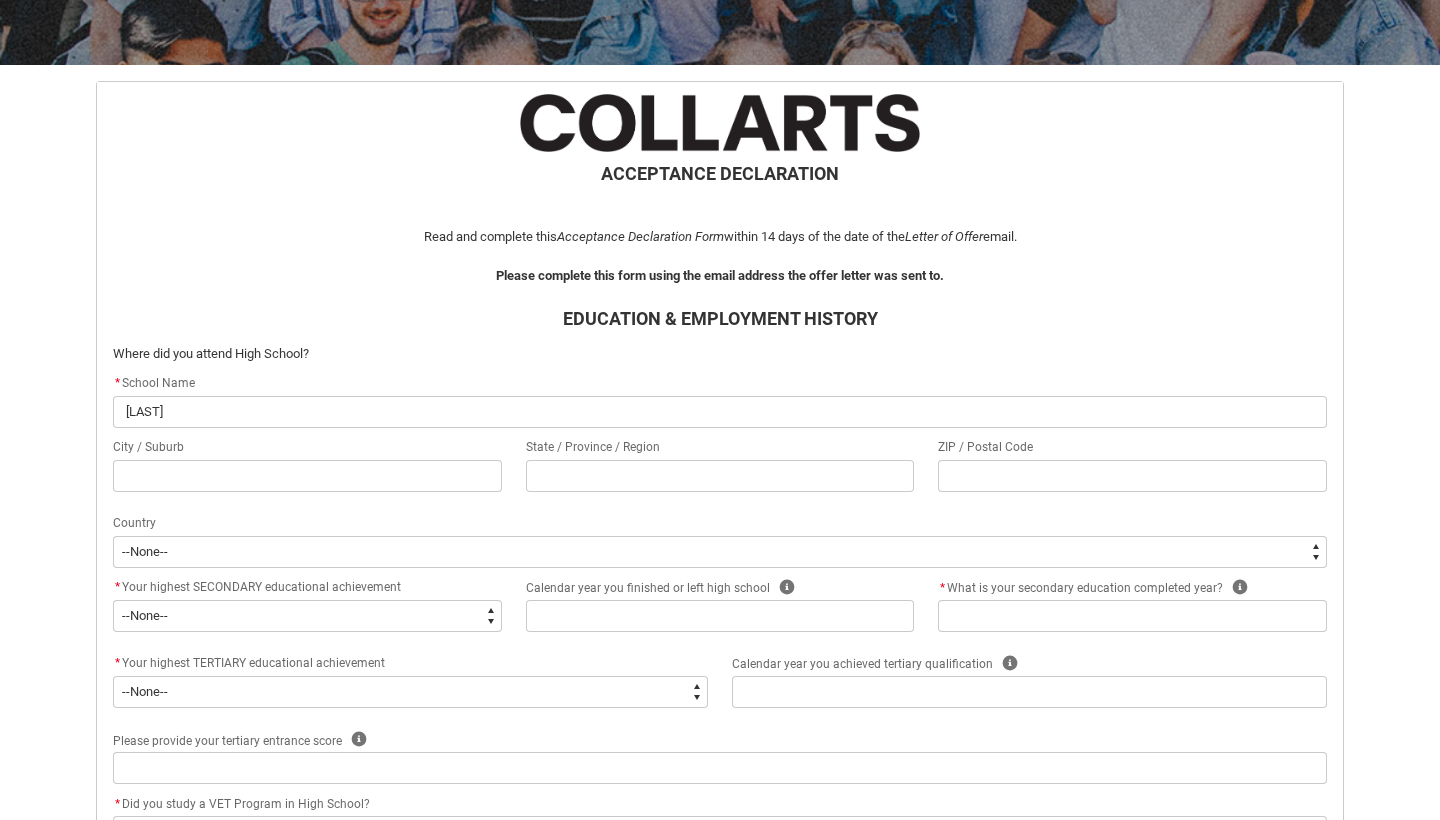 type on "[LAST]" 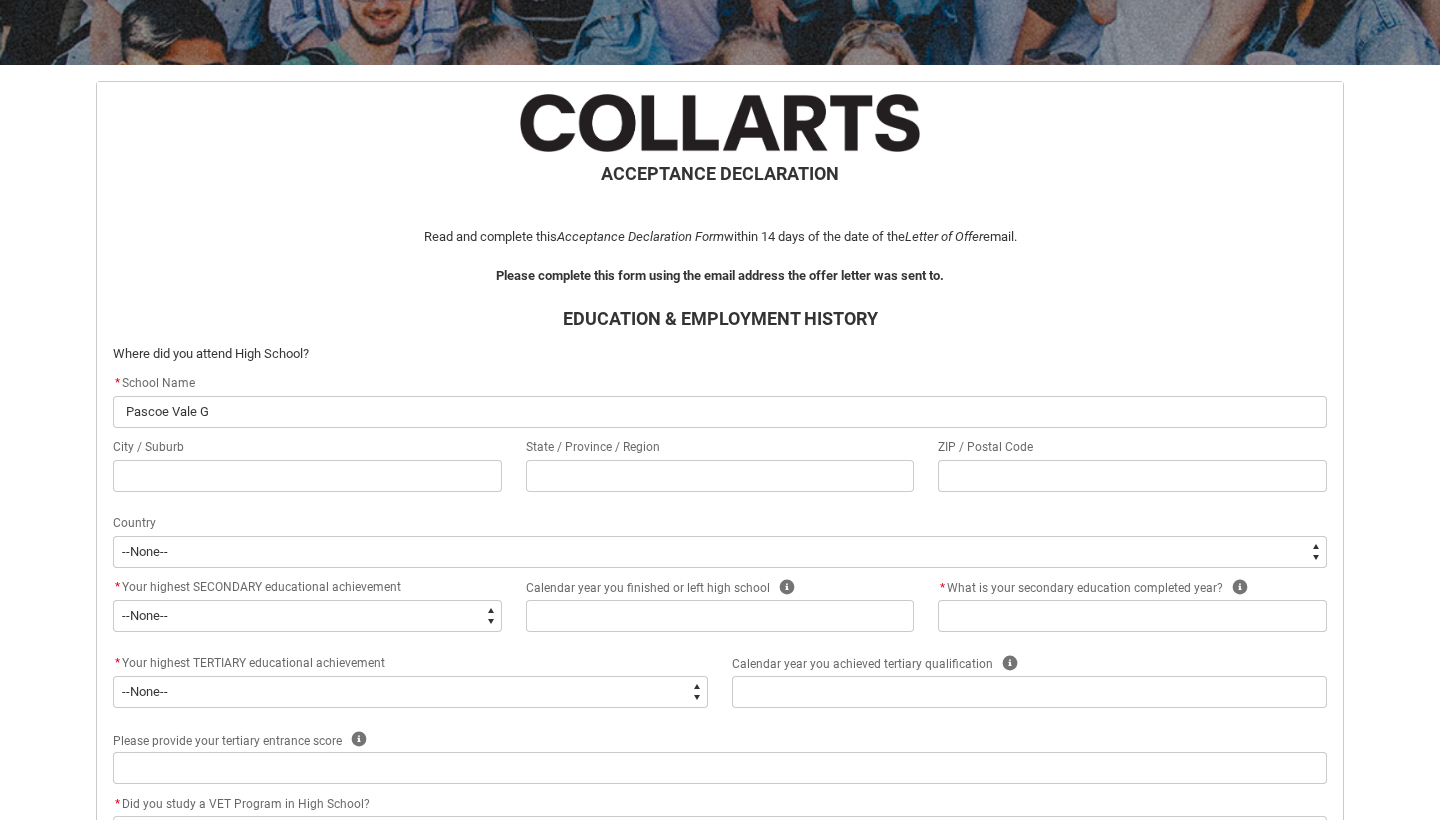 type on "[LAST] Gi" 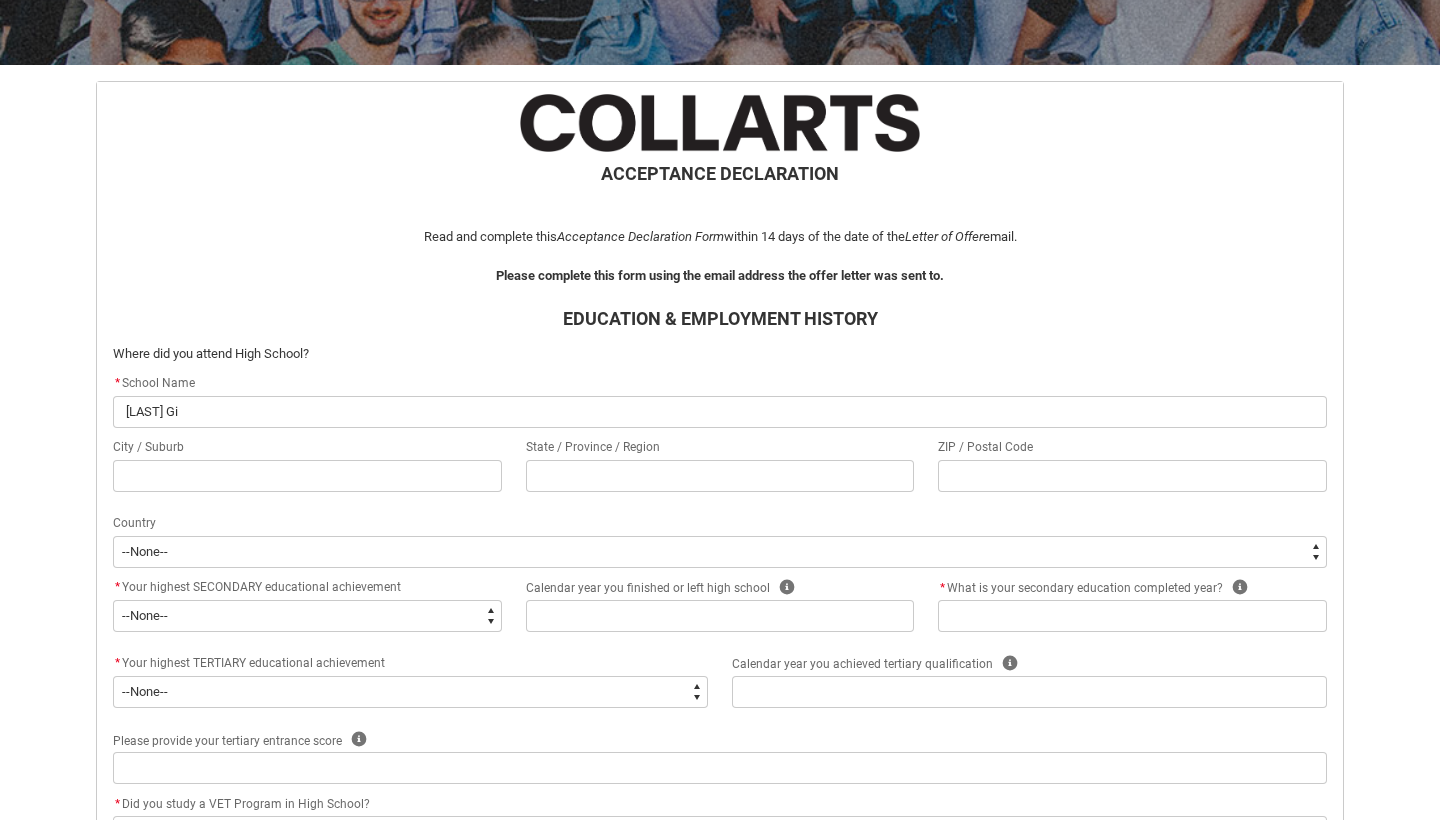 type 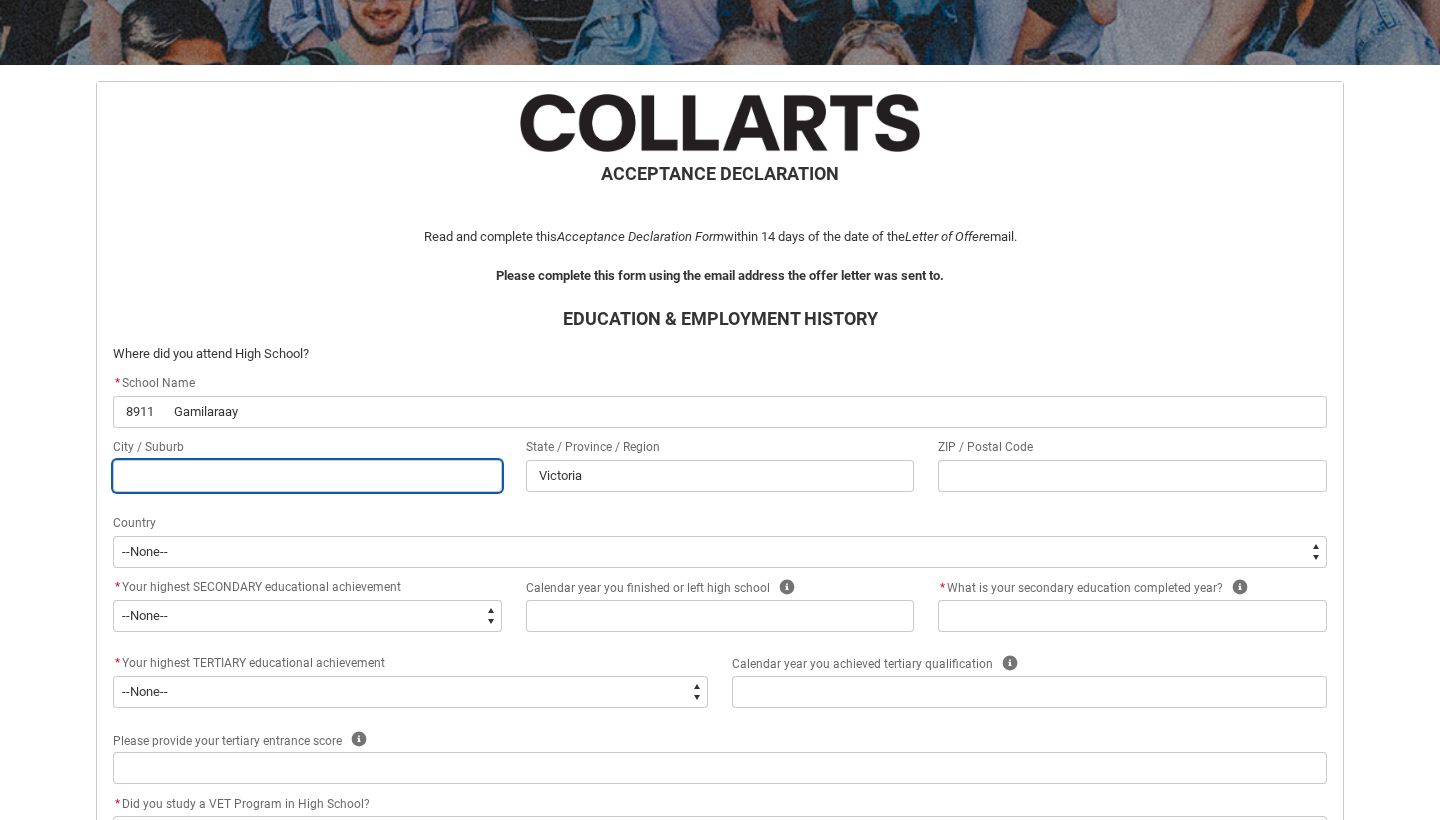 click at bounding box center [307, 476] 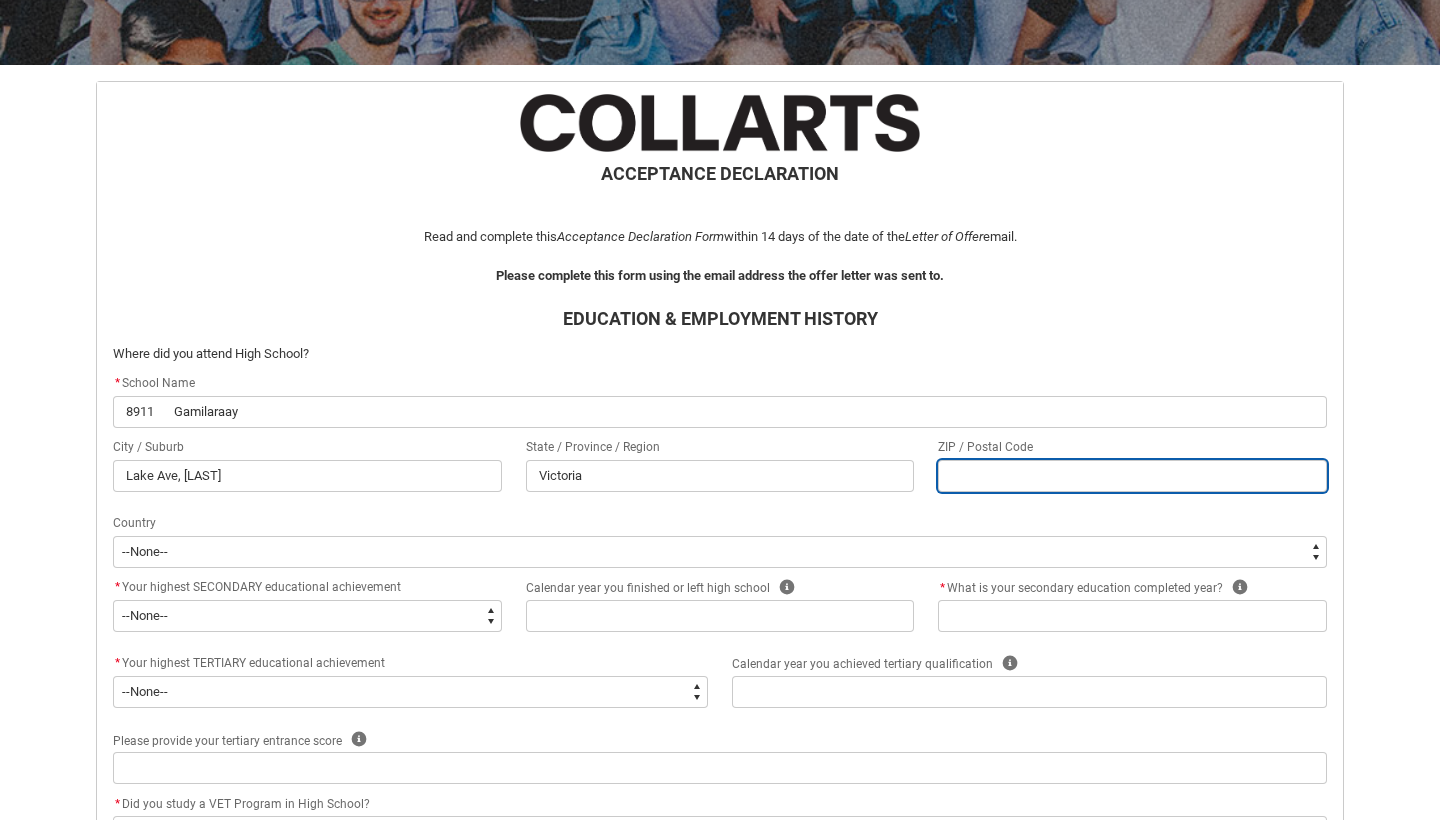 paste on "3044" 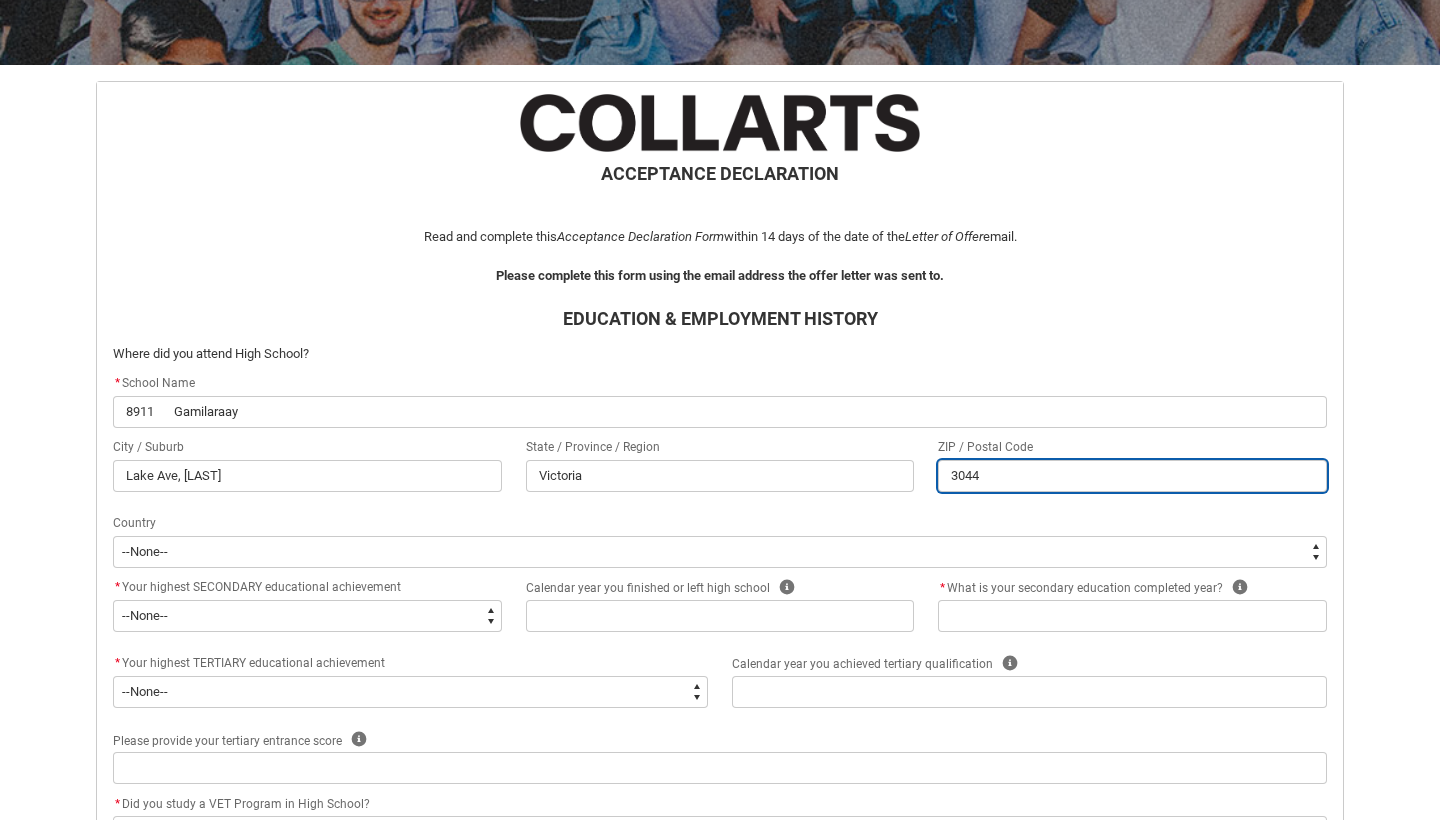 scroll, scrollTop: 494, scrollLeft: 0, axis: vertical 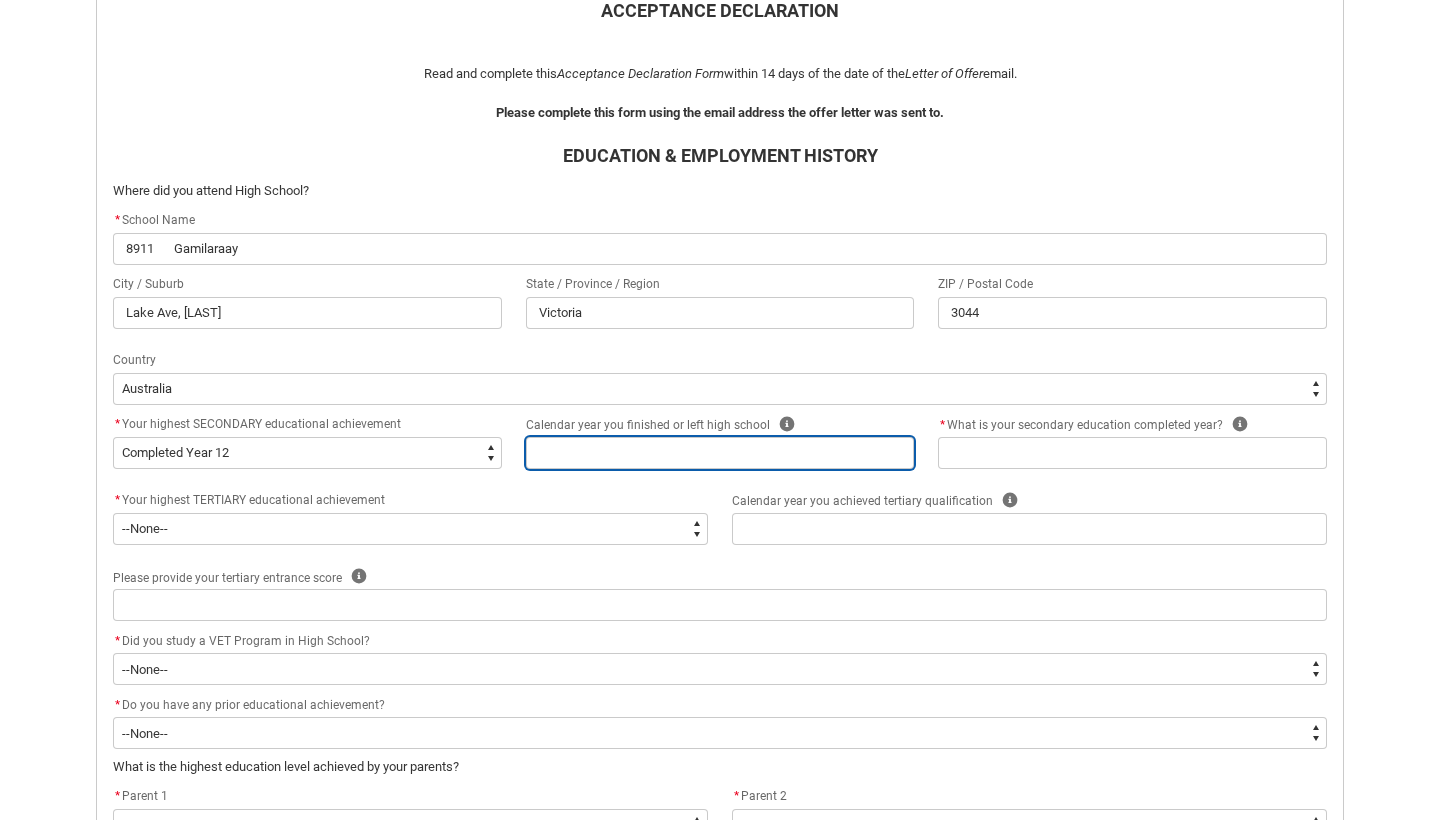 click at bounding box center (720, 453) 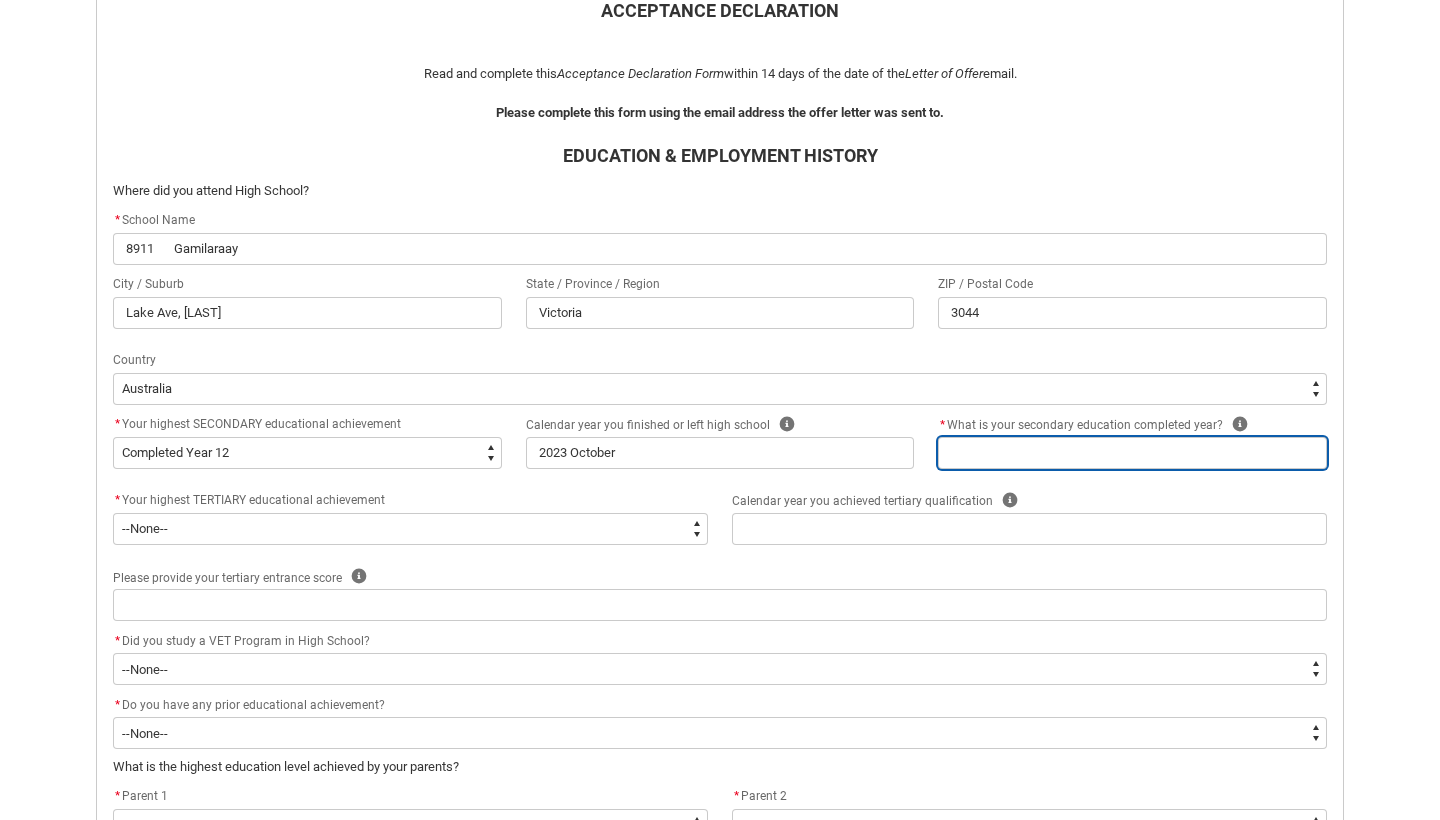 click at bounding box center [1132, 453] 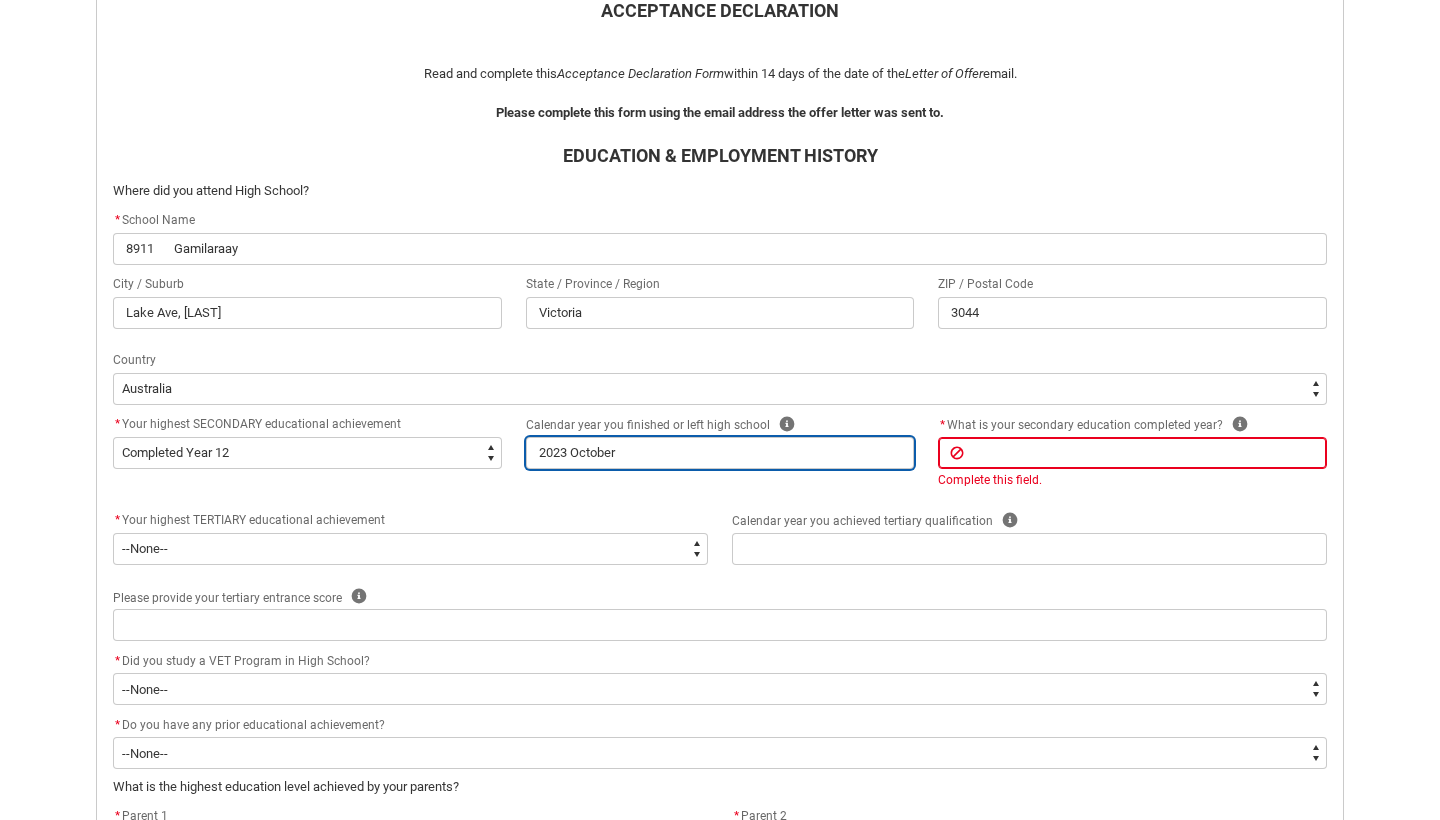 drag, startPoint x: 570, startPoint y: 452, endPoint x: 303, endPoint y: 450, distance: 267.00748 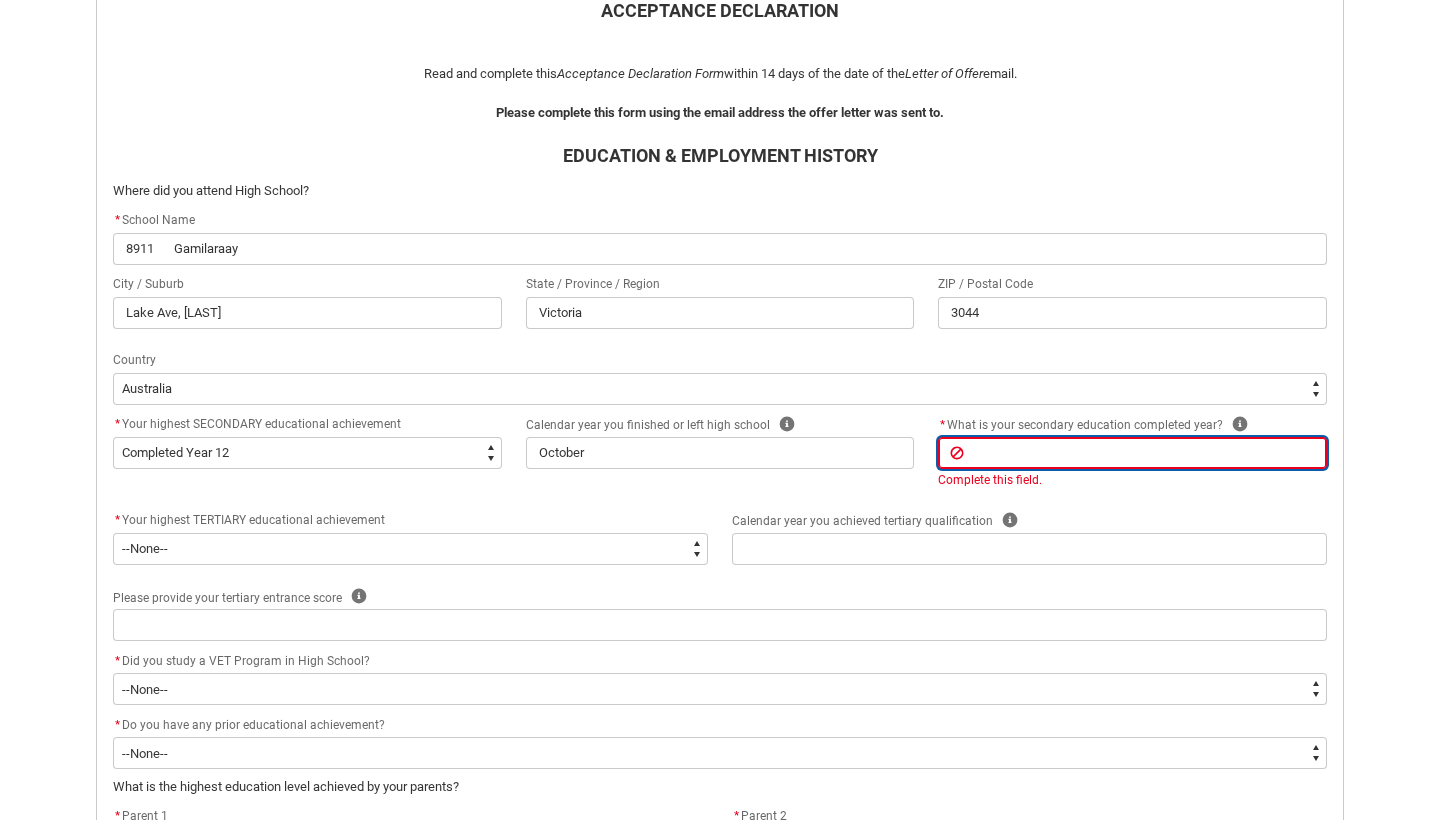 click at bounding box center (1132, 453) 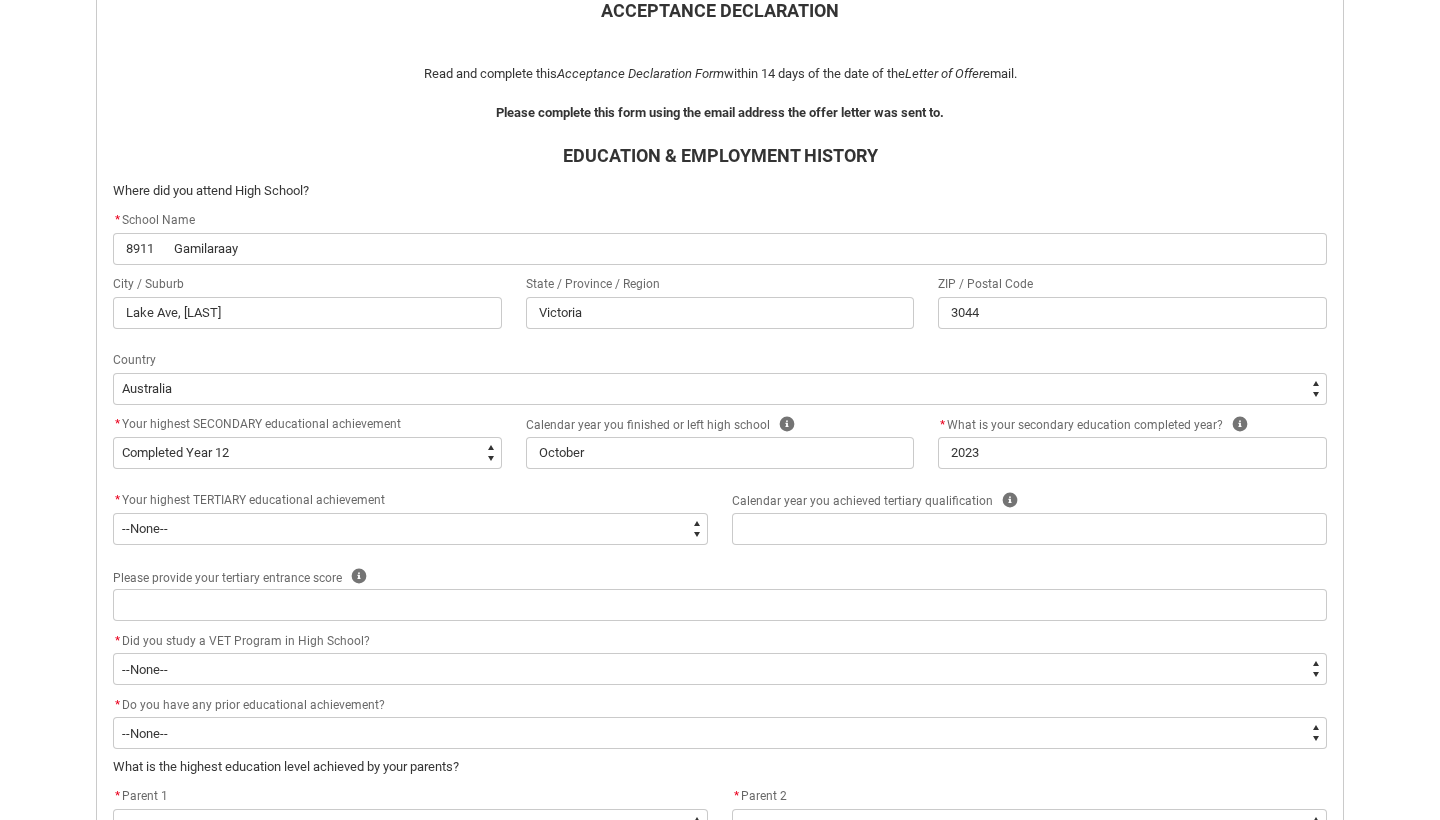 click on "ACCEPTANCE DECLARATION Read and complete this  Acceptance Declaration  Form  within 14 days of the date of the  Letter of Offer  email. Please complete this form using the email address the offer letter was sent to. EDUCATION & EMPLOYMENT HISTORY Where did you attend High School? * School Name [LAST] College City / Suburb Lake Ave, [LAST] State / Province / Region [STATE] ZIP / Postal Code 3044 Country   --None-- Afghanistan Åland Islands Albania Algeria American Samoa Andorra Angola Anguilla Antarctica Antigua and Barbuda Argentina Armenia Aruba Australia Austria Azerbaijan Bahamas (the) Bahrain Bangladesh Barbados Belarus Belgium Belize Benin Bermuda Bhutan Bolivia (Plurinational State of) Bonaire, Sint Eustatius and Saba Bosnia and Herzegovina Botswana Bouvet Island Brazil British Antarctic Territory British Indian Ocean Territory (the) Brunei Darussalam Bulgaria Burkina Faso Burma Burundi Byelorussian SSR Cabo Verde Cambodia Cameroon Canada Canton and Enderbury Islands Chad Chile *" 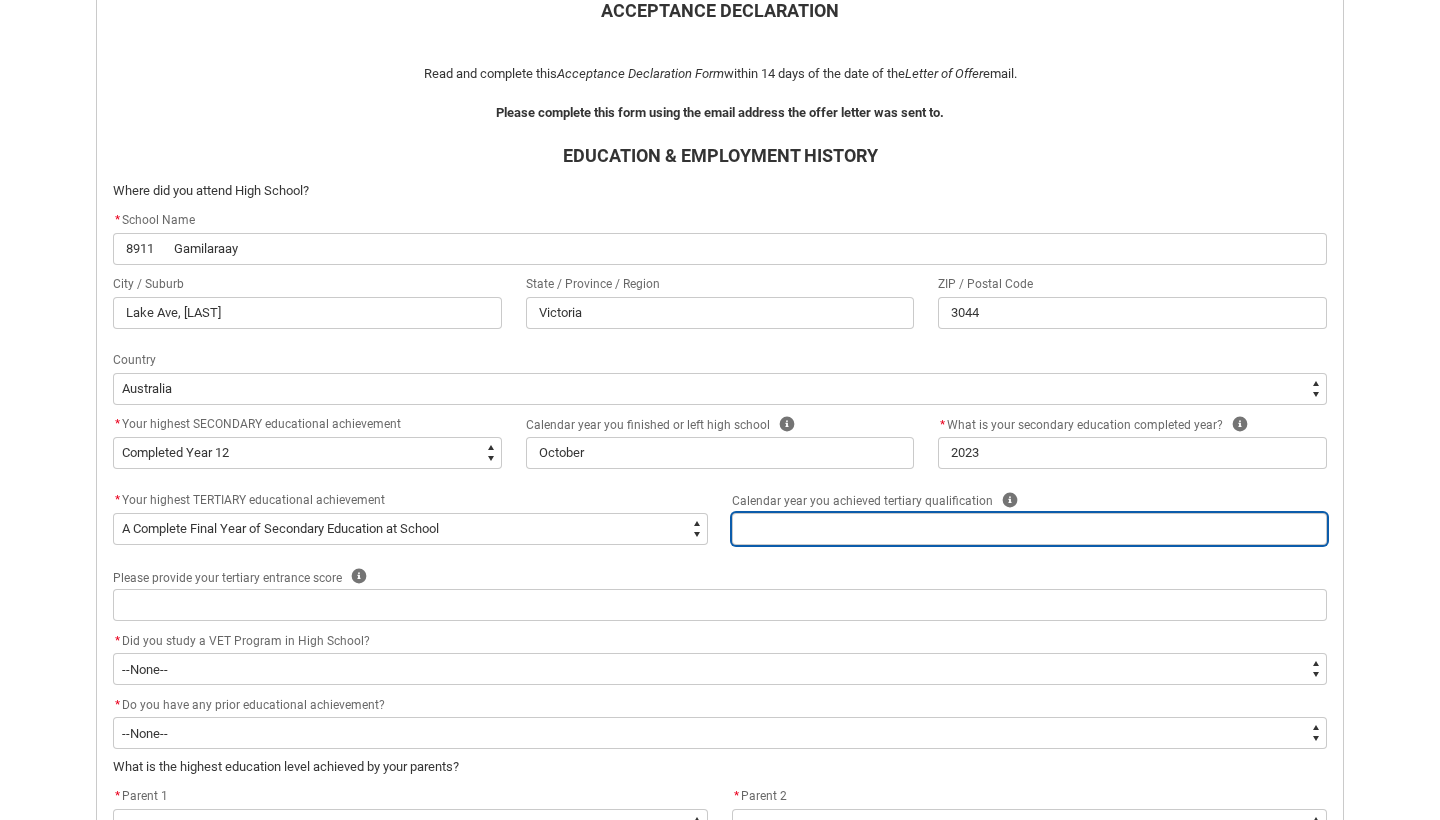 click at bounding box center [1029, 529] 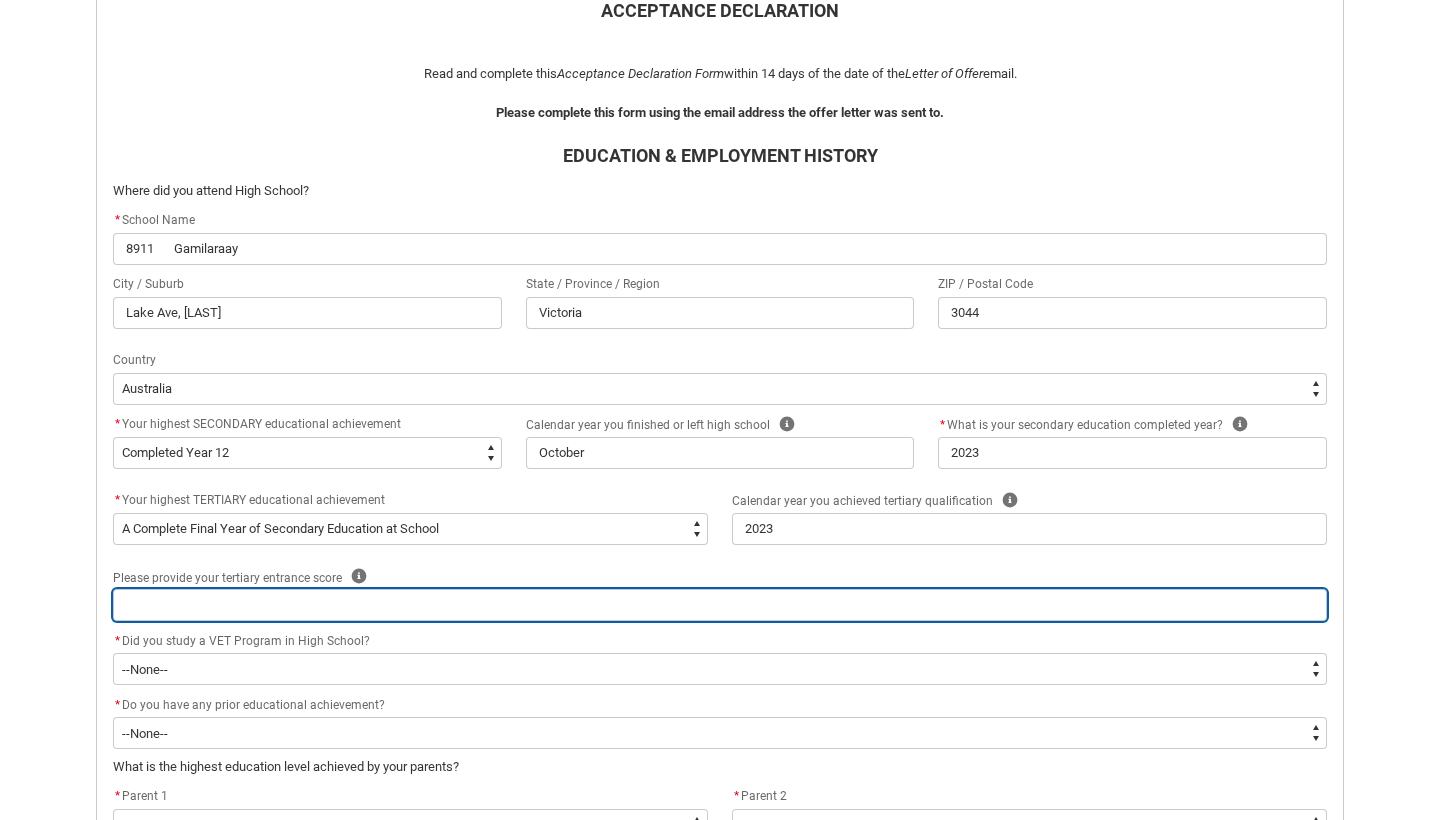 click at bounding box center (720, 605) 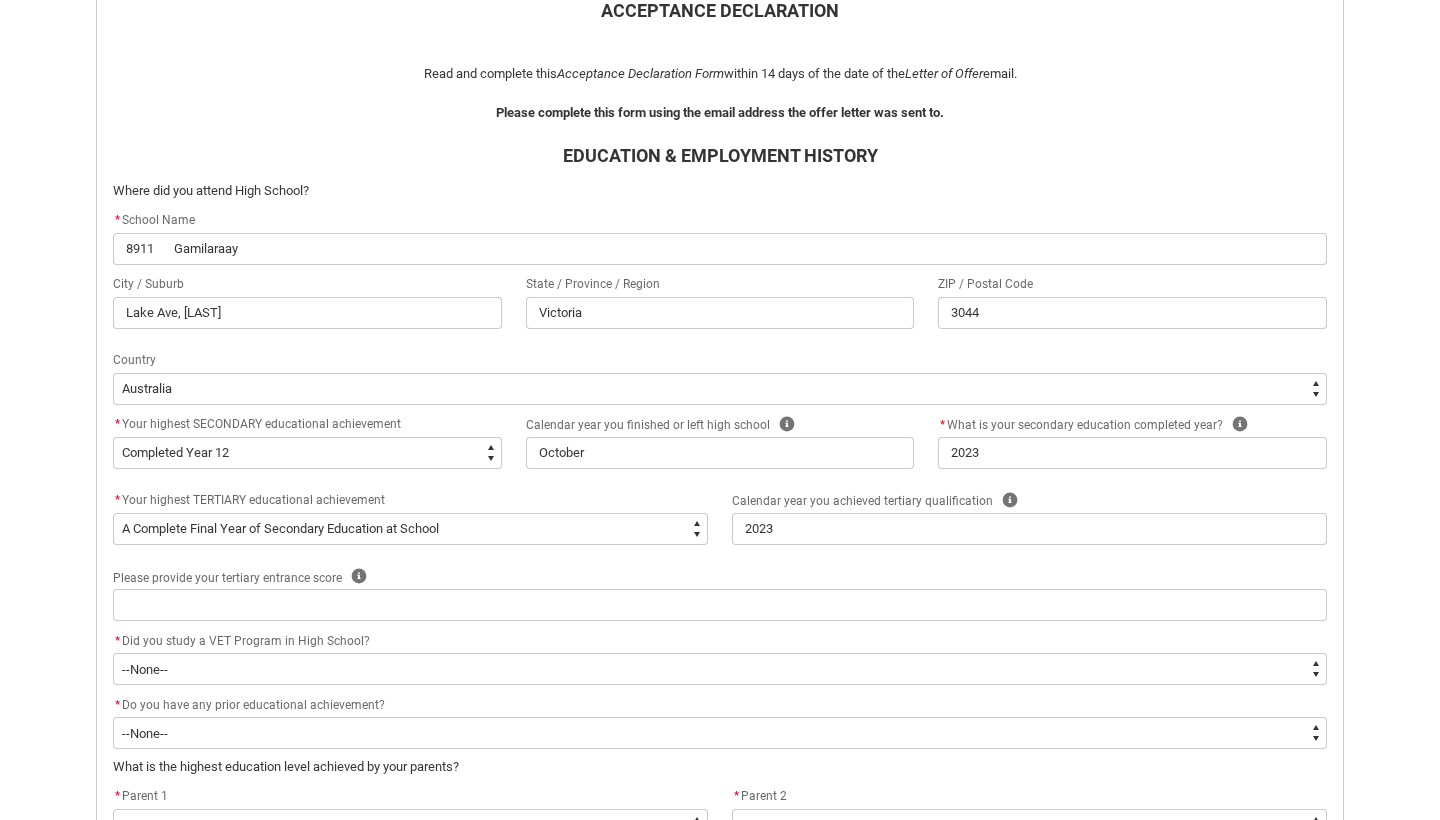 click on "* Did you study a VET Program in High School?" 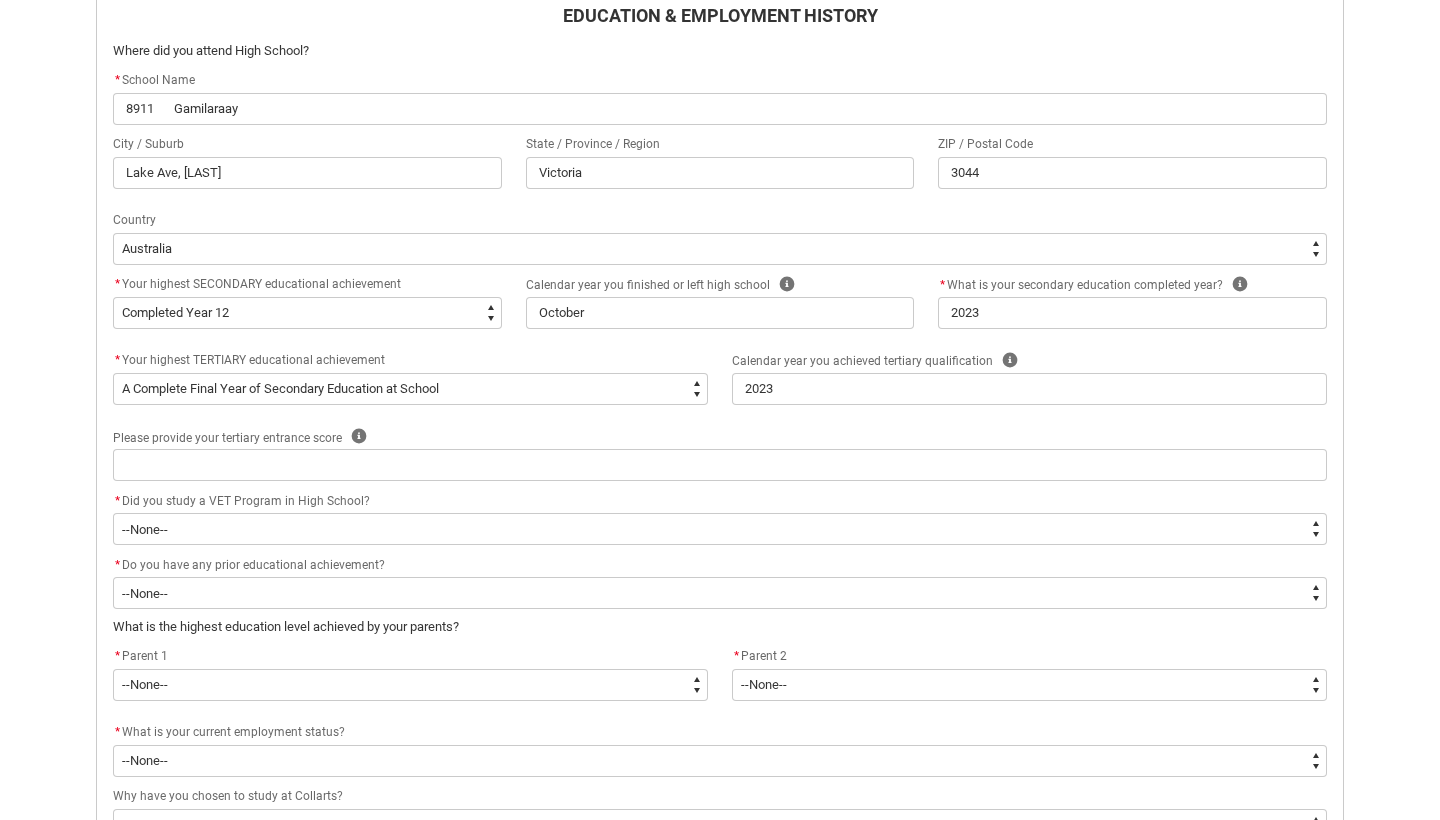 scroll, scrollTop: 634, scrollLeft: 0, axis: vertical 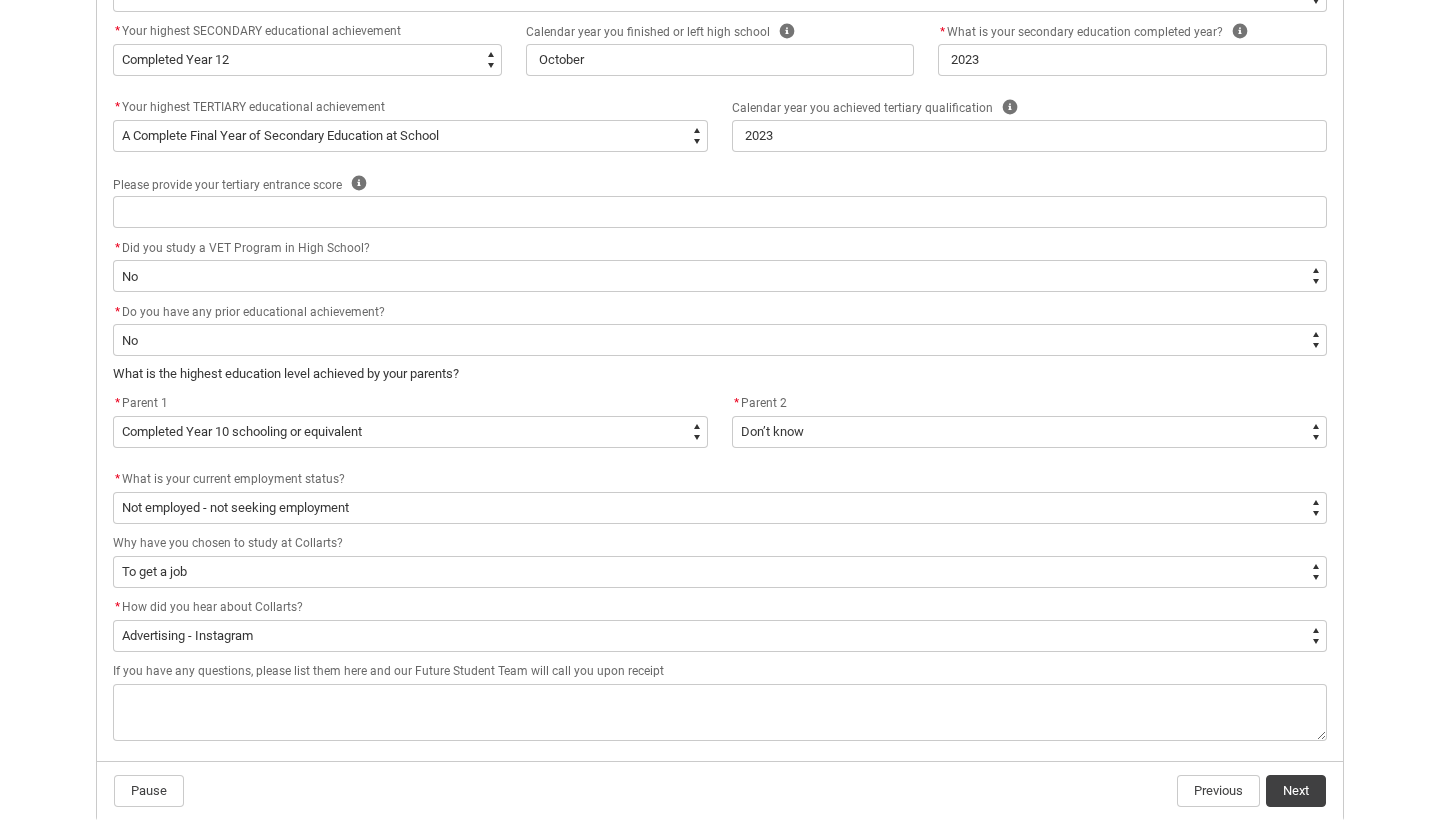click on "Next" 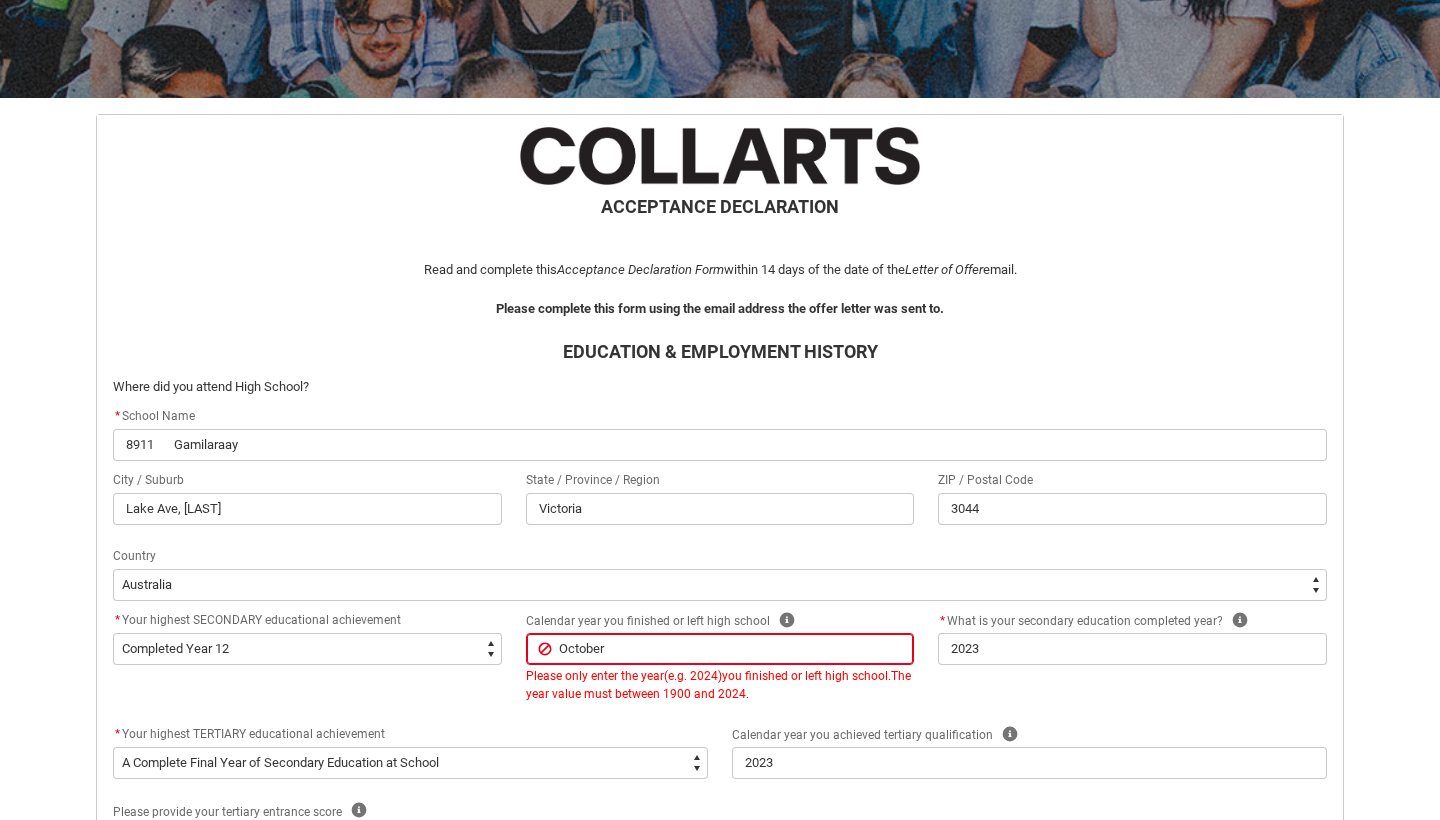 scroll, scrollTop: 350, scrollLeft: 0, axis: vertical 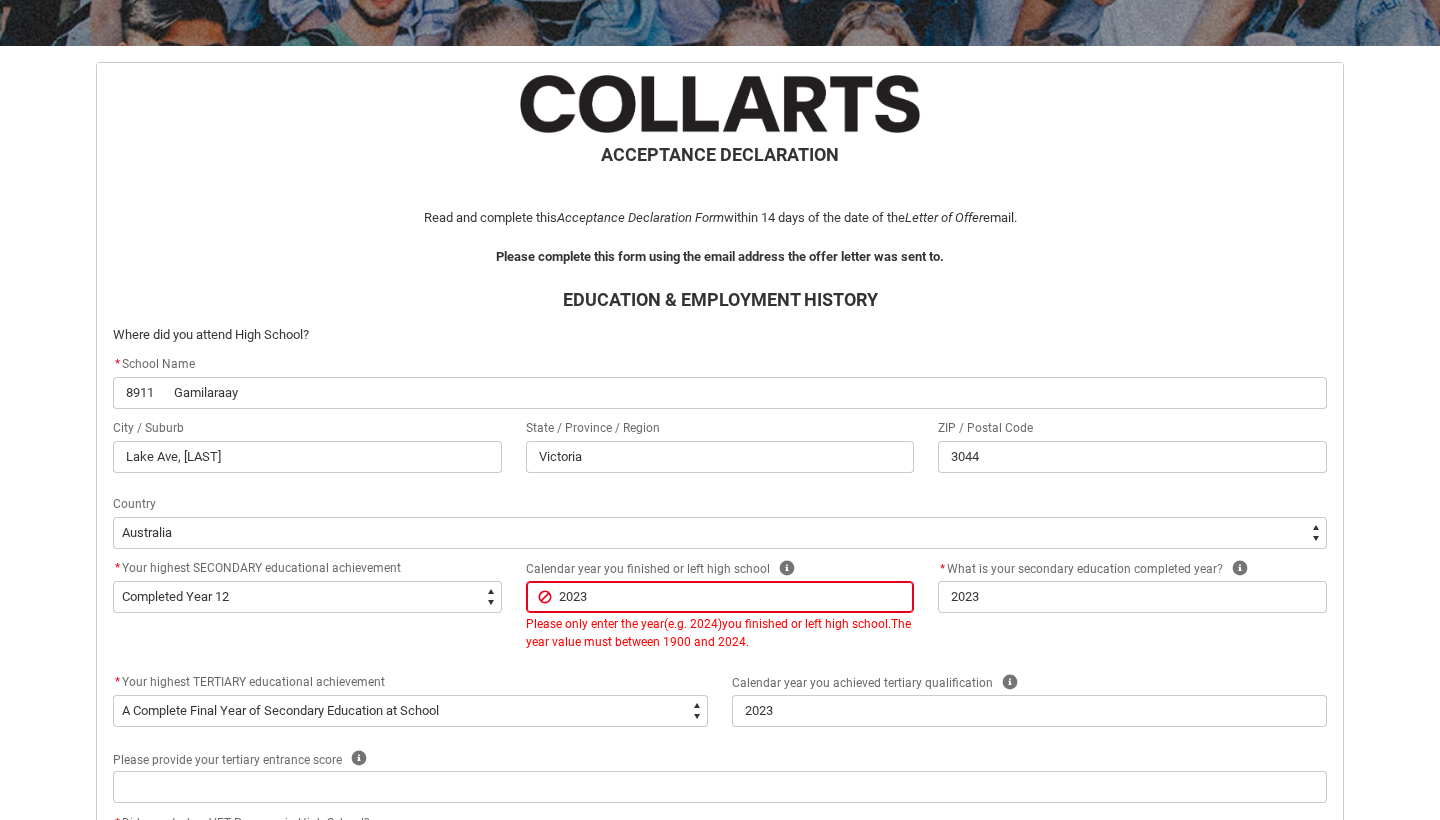 click on "Calendar year you finished or left high school Help 2023     Please only enter the year  (e.g. 2024)  you finished or left high school.  The year value must between 1900 and 2024." 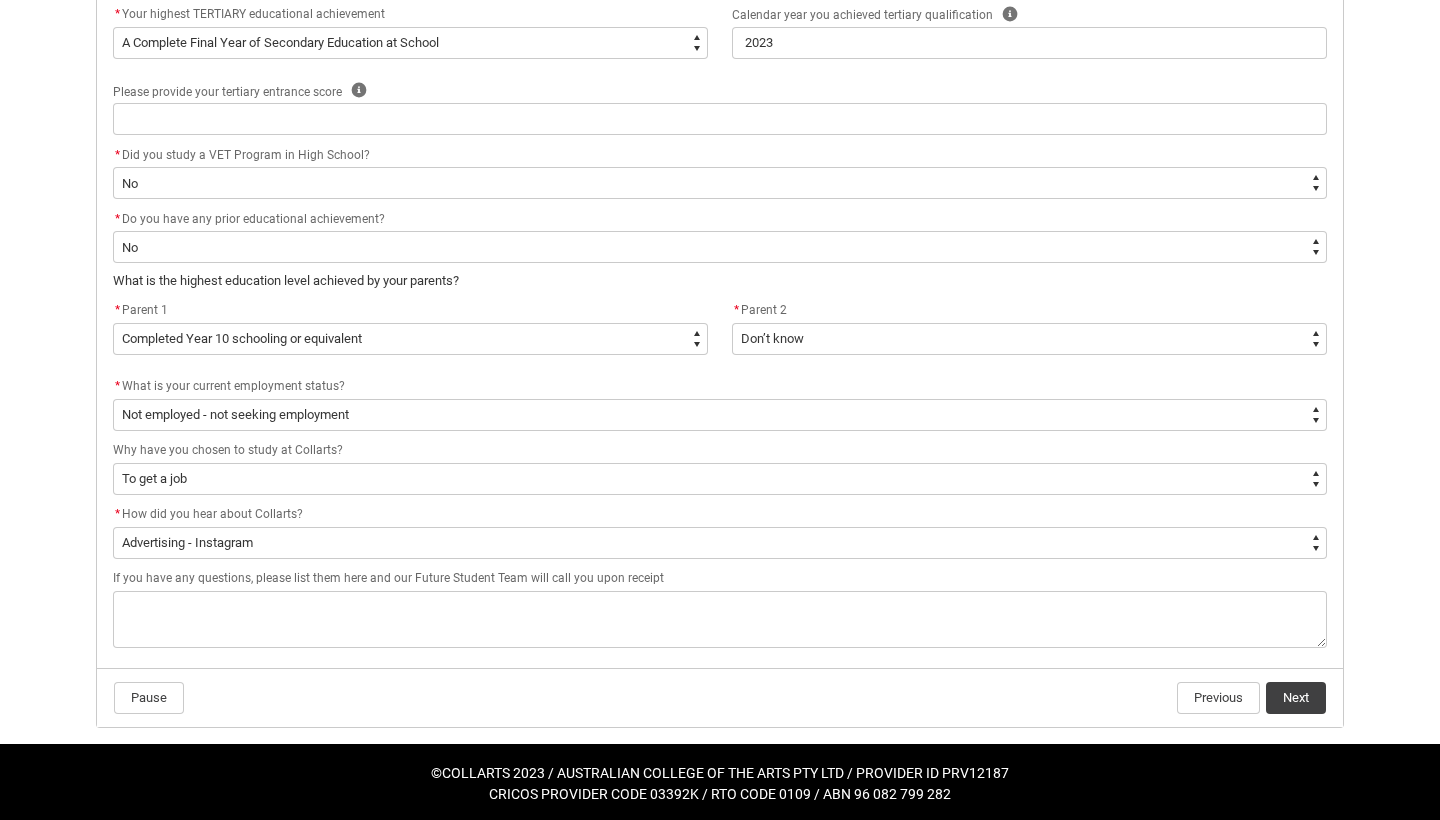 click on "Next" 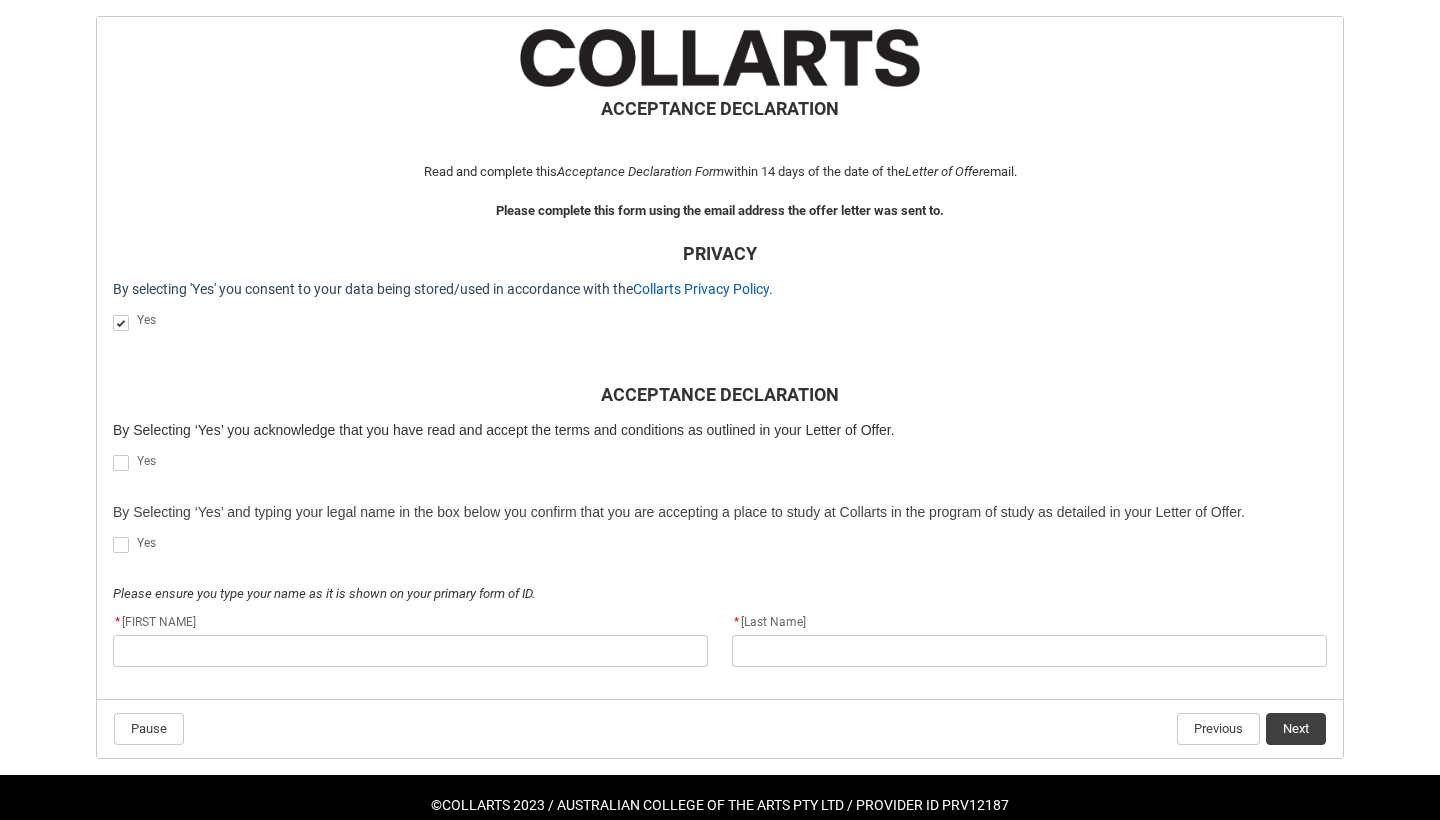 scroll, scrollTop: 400, scrollLeft: 0, axis: vertical 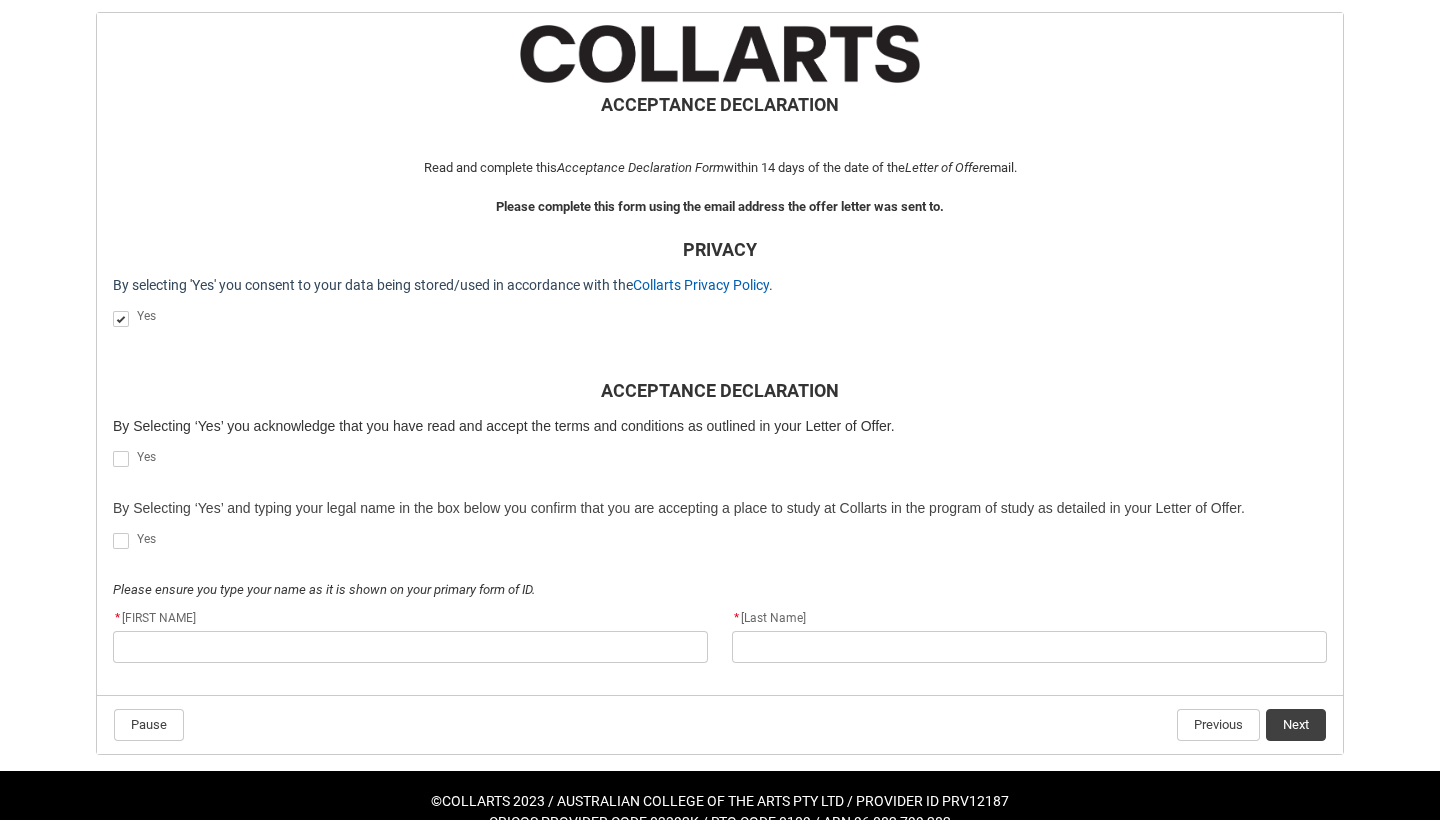click 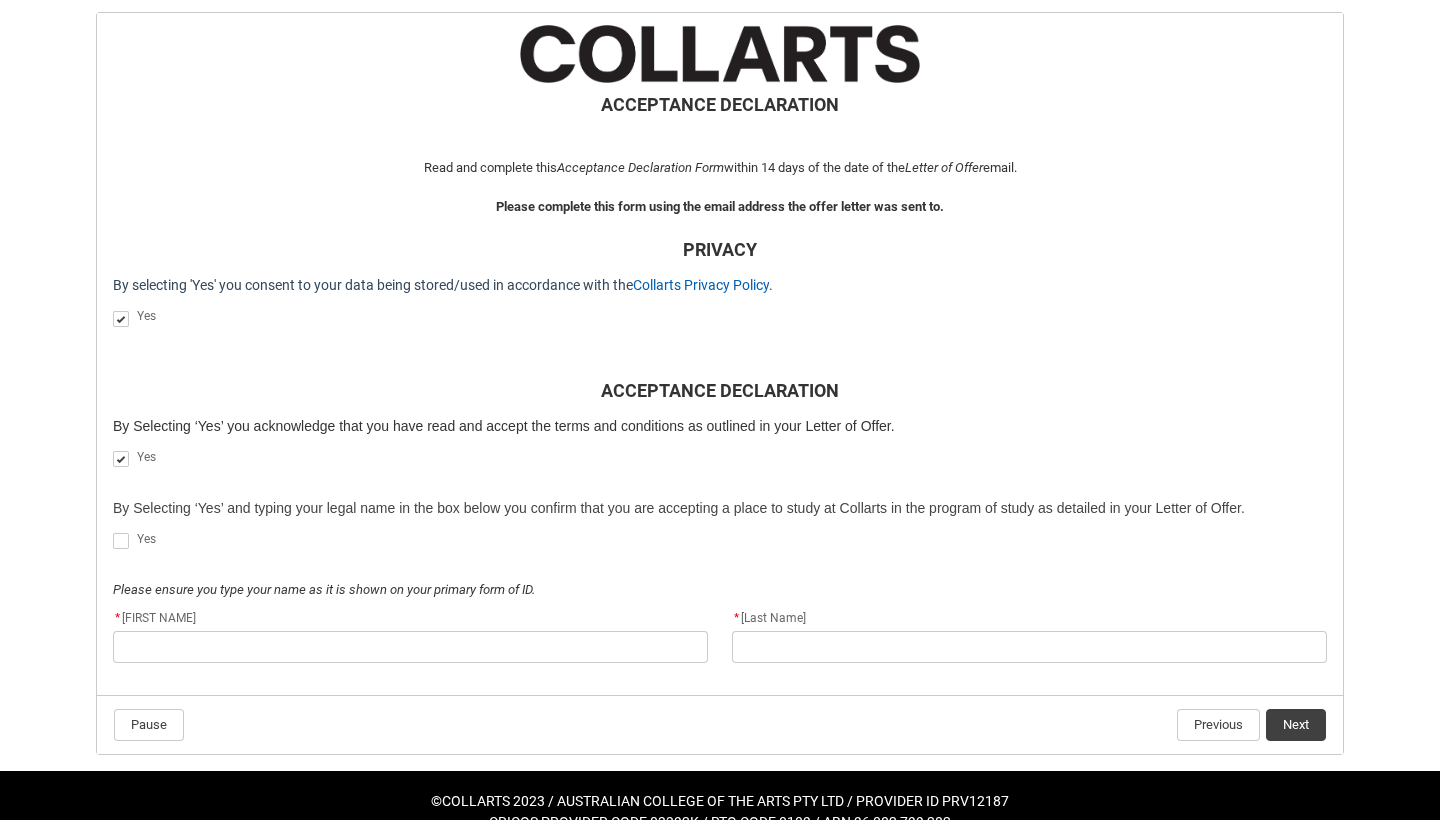 click 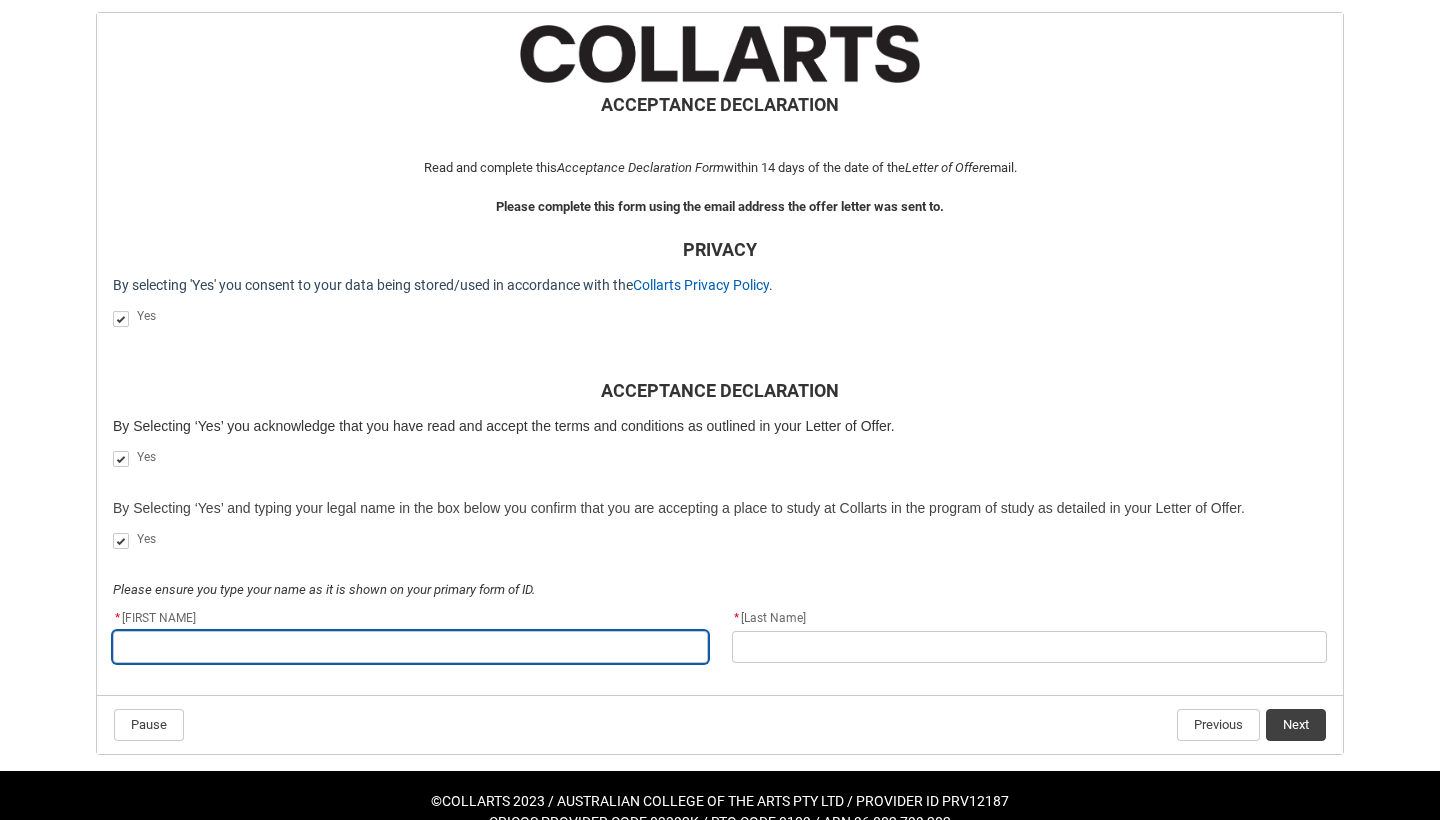 click at bounding box center [410, 647] 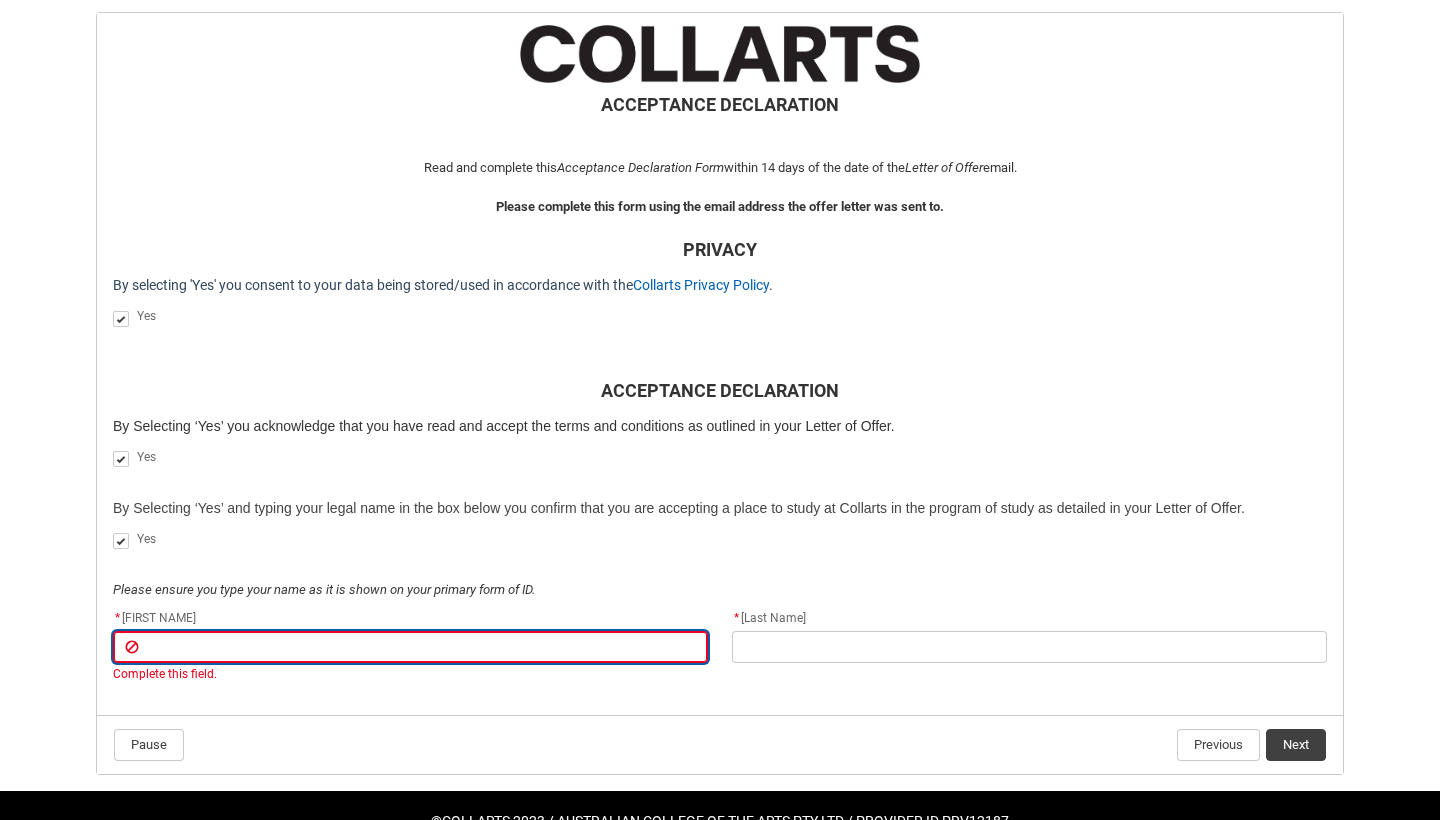 click at bounding box center [410, 647] 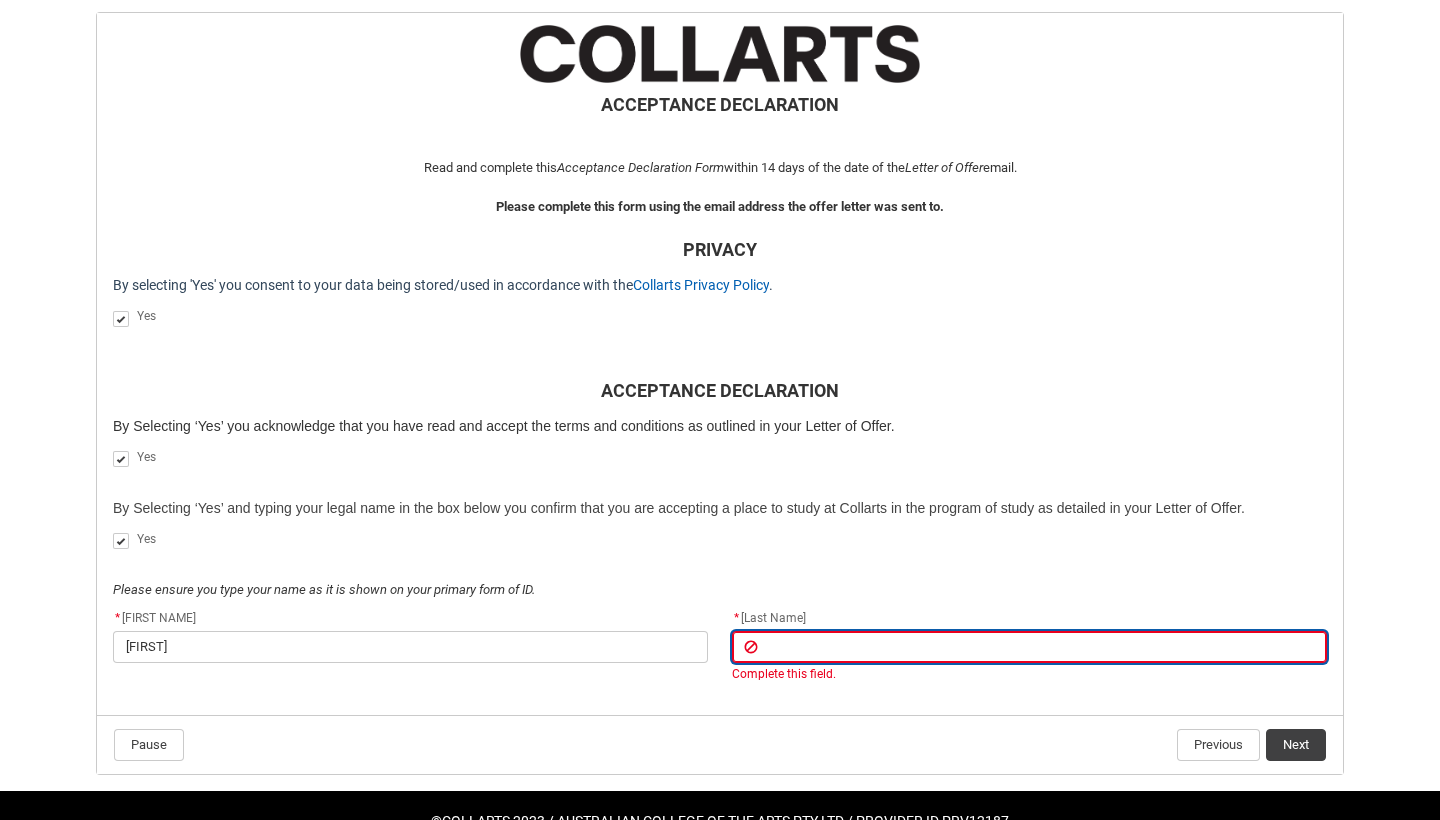 click at bounding box center (1029, 647) 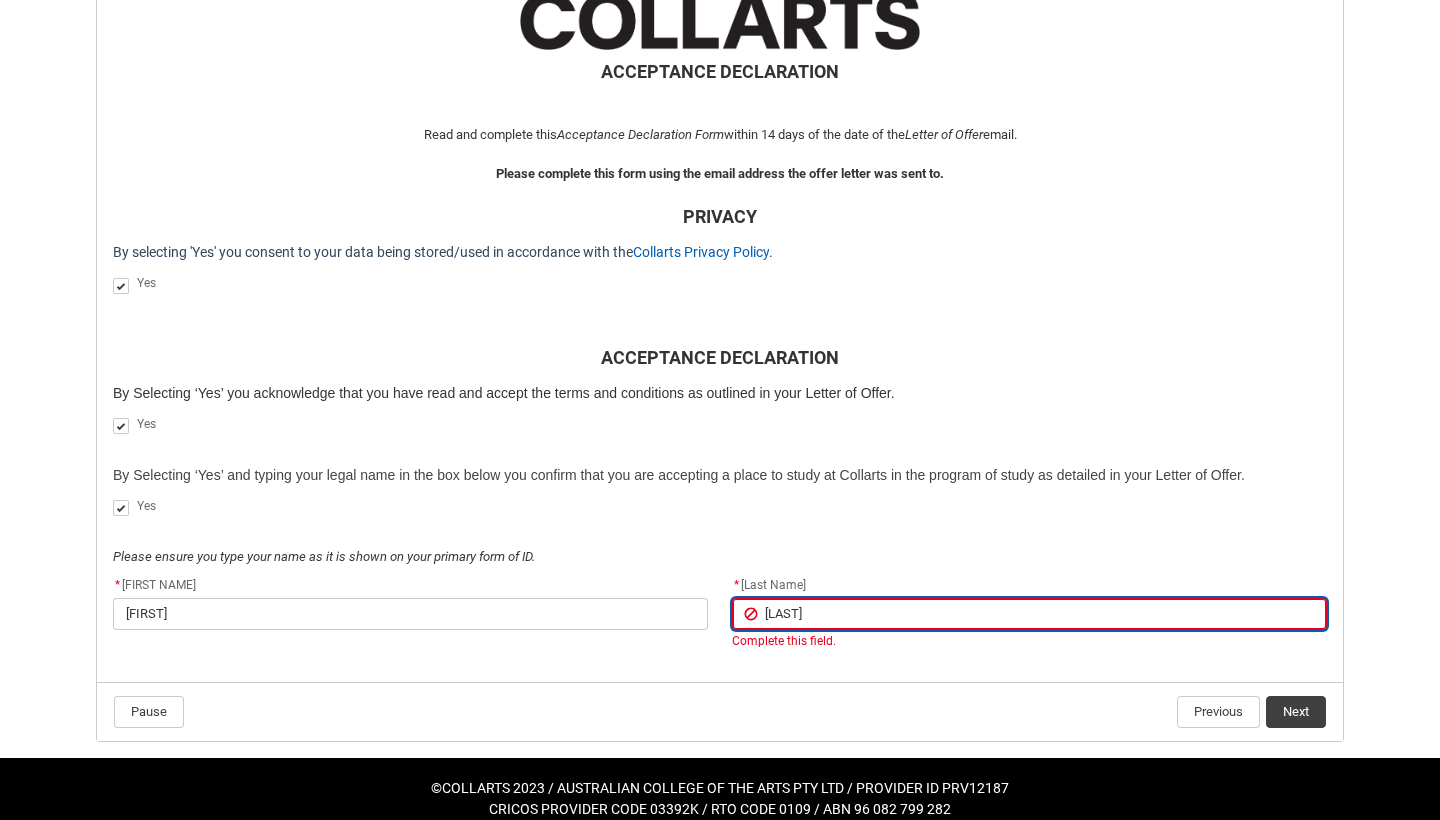 scroll, scrollTop: 433, scrollLeft: 0, axis: vertical 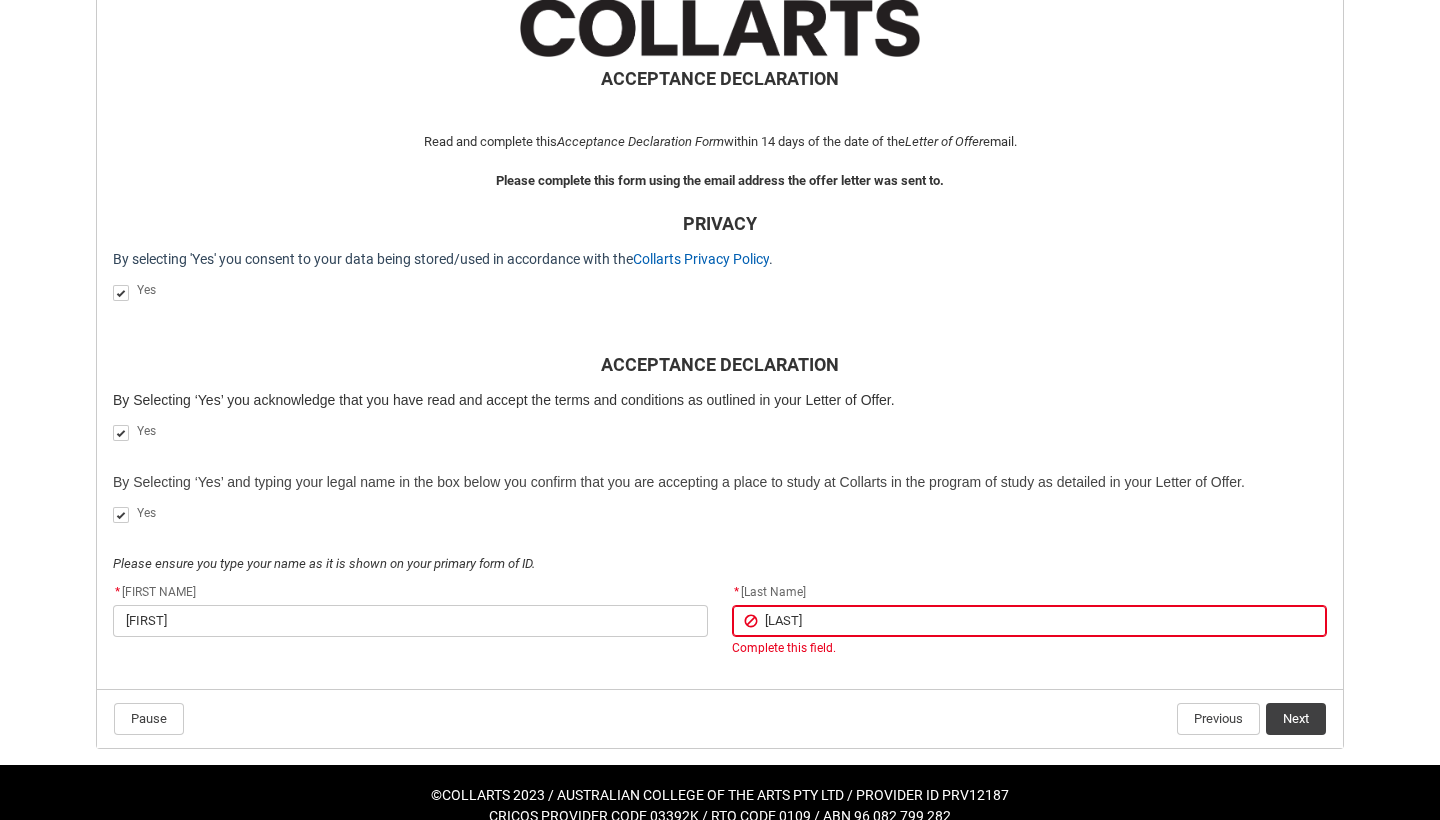 click on "Next" 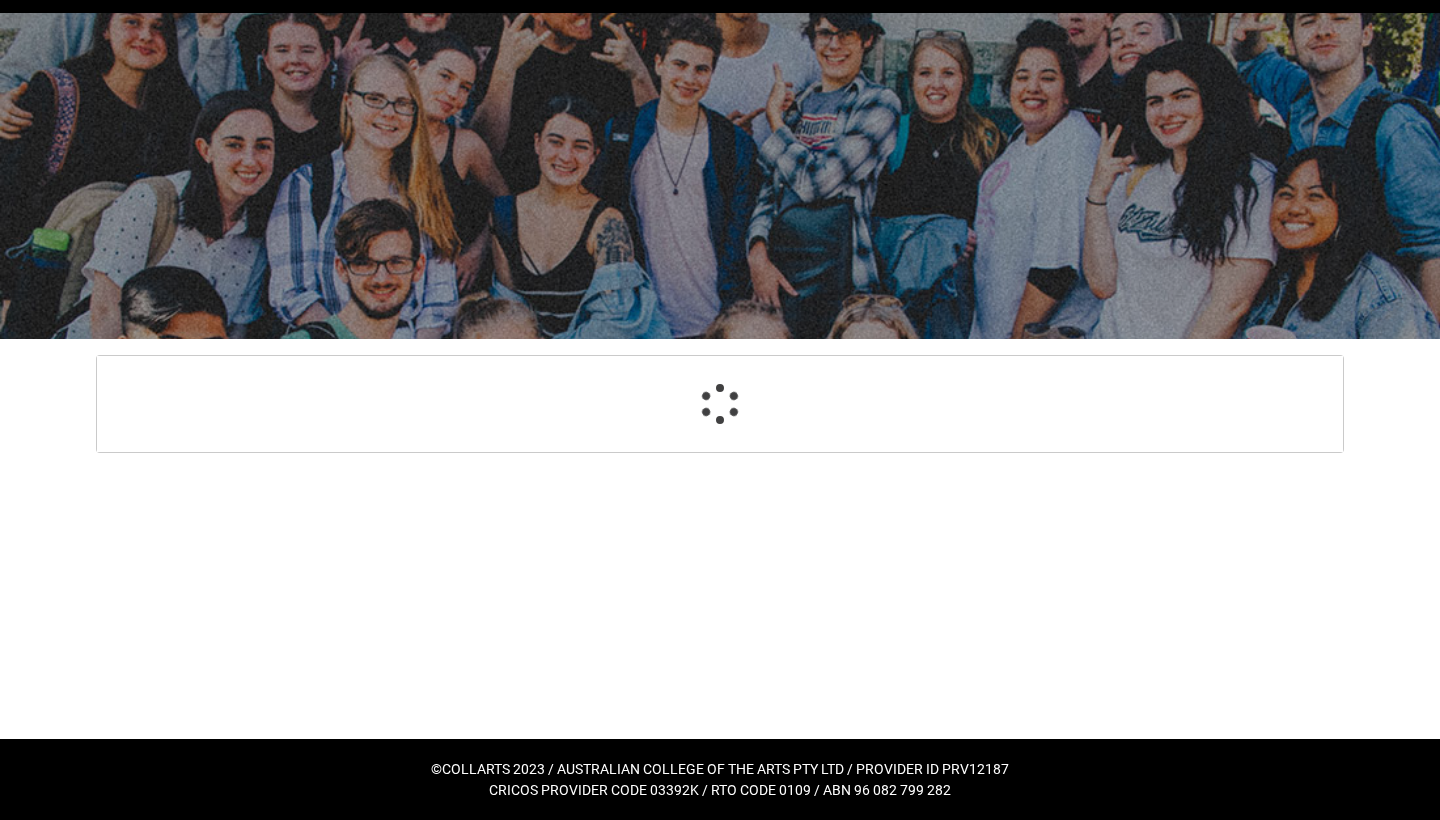 scroll, scrollTop: 56, scrollLeft: 0, axis: vertical 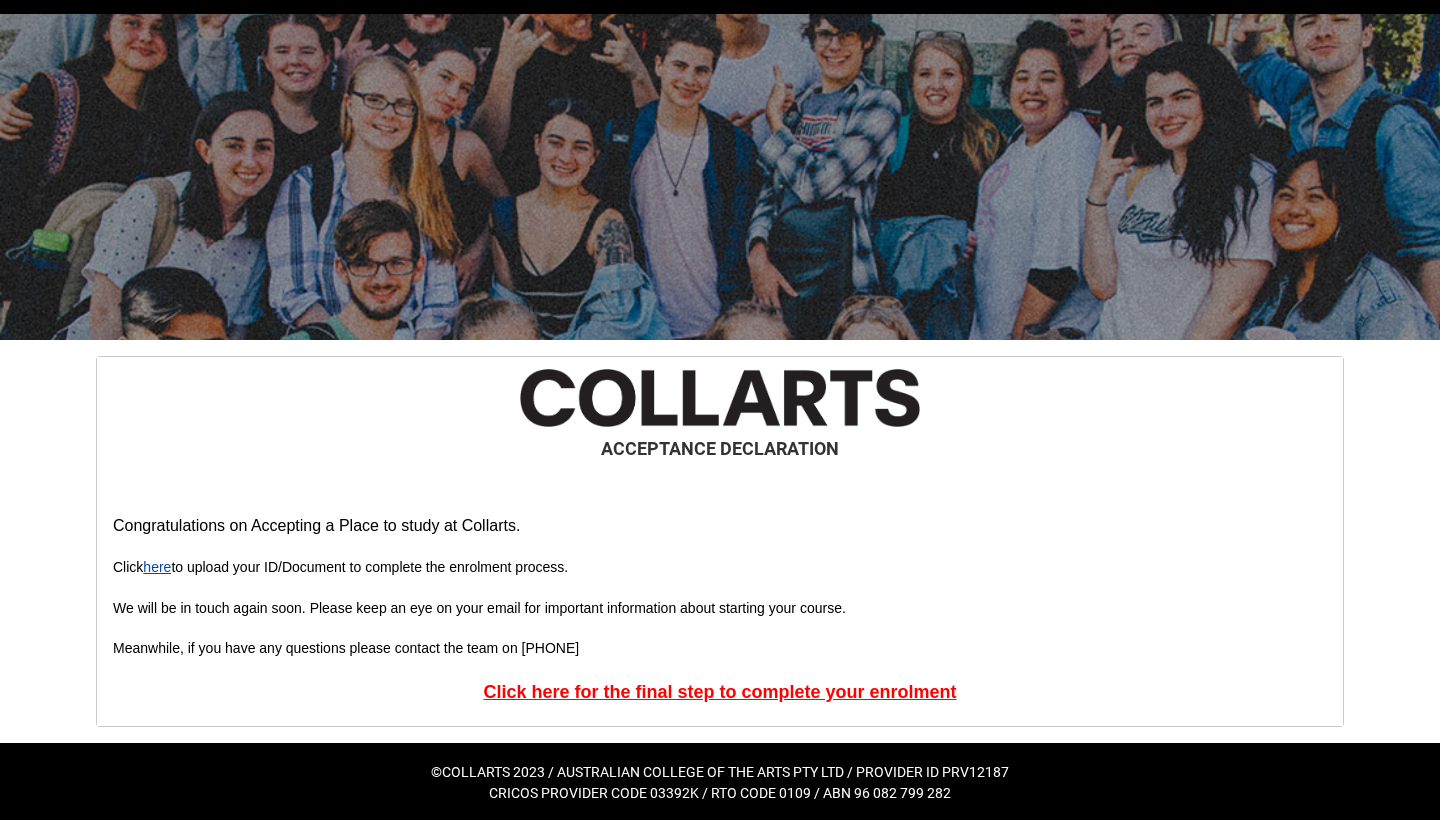 click on "here" 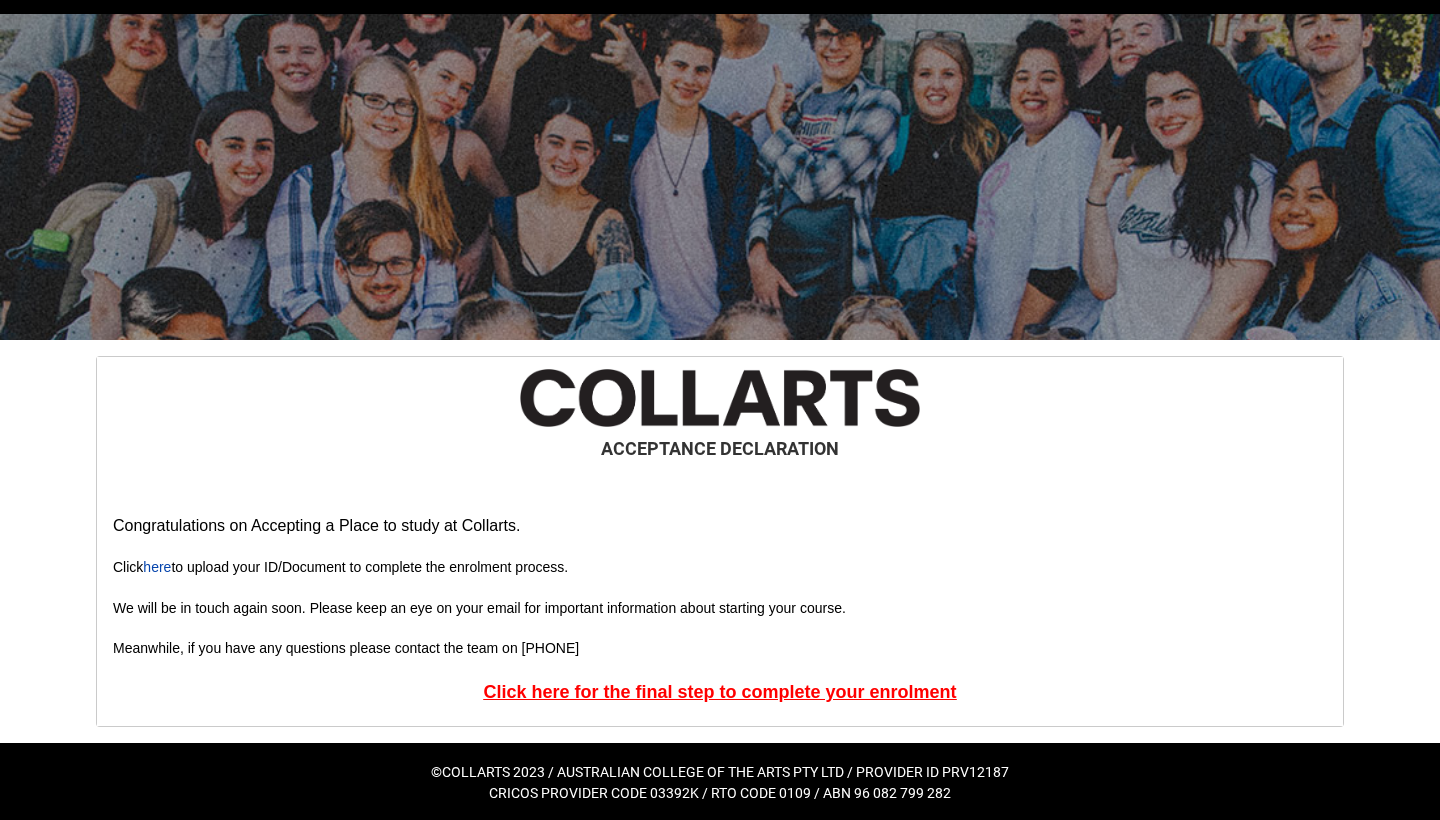 click on "Click here for the final step to complete your enrolment" 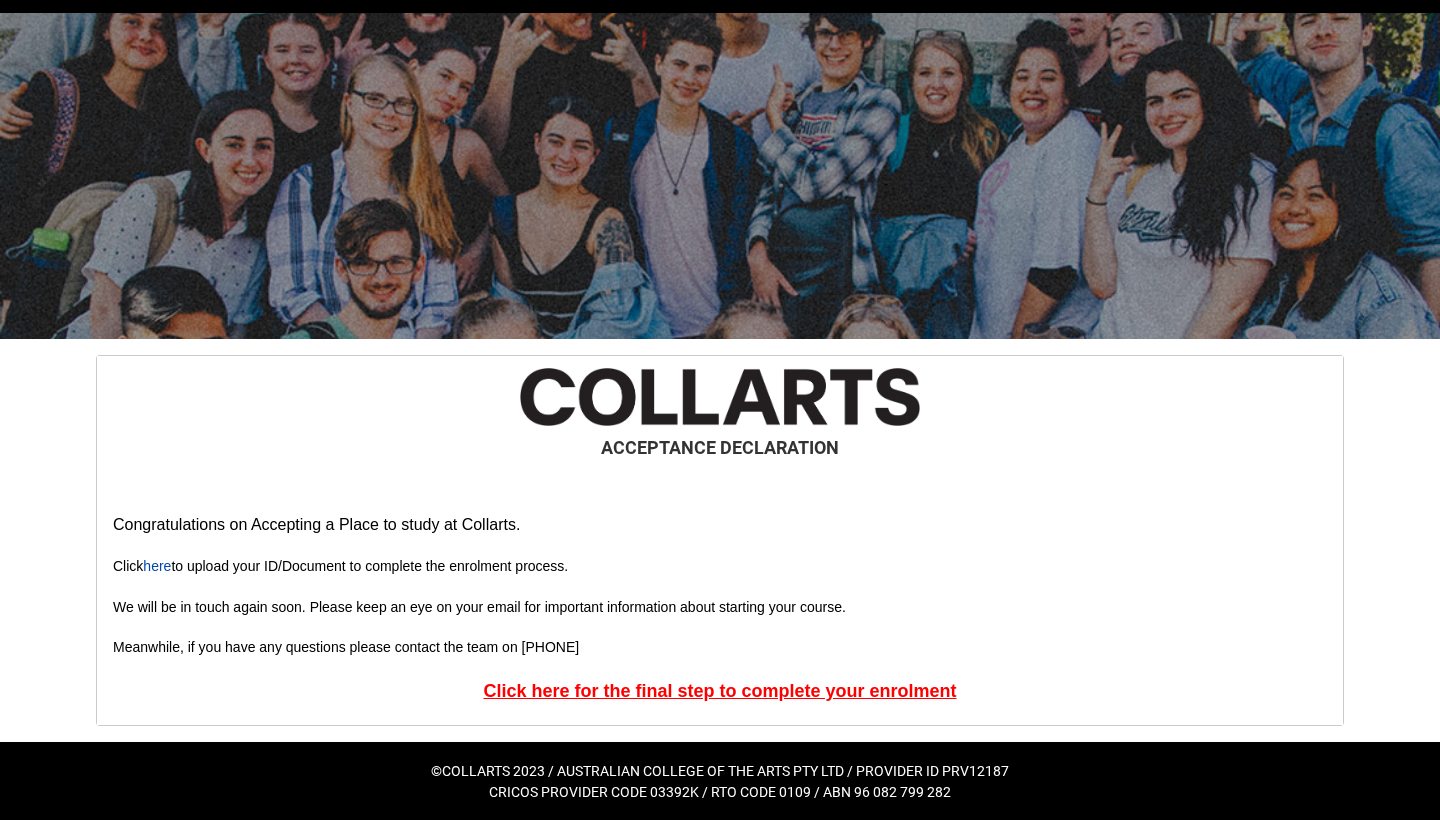 scroll, scrollTop: 56, scrollLeft: 0, axis: vertical 